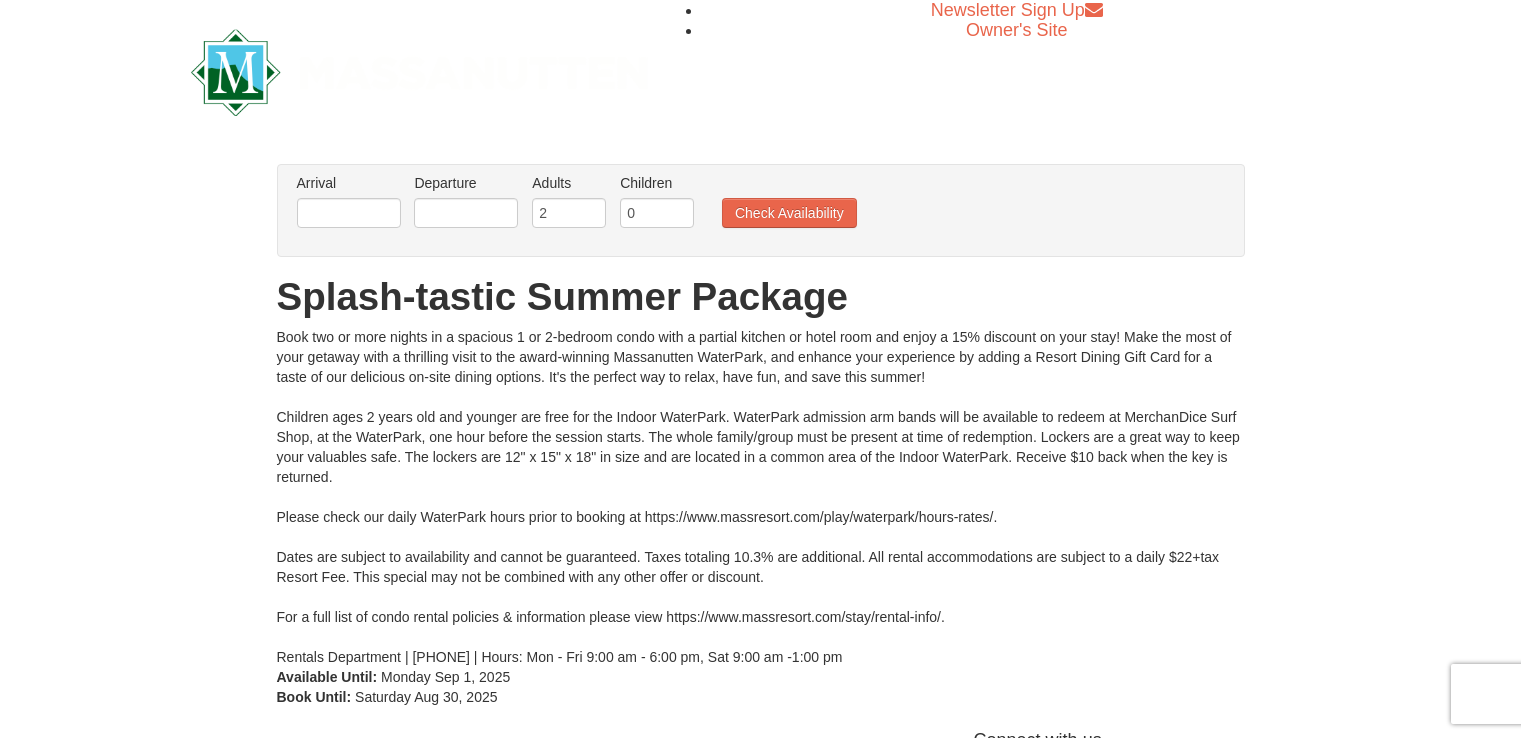 scroll, scrollTop: 0, scrollLeft: 0, axis: both 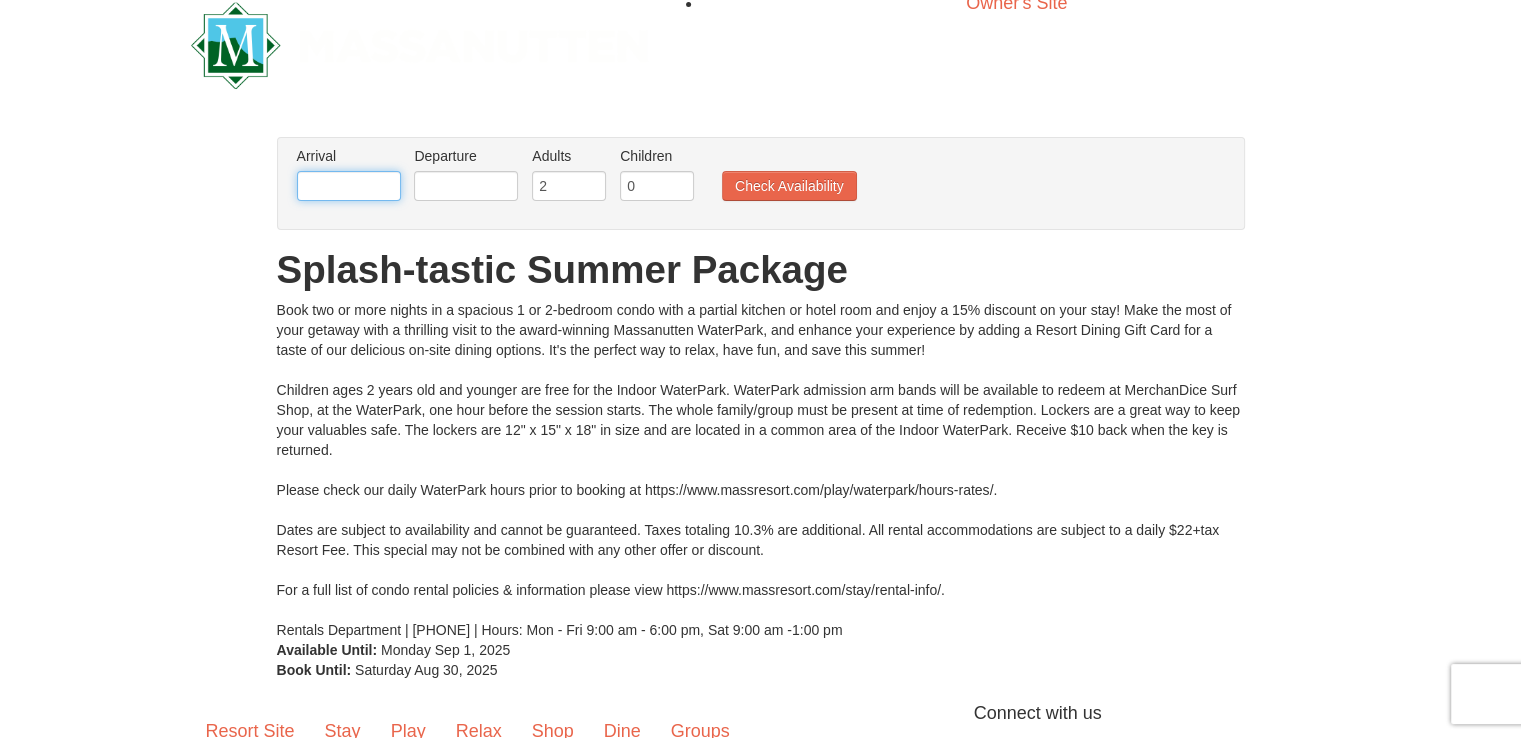 click at bounding box center (349, 186) 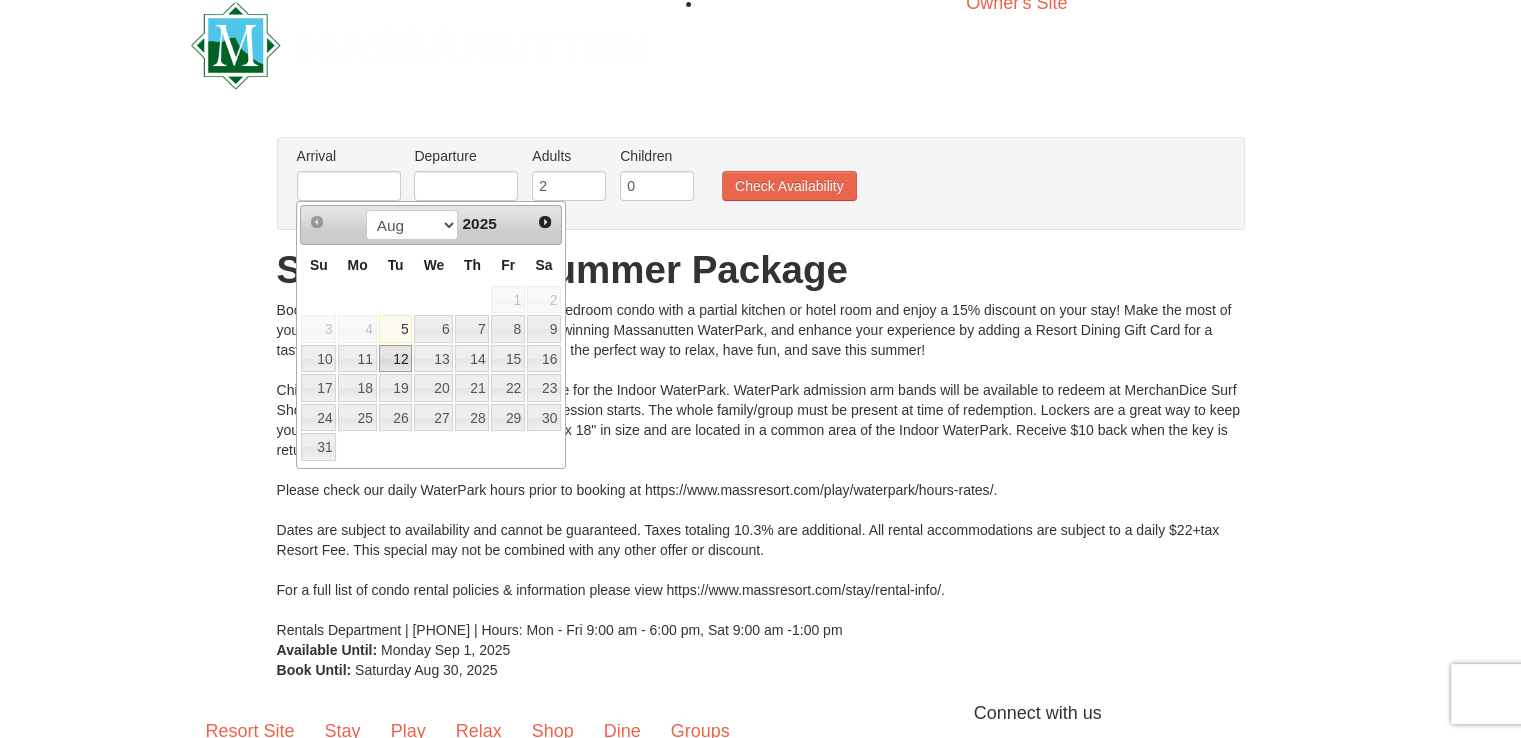 click on "12" at bounding box center (396, 359) 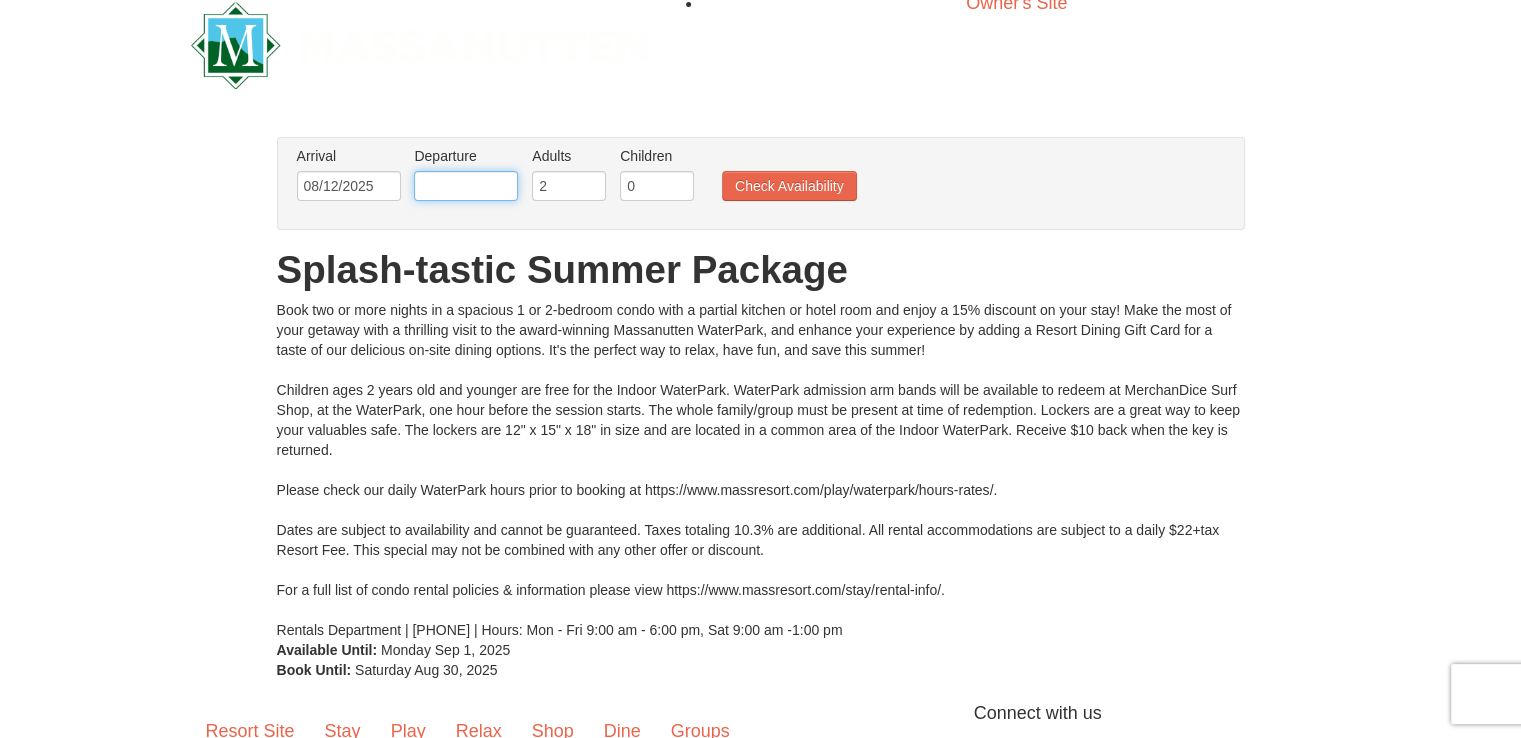 click at bounding box center (466, 186) 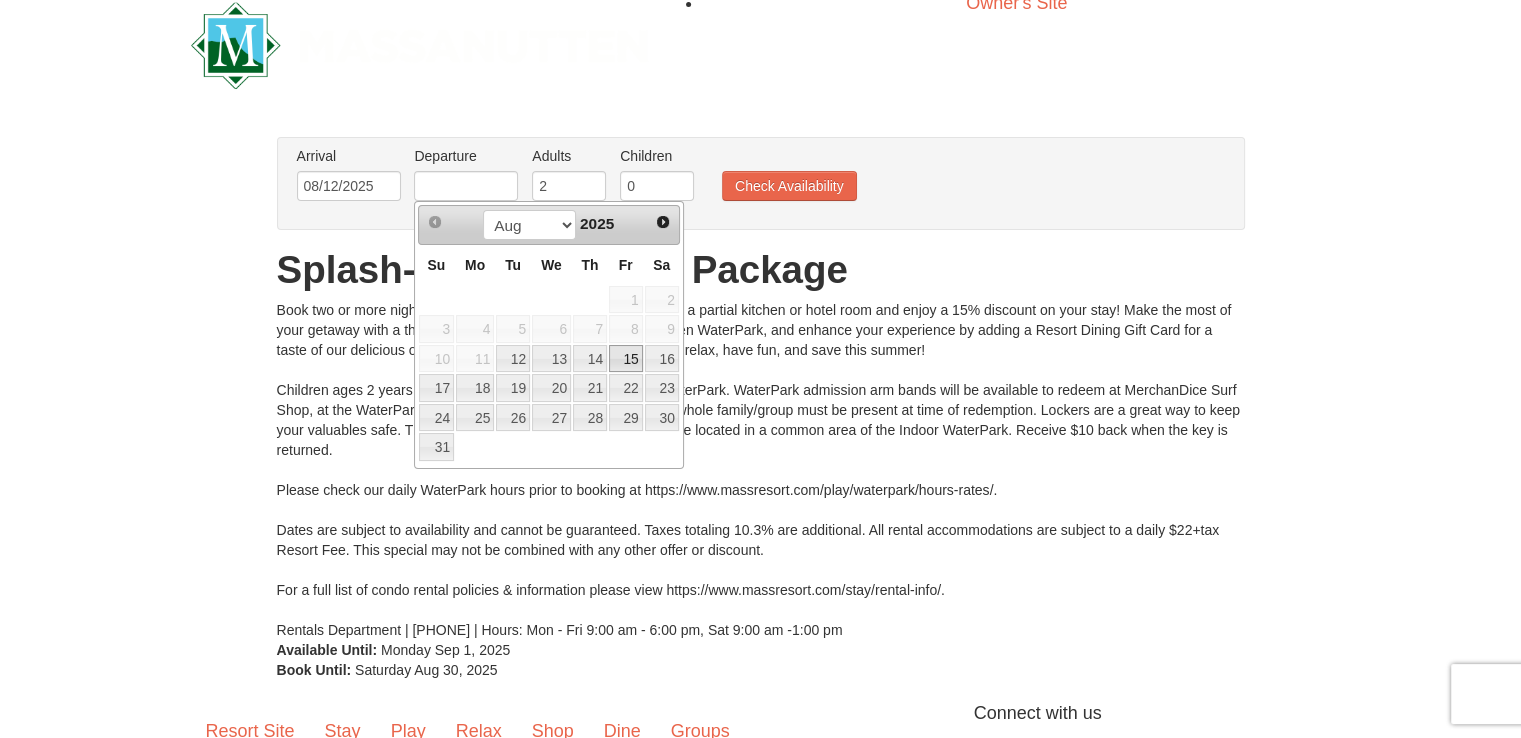 click on "15" at bounding box center (626, 359) 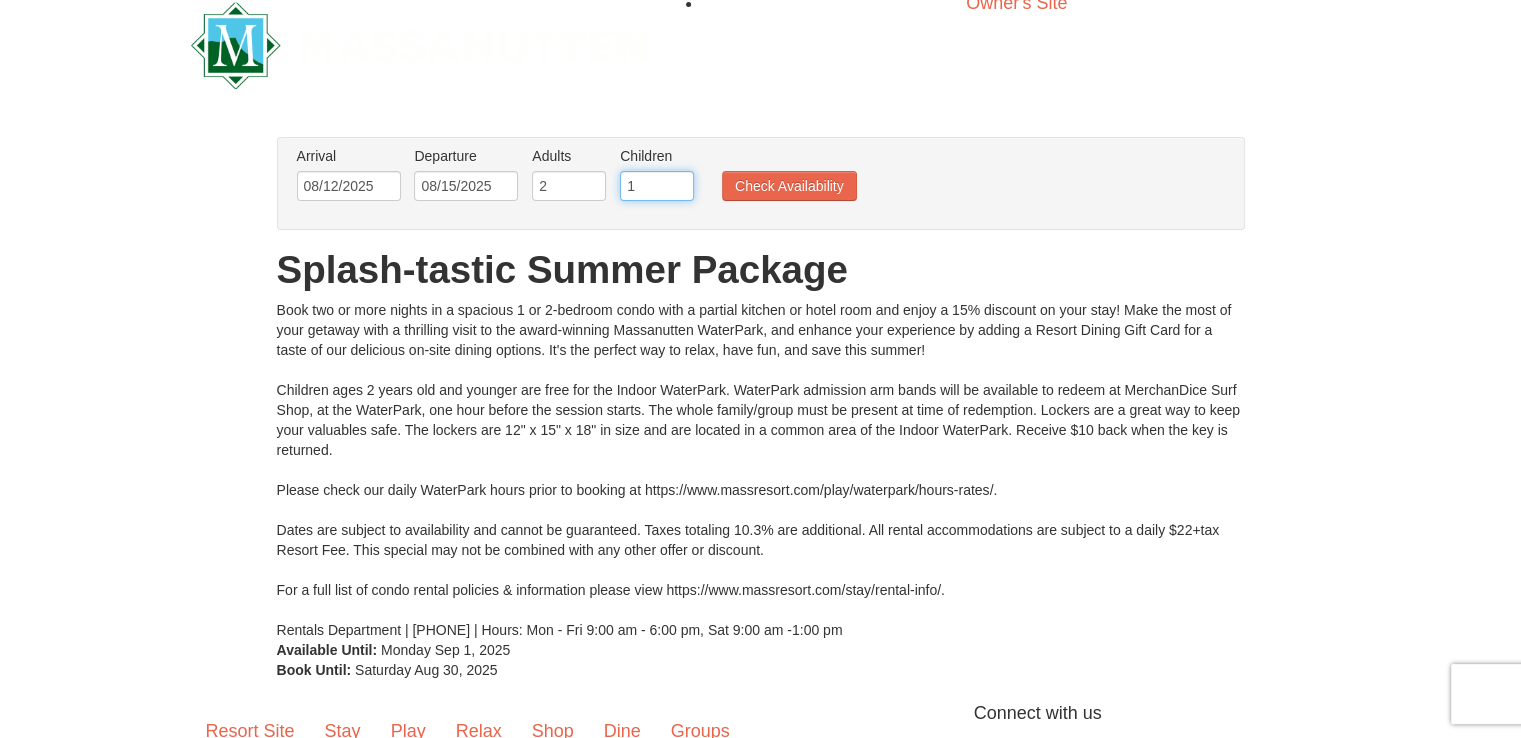 click on "1" at bounding box center [657, 186] 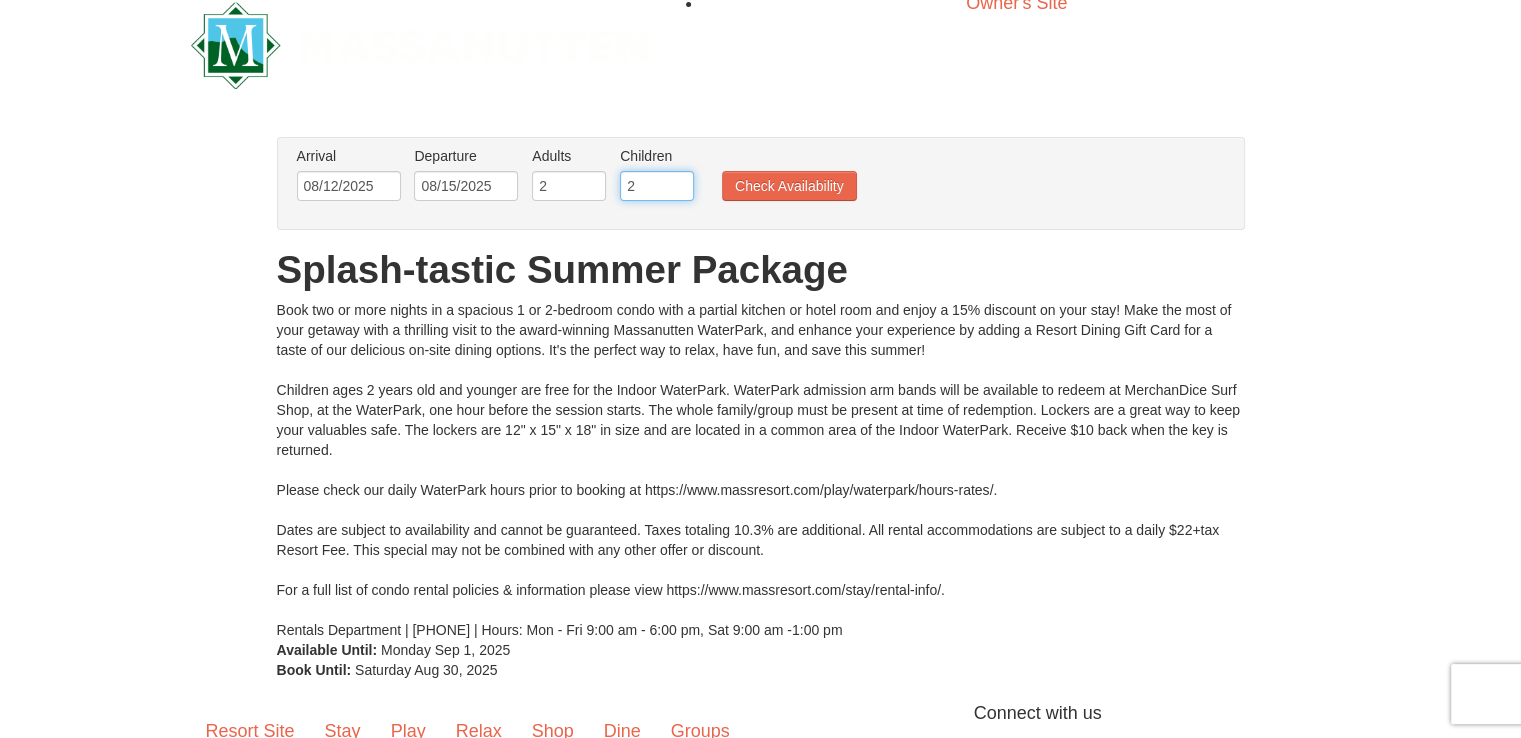 click on "2" at bounding box center [657, 186] 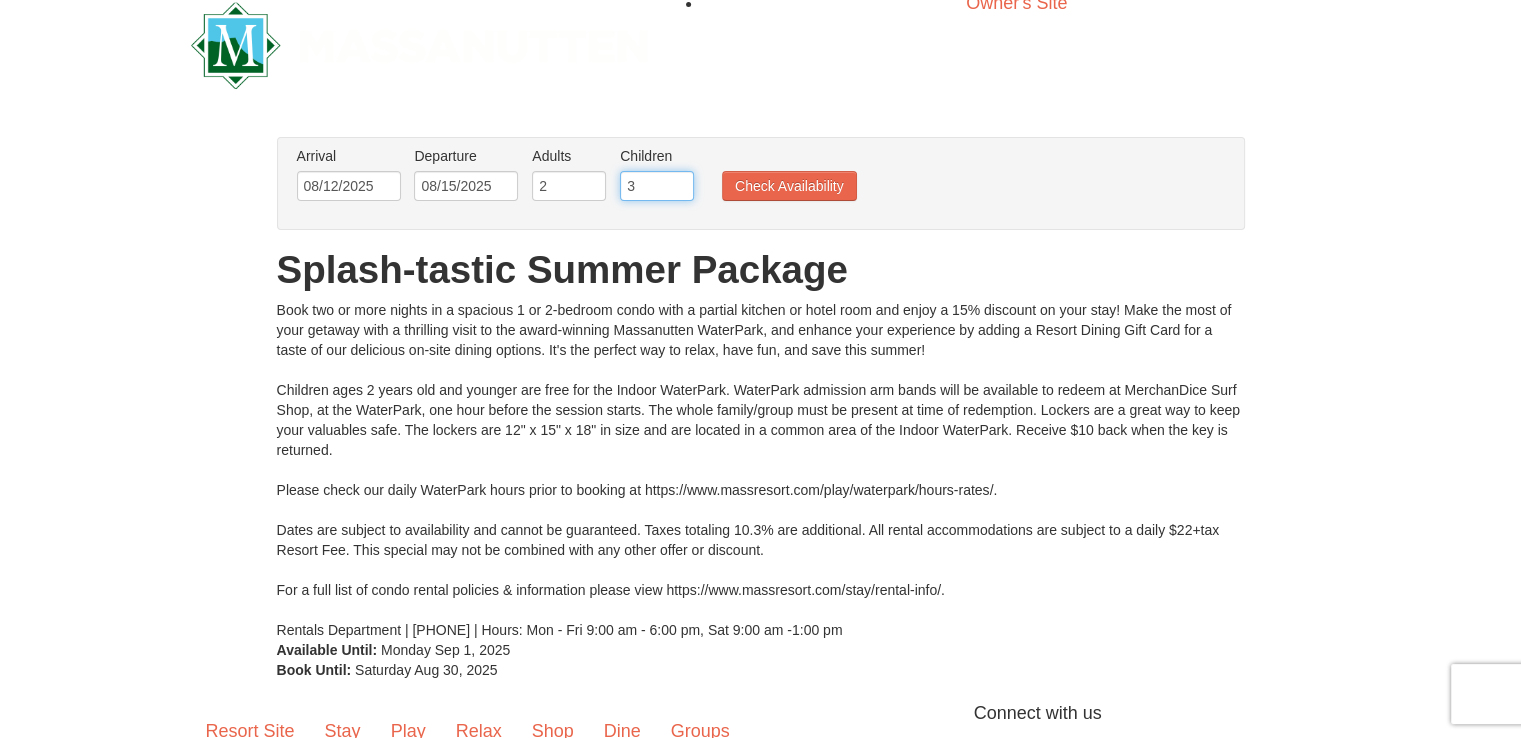 click on "3" at bounding box center [657, 186] 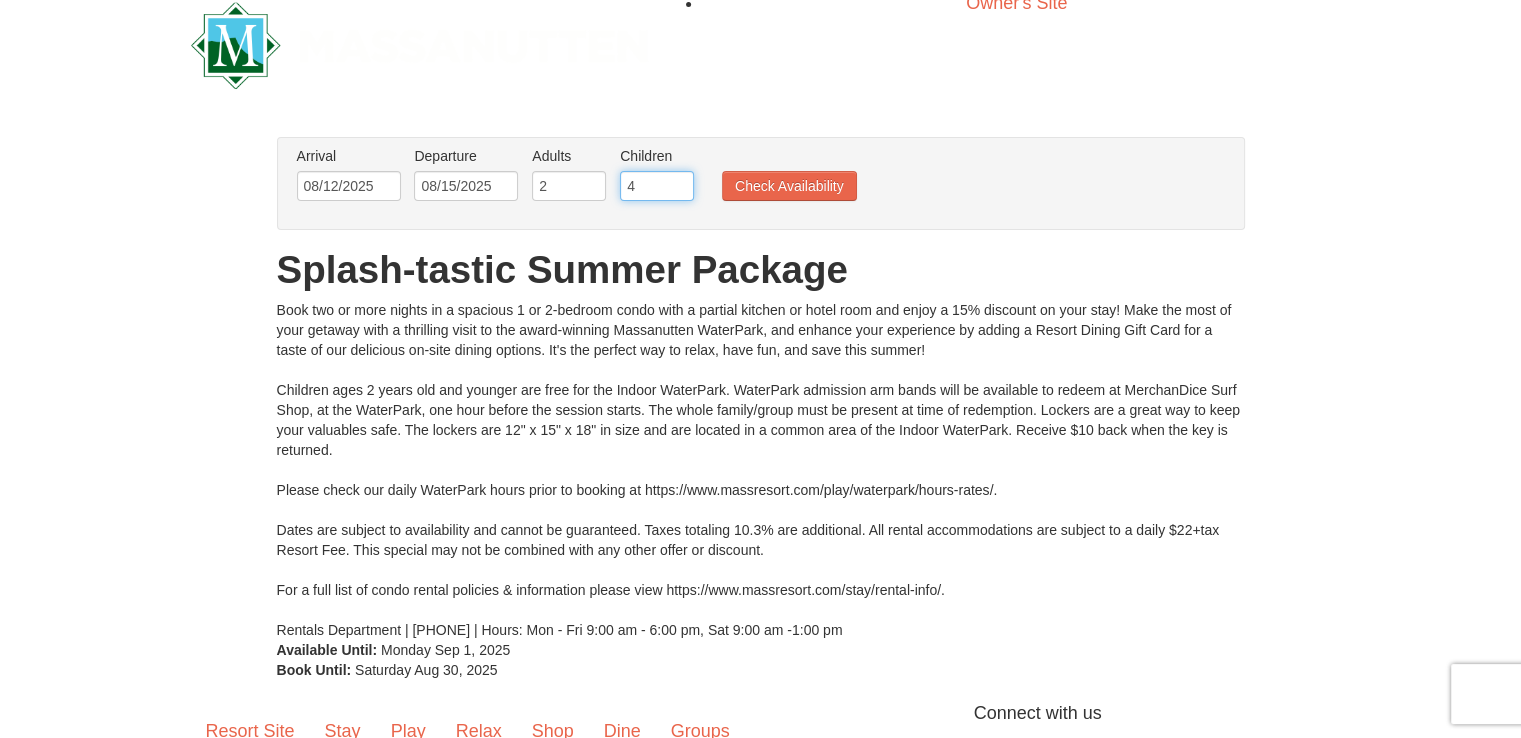type on "4" 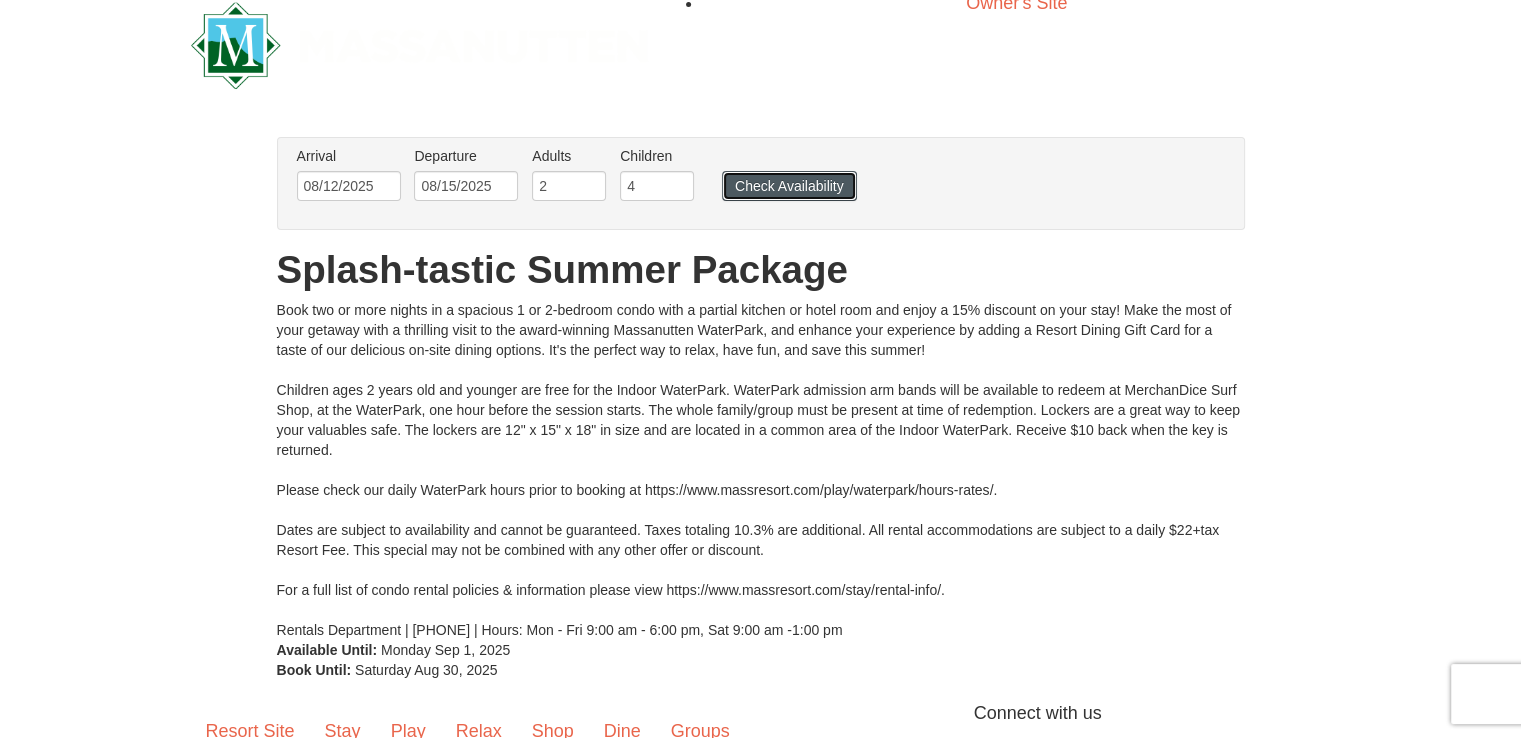 click on "Check Availability" at bounding box center (789, 186) 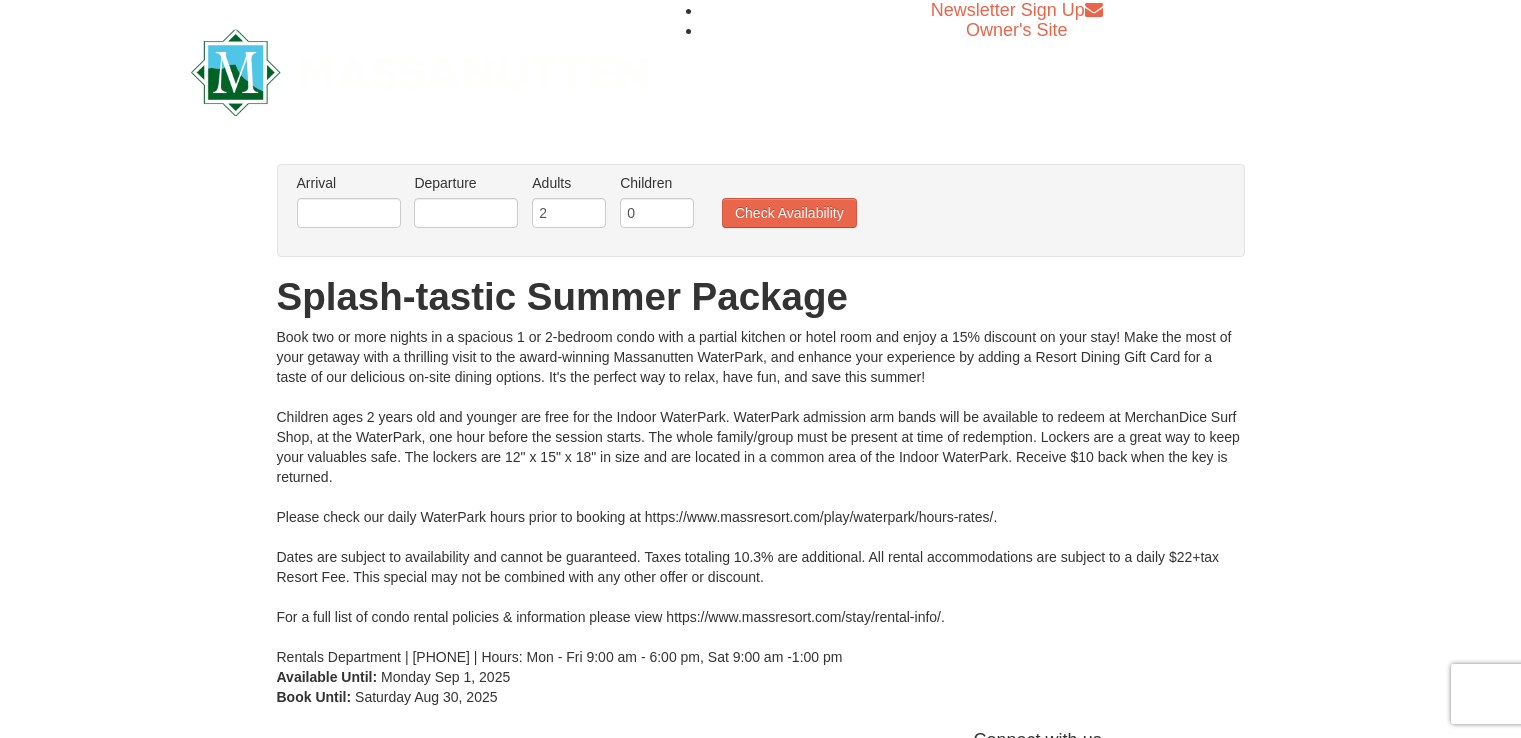 scroll, scrollTop: 0, scrollLeft: 0, axis: both 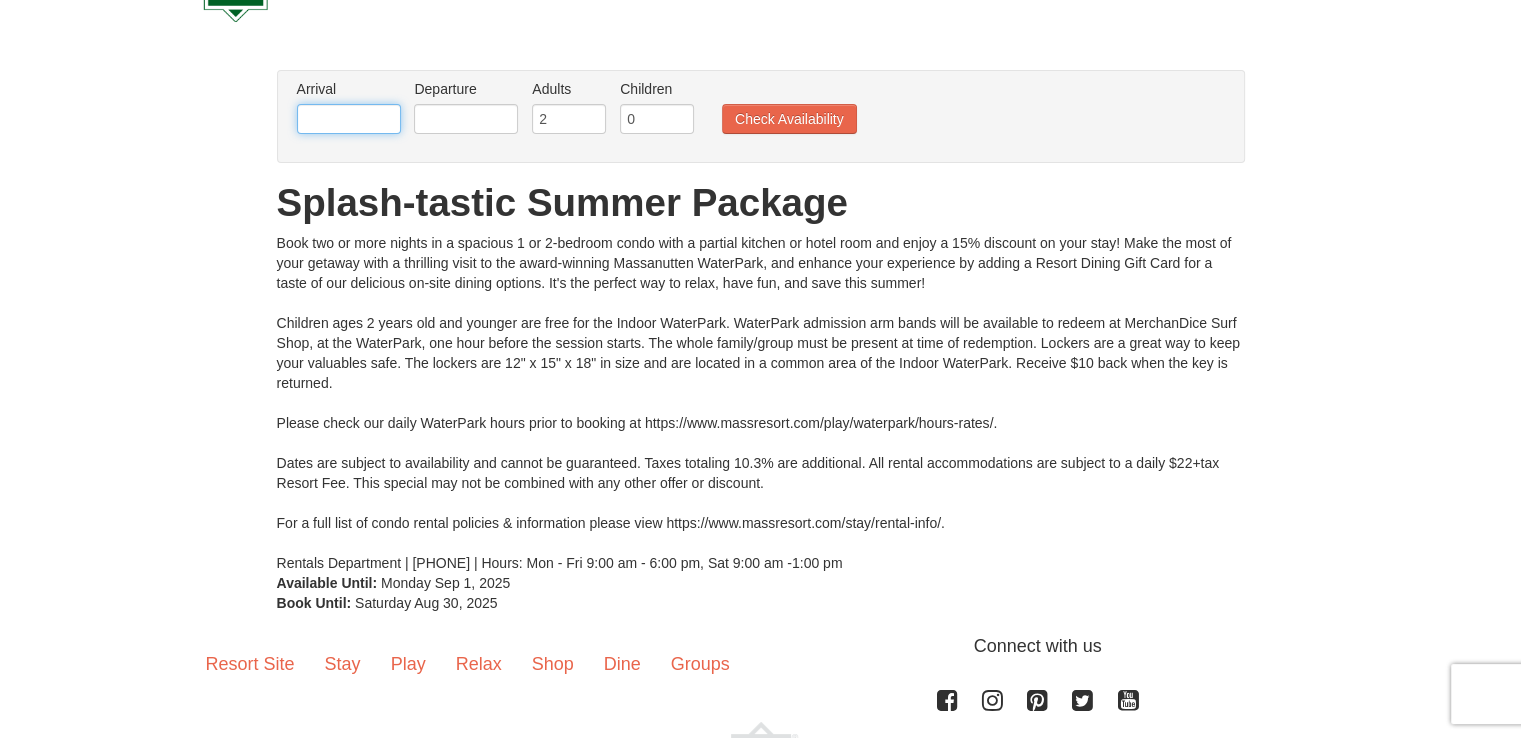 click at bounding box center [349, 119] 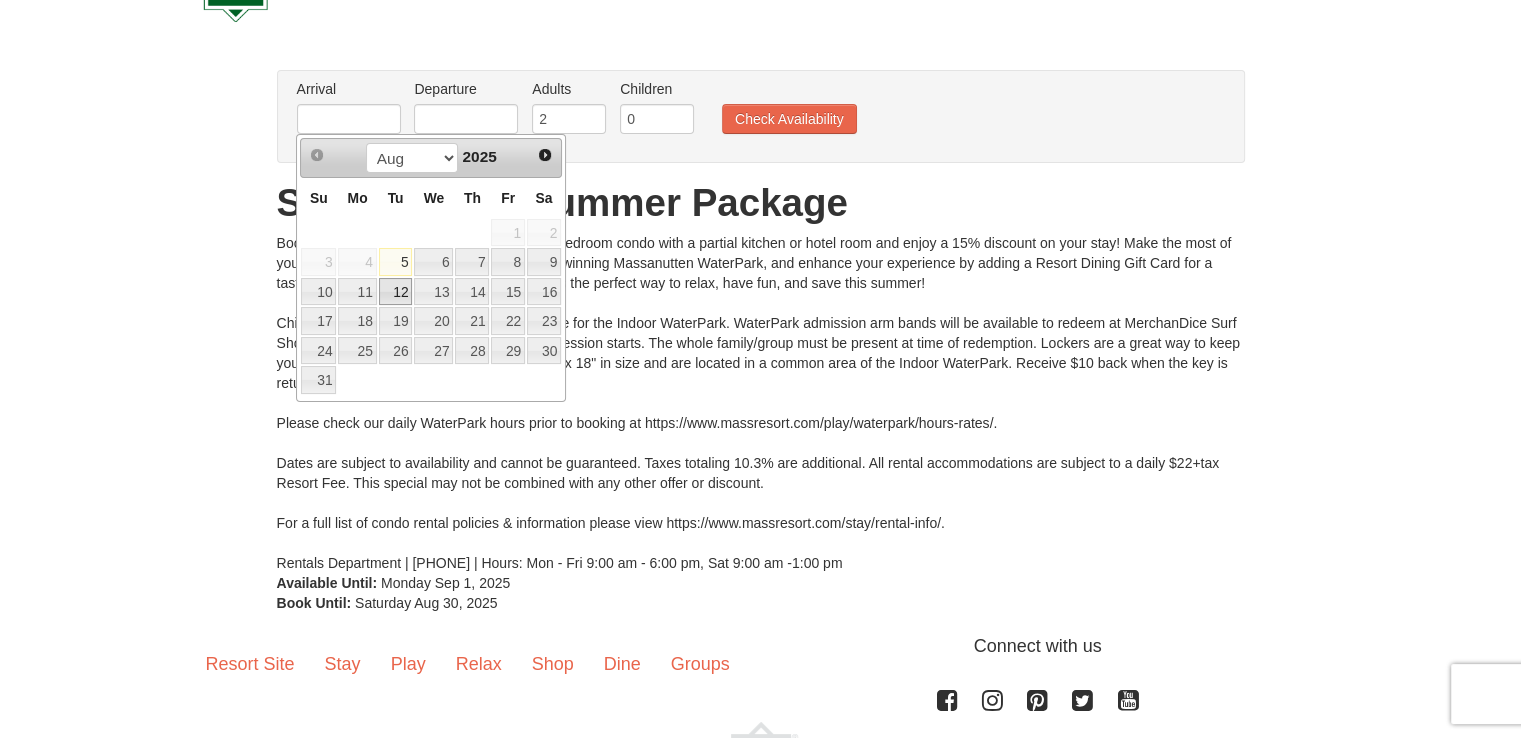 click on "12" at bounding box center [396, 292] 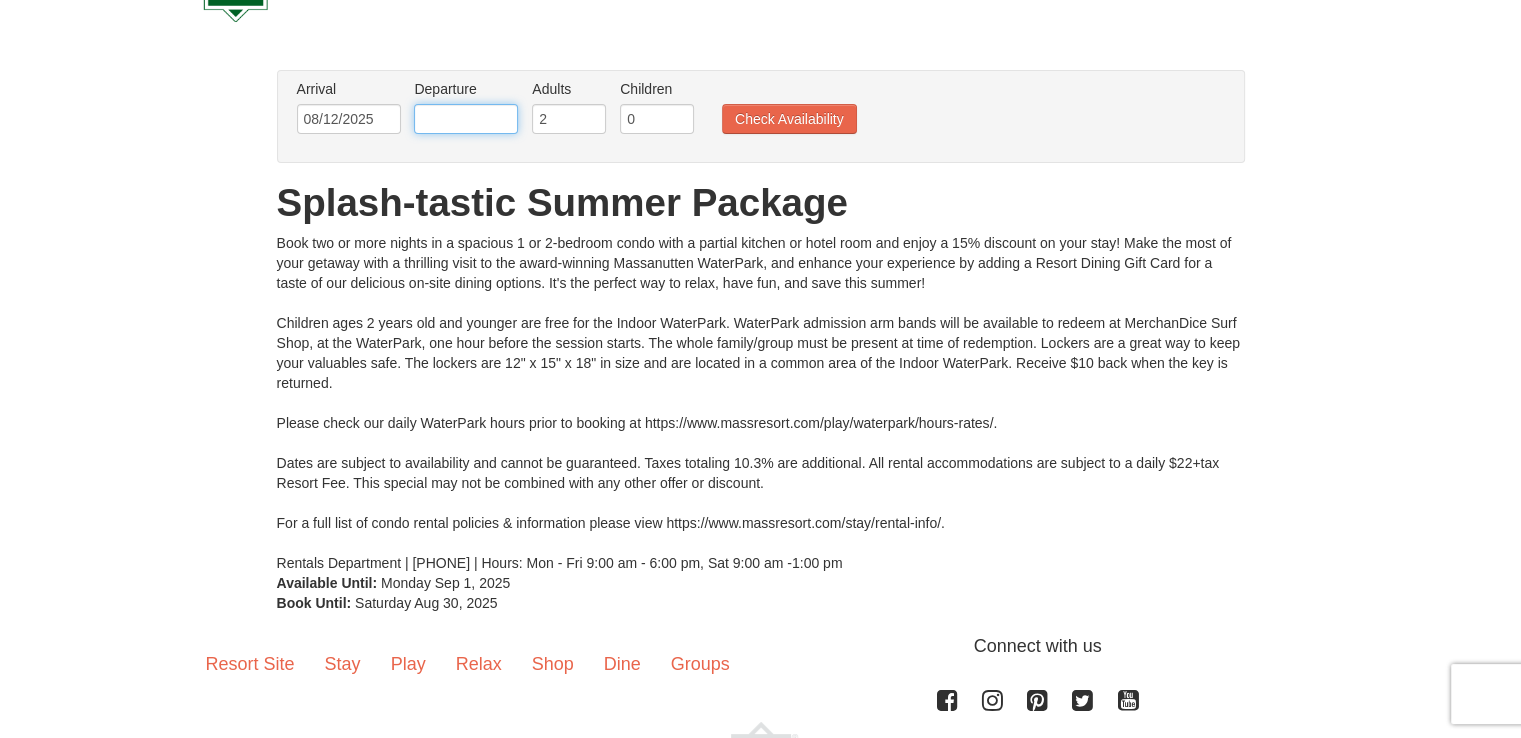 click at bounding box center (466, 119) 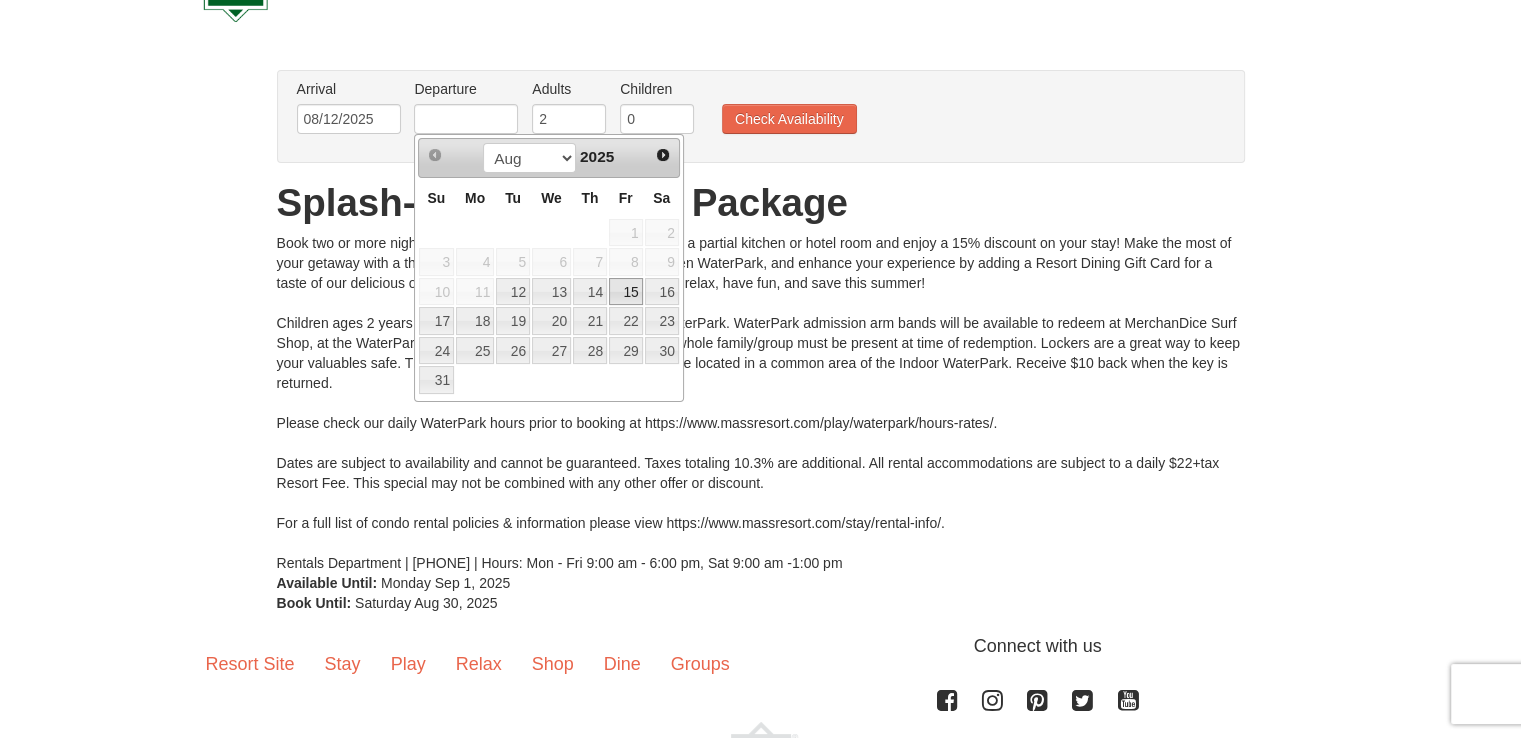 click on "15" at bounding box center (626, 292) 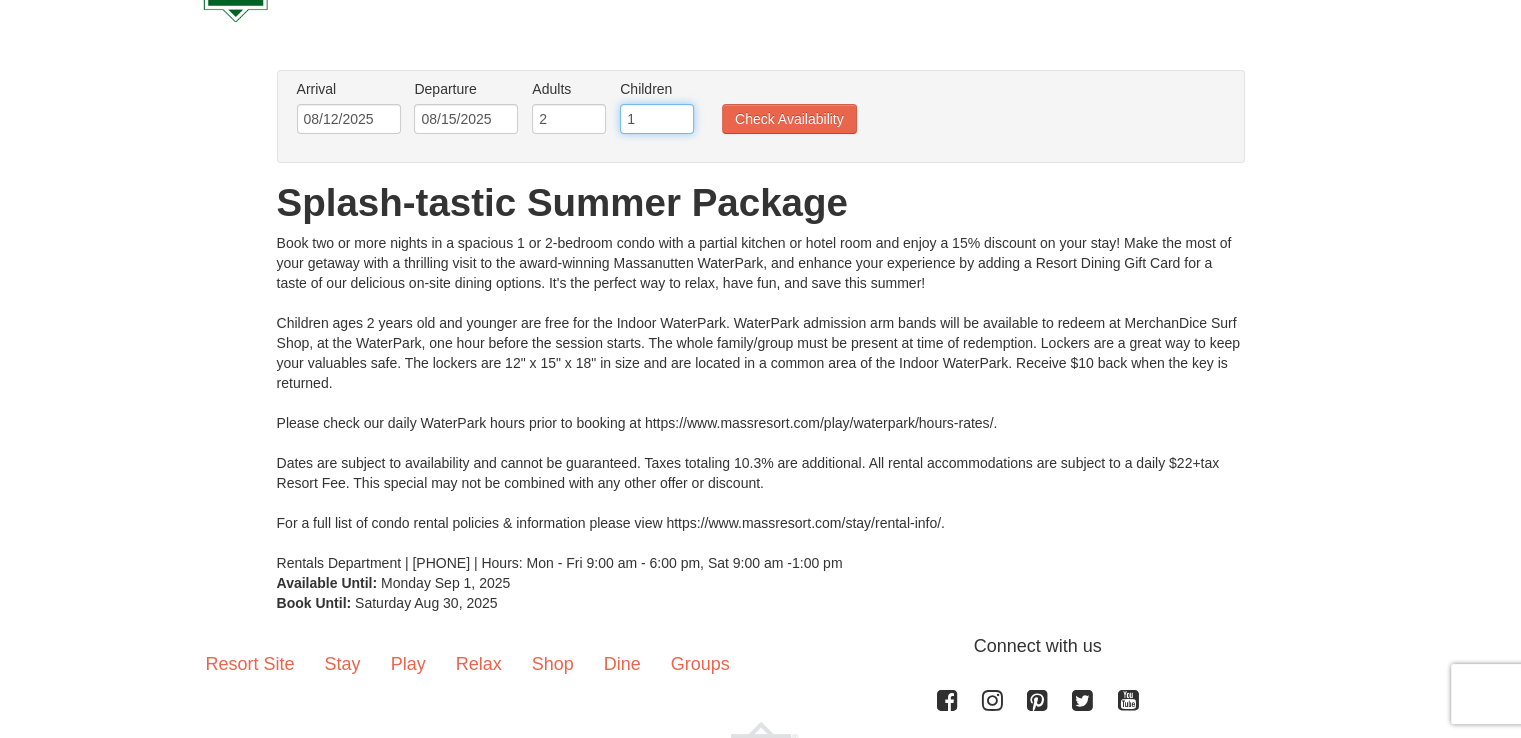 click on "1" at bounding box center (657, 119) 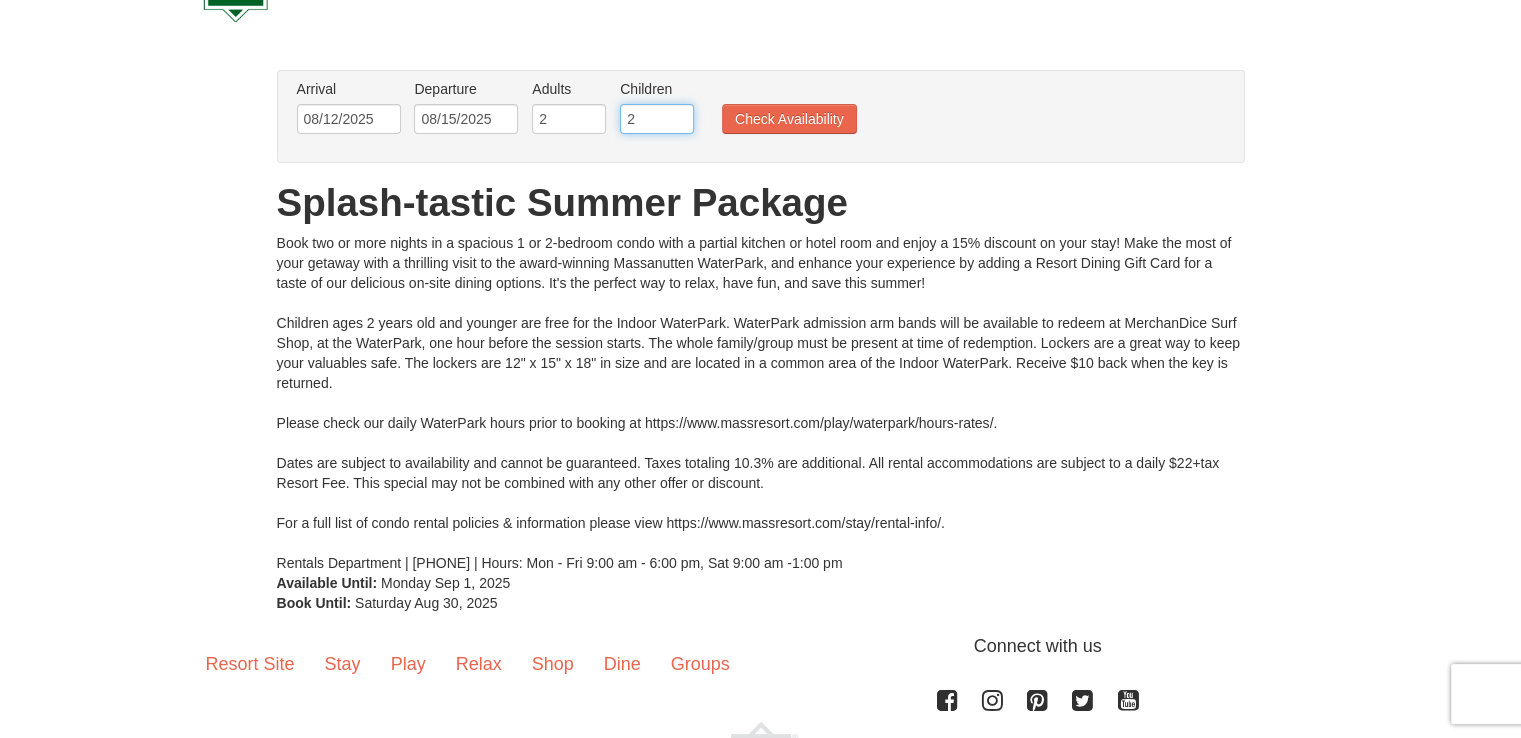 click on "2" at bounding box center (657, 119) 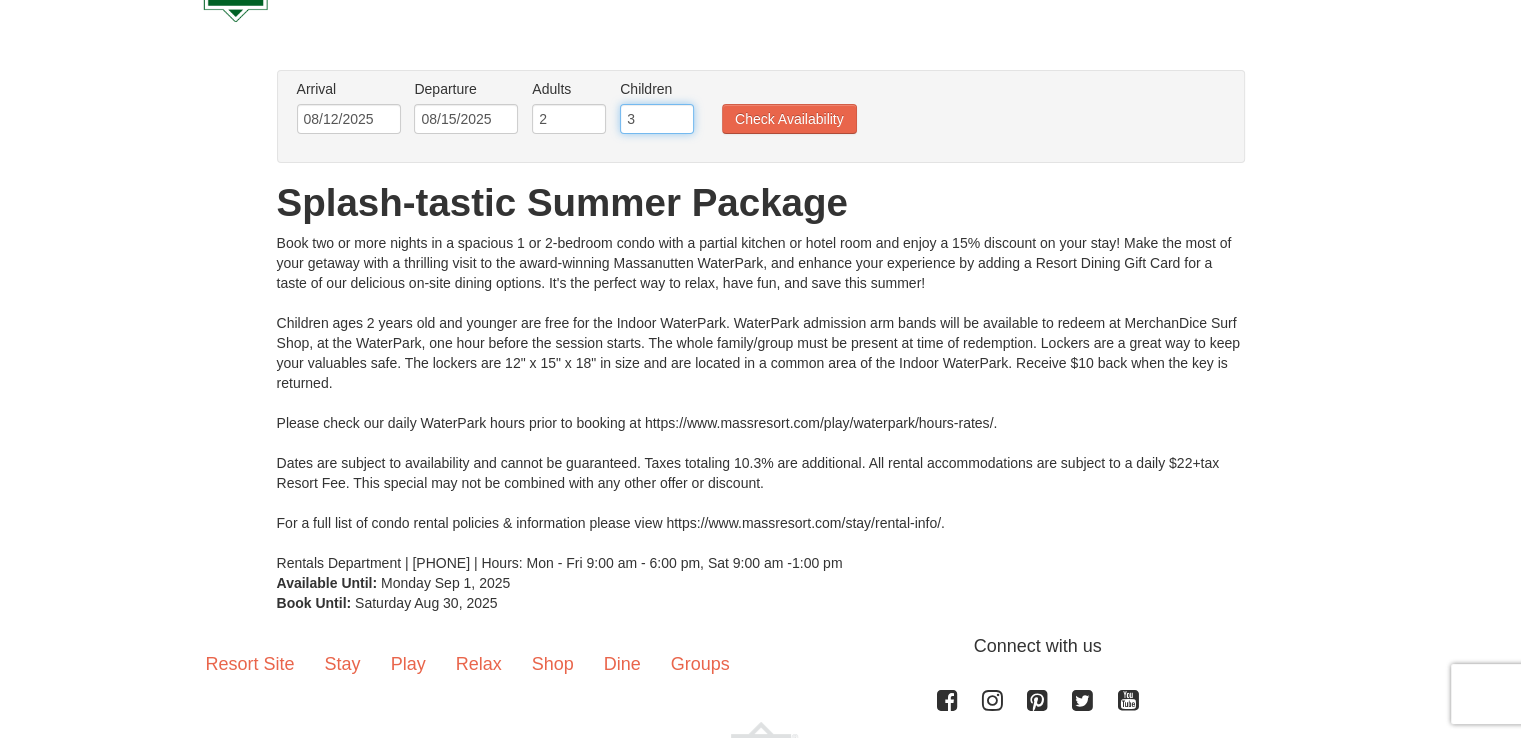 click on "3" at bounding box center [657, 119] 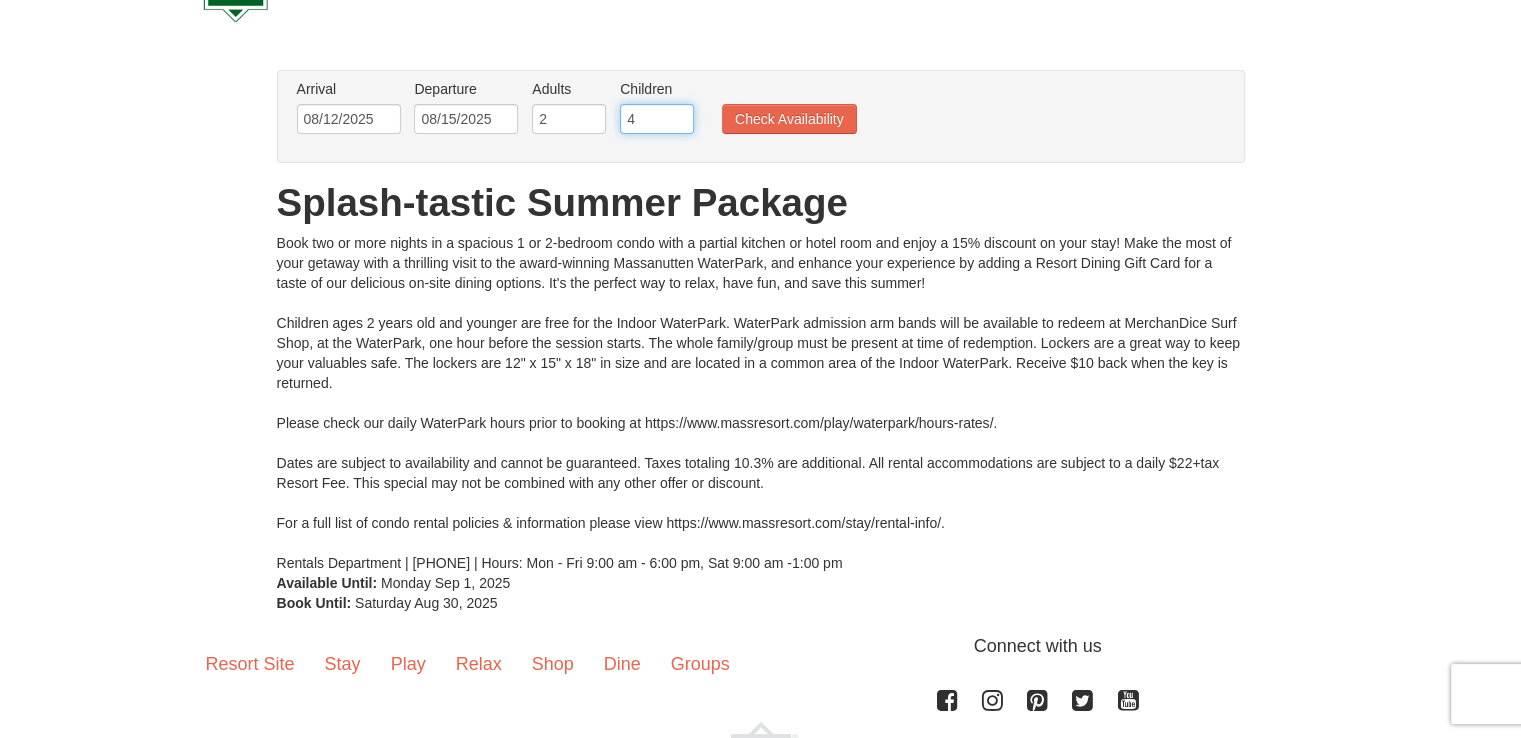 type on "4" 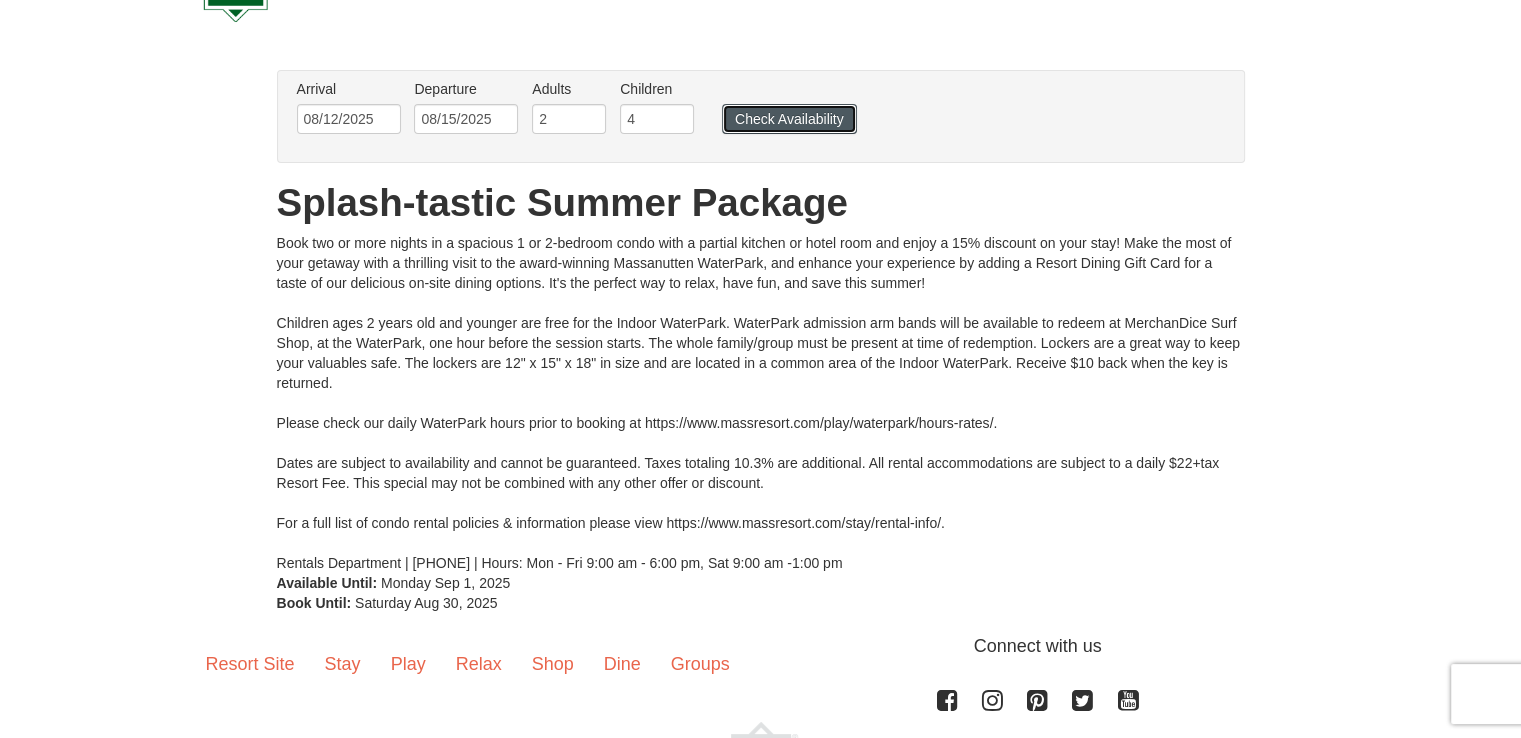 click on "Check Availability" at bounding box center (789, 119) 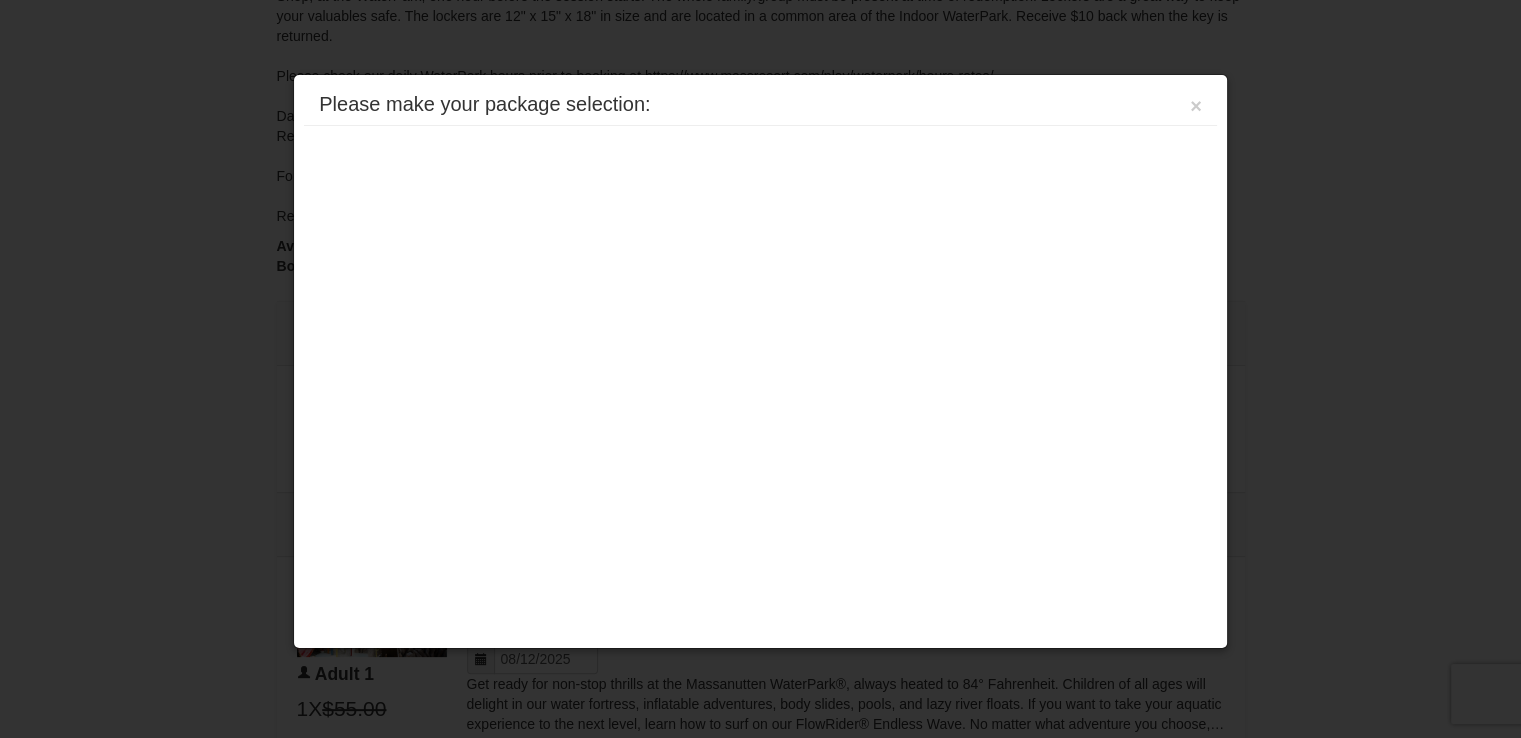 scroll, scrollTop: 632, scrollLeft: 0, axis: vertical 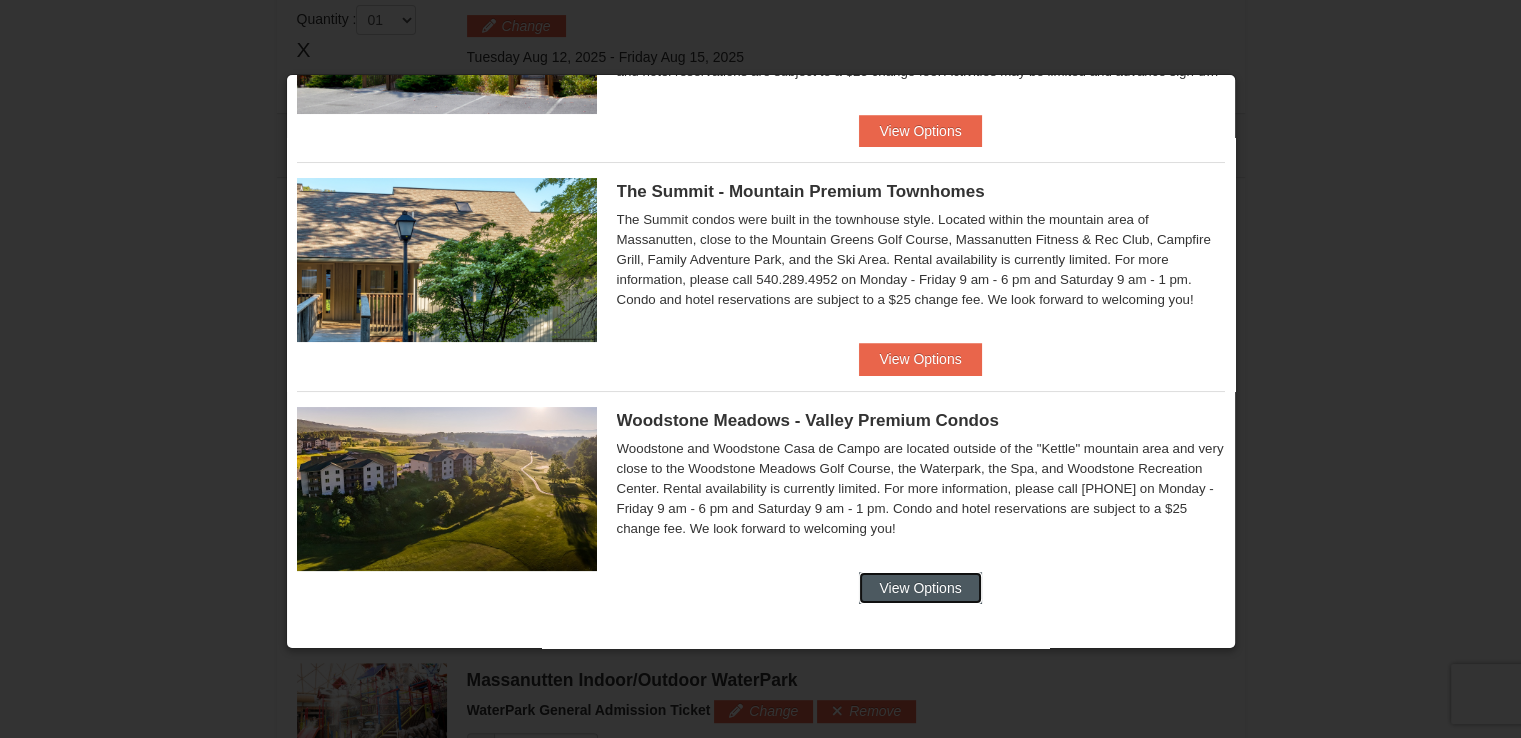click on "View Options" at bounding box center (920, 588) 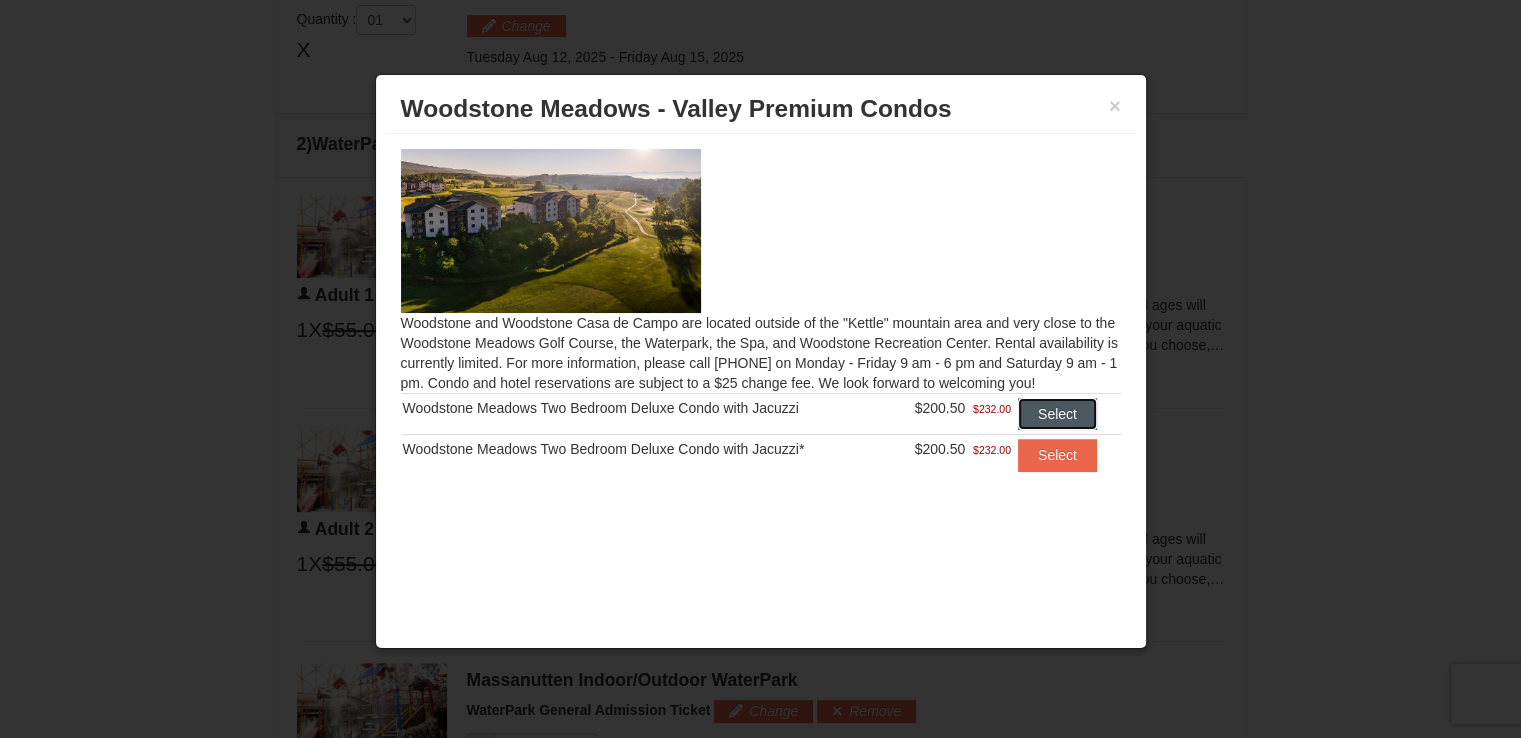click on "Select" at bounding box center [1057, 414] 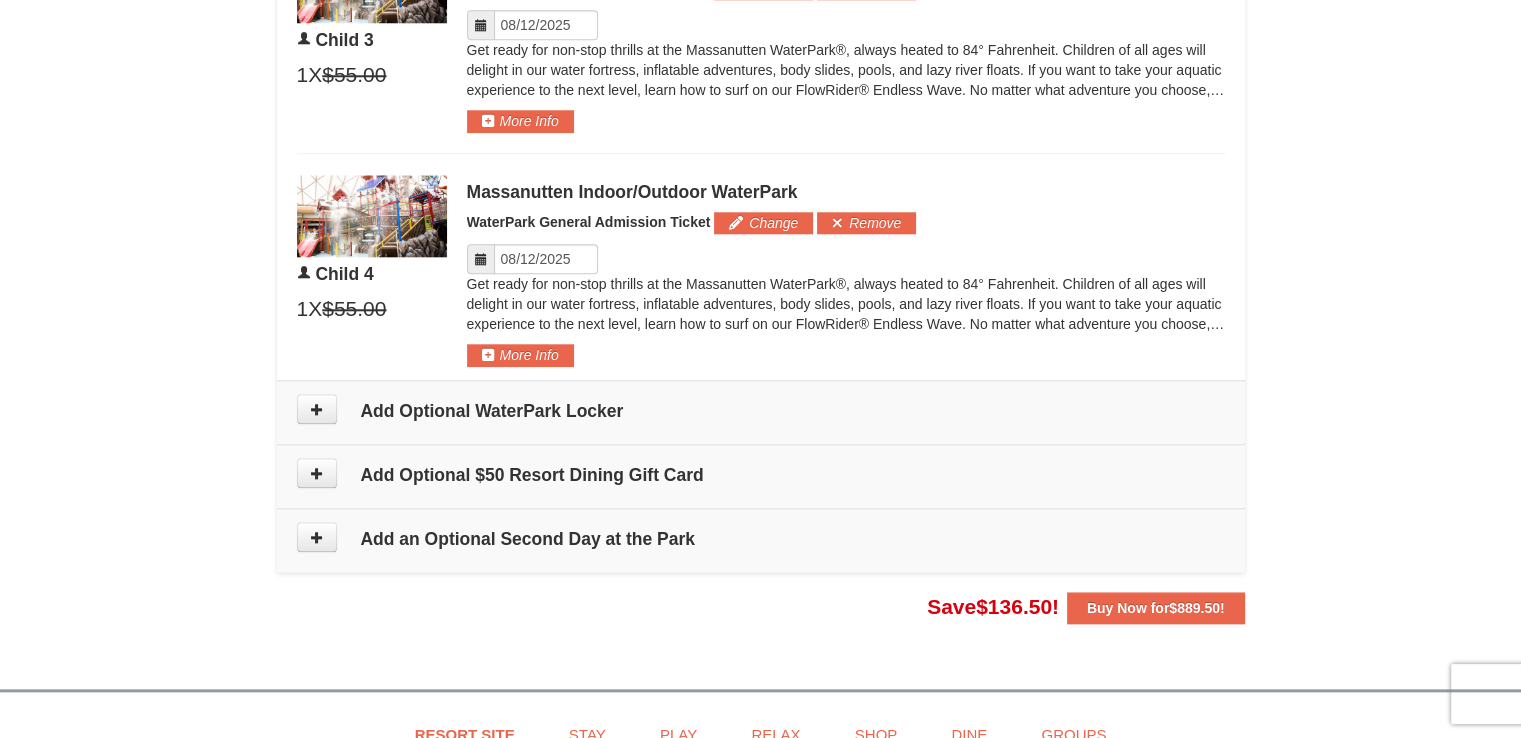 scroll, scrollTop: 2052, scrollLeft: 0, axis: vertical 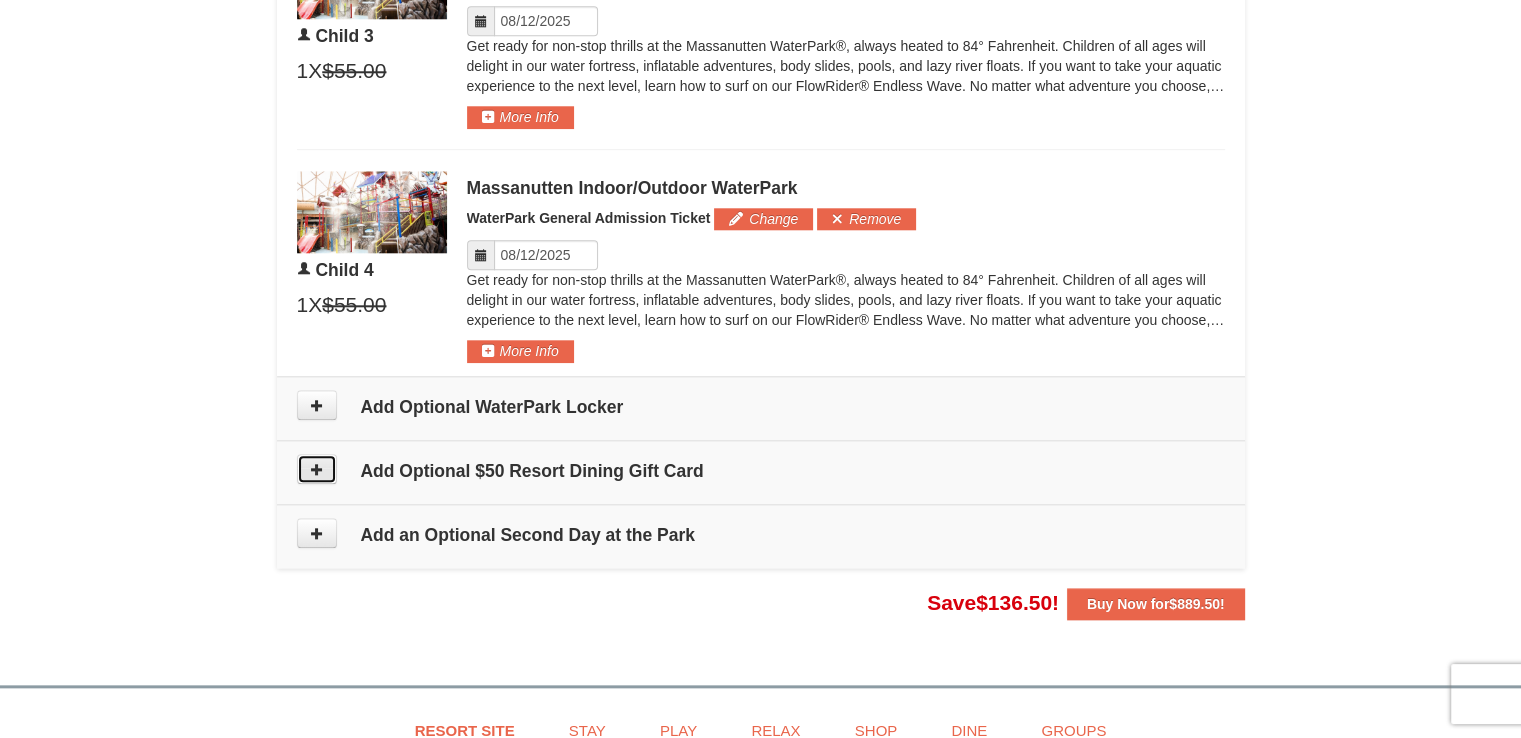 click at bounding box center [317, 469] 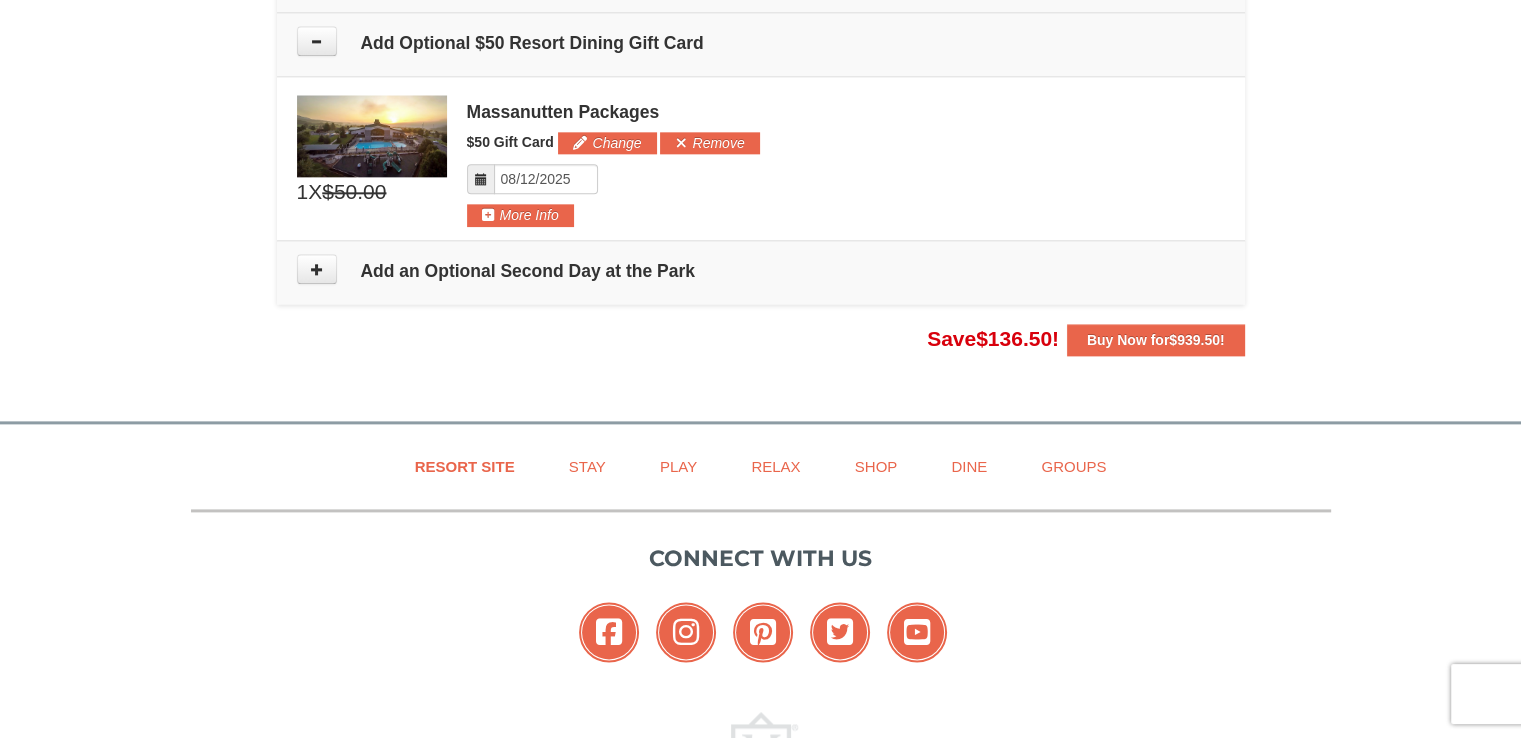 scroll, scrollTop: 2485, scrollLeft: 0, axis: vertical 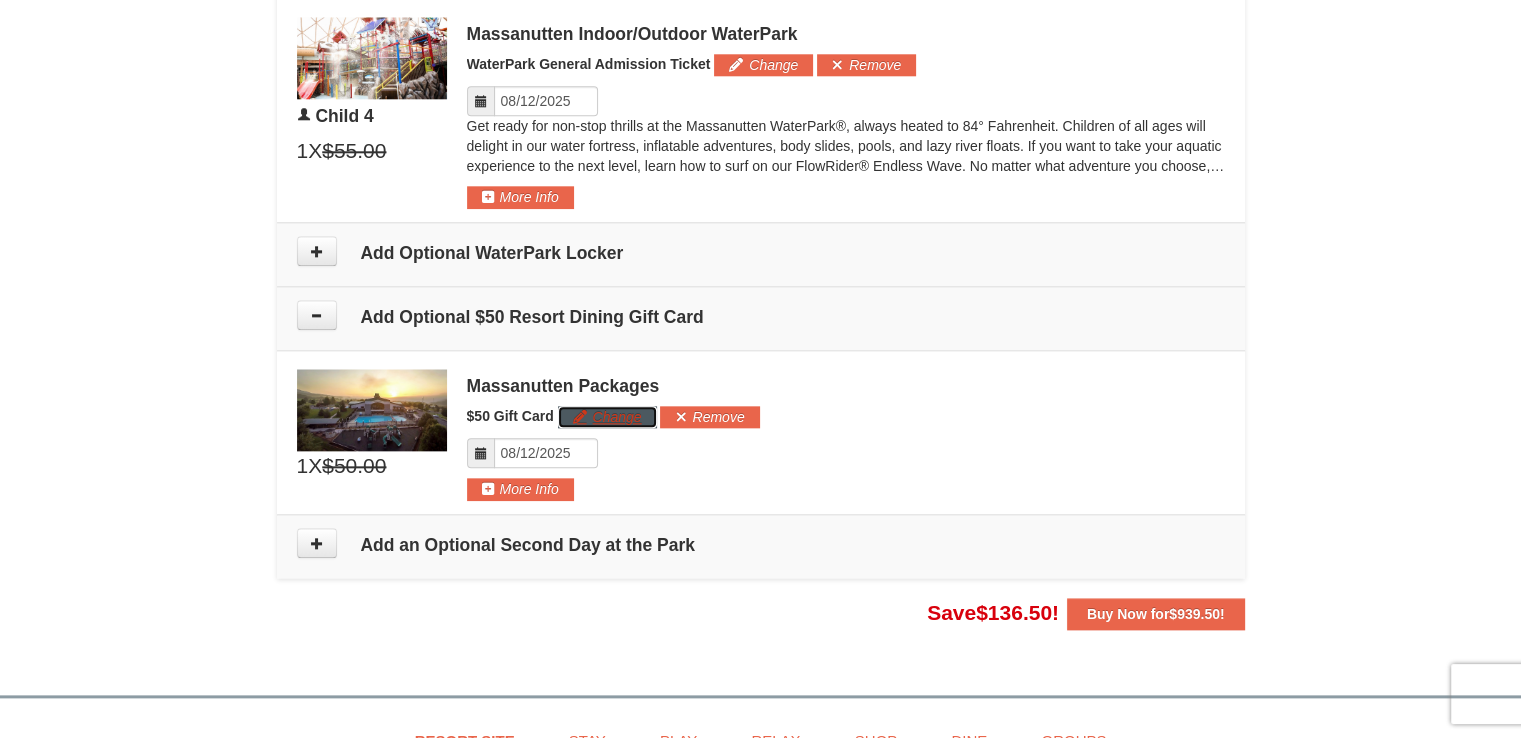 click on "Change" at bounding box center (607, 417) 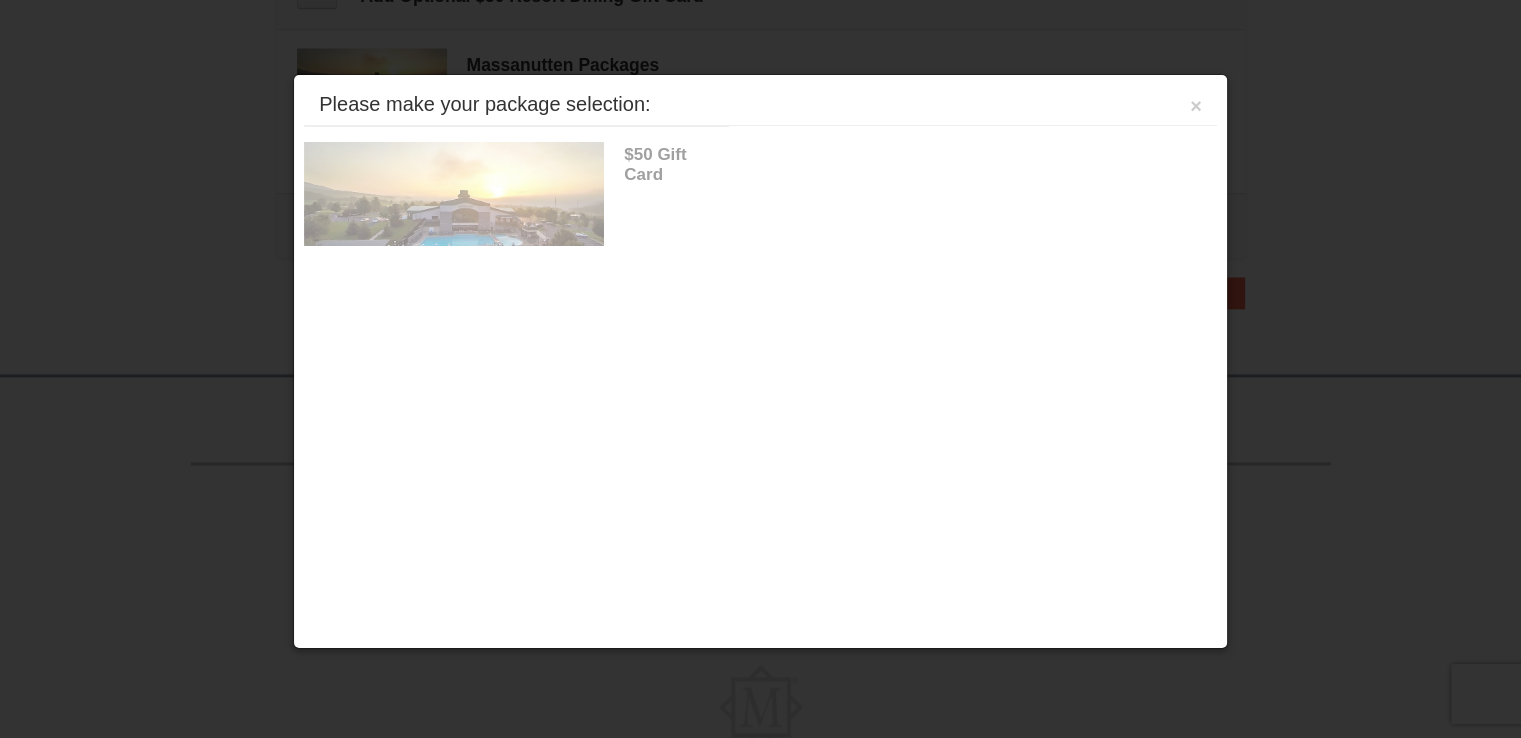 scroll, scrollTop: 2568, scrollLeft: 0, axis: vertical 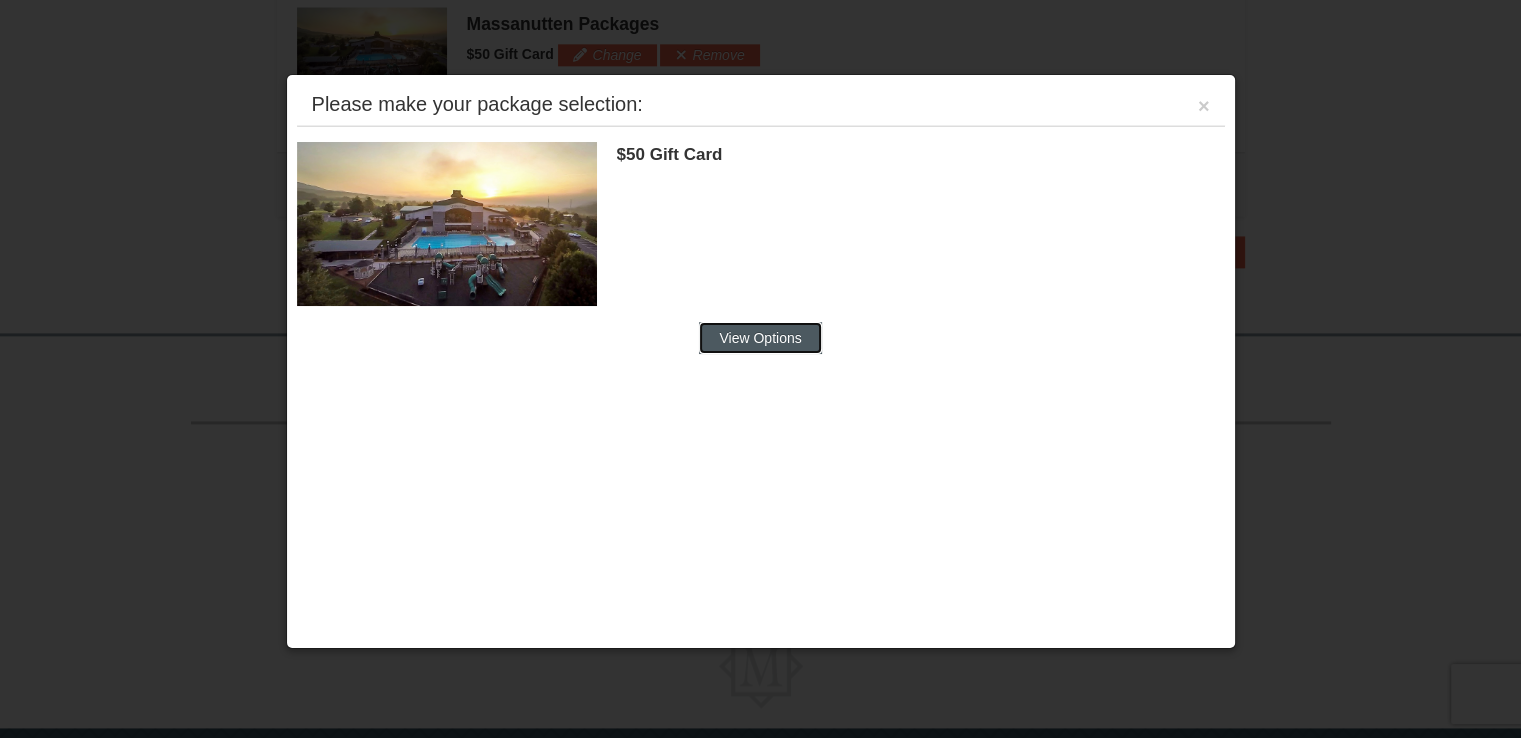 click on "View Options" at bounding box center (760, 338) 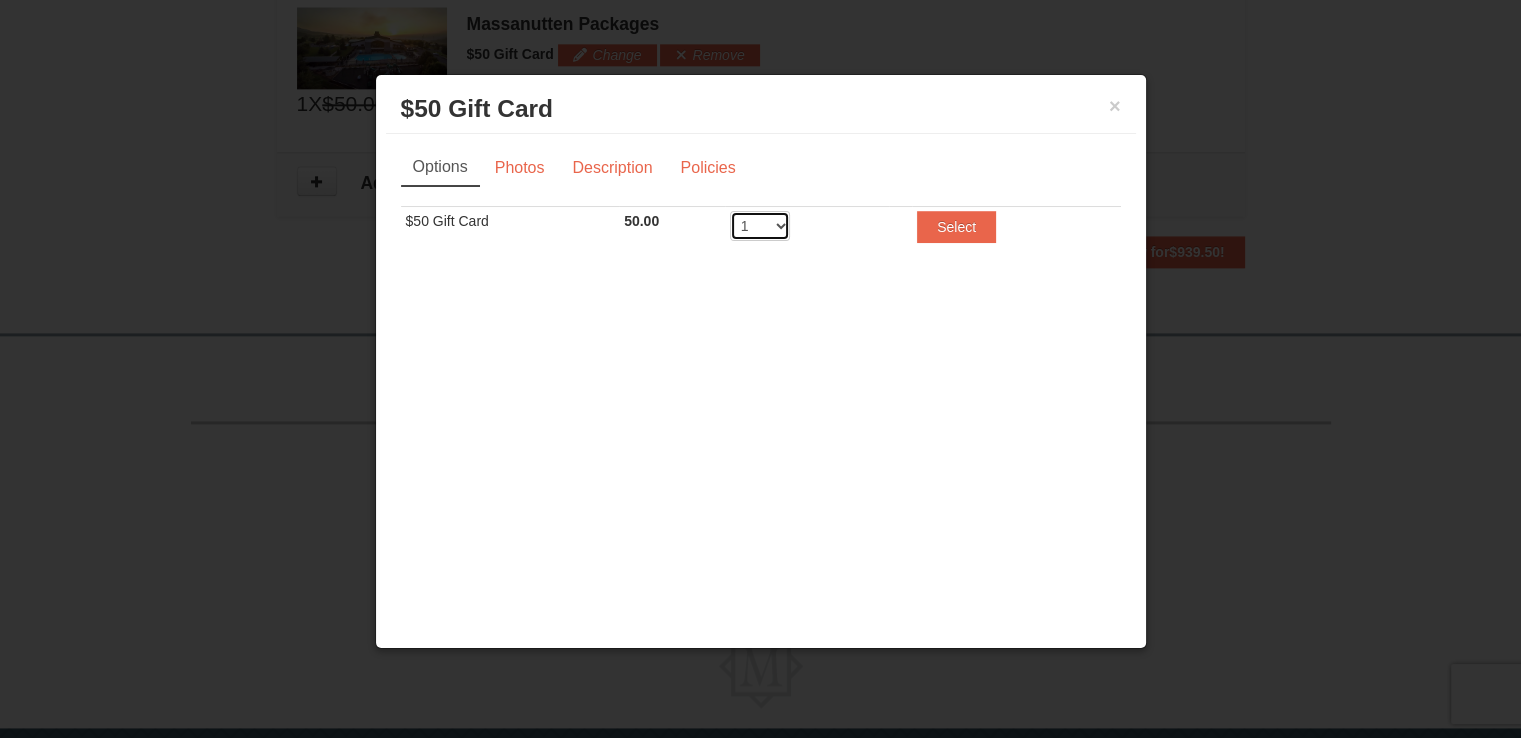 click on "1 2 3 4 5 6 7 8 9 10 11 12 13 14 15 16 17 18 19 20" at bounding box center (760, 226) 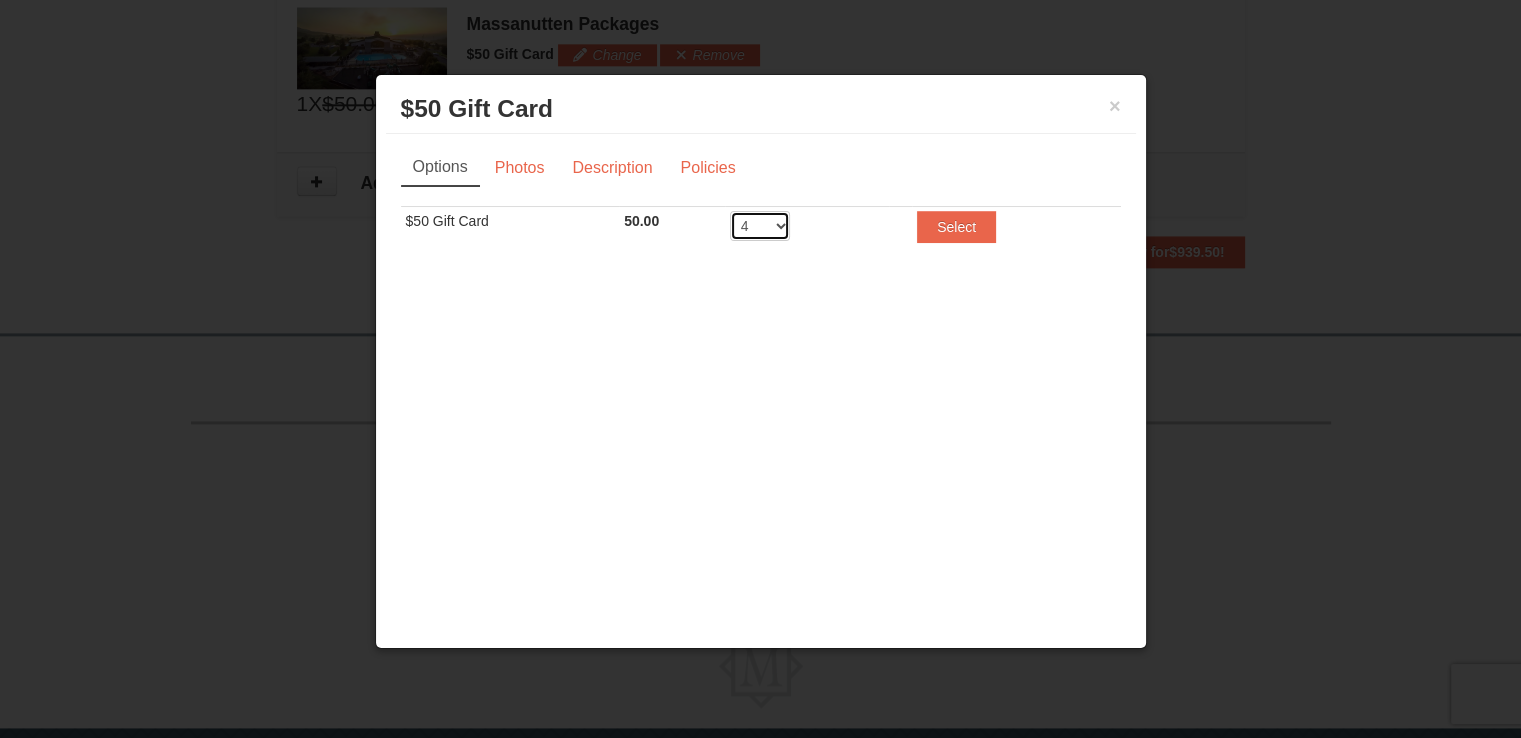 click on "1 2 3 4 5 6 7 8 9 10 11 12 13 14 15 16 17 18 19 20" at bounding box center (760, 226) 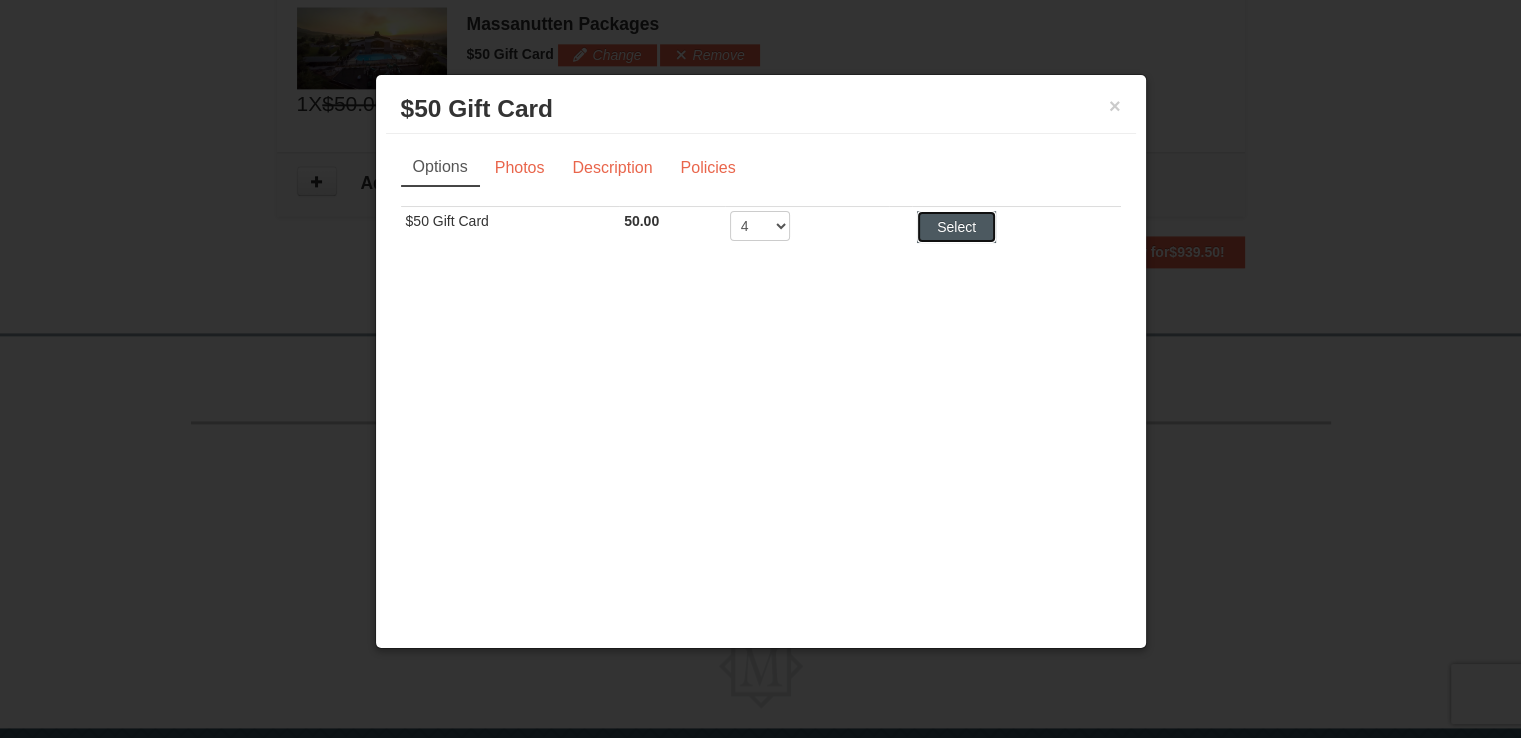 click on "Select" at bounding box center [956, 227] 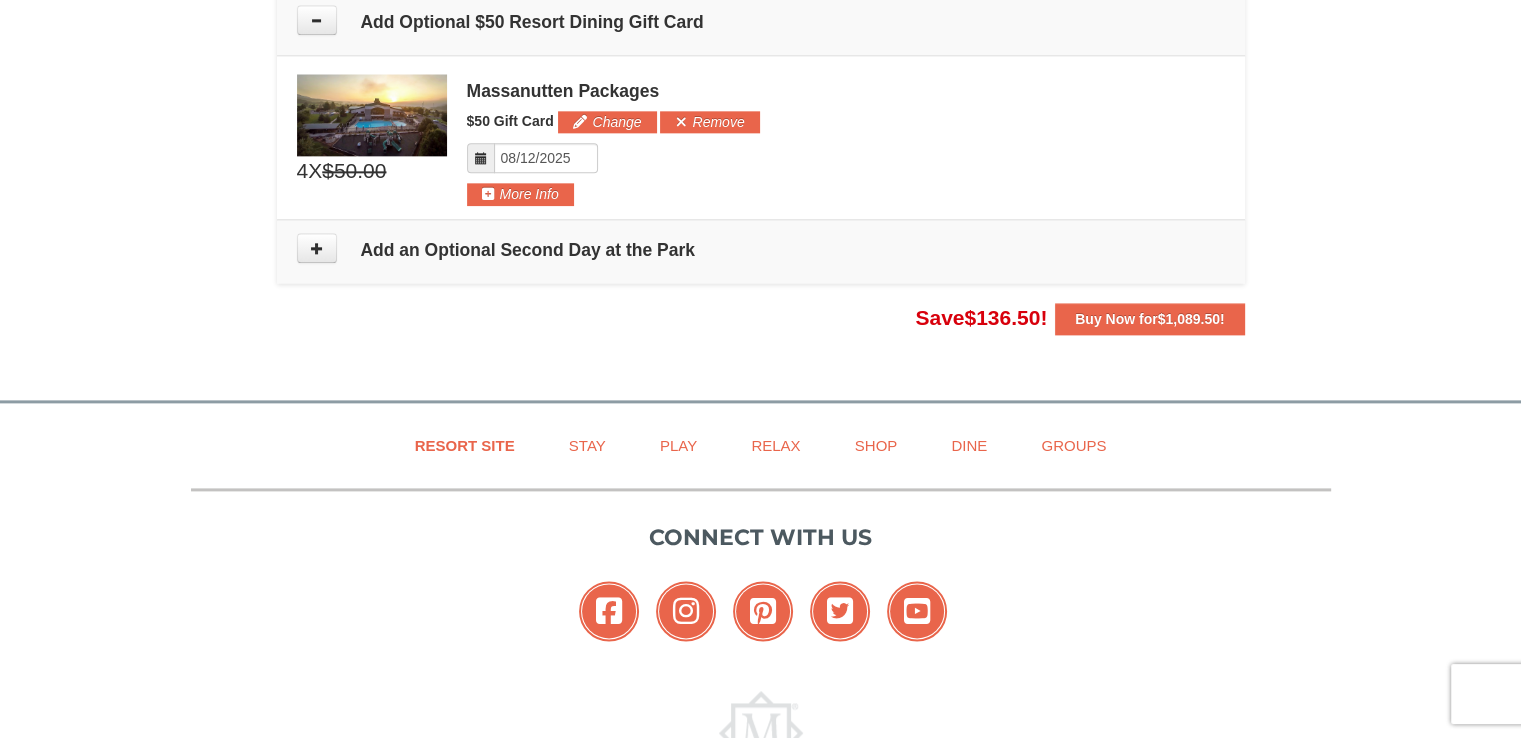 scroll, scrollTop: 2493, scrollLeft: 0, axis: vertical 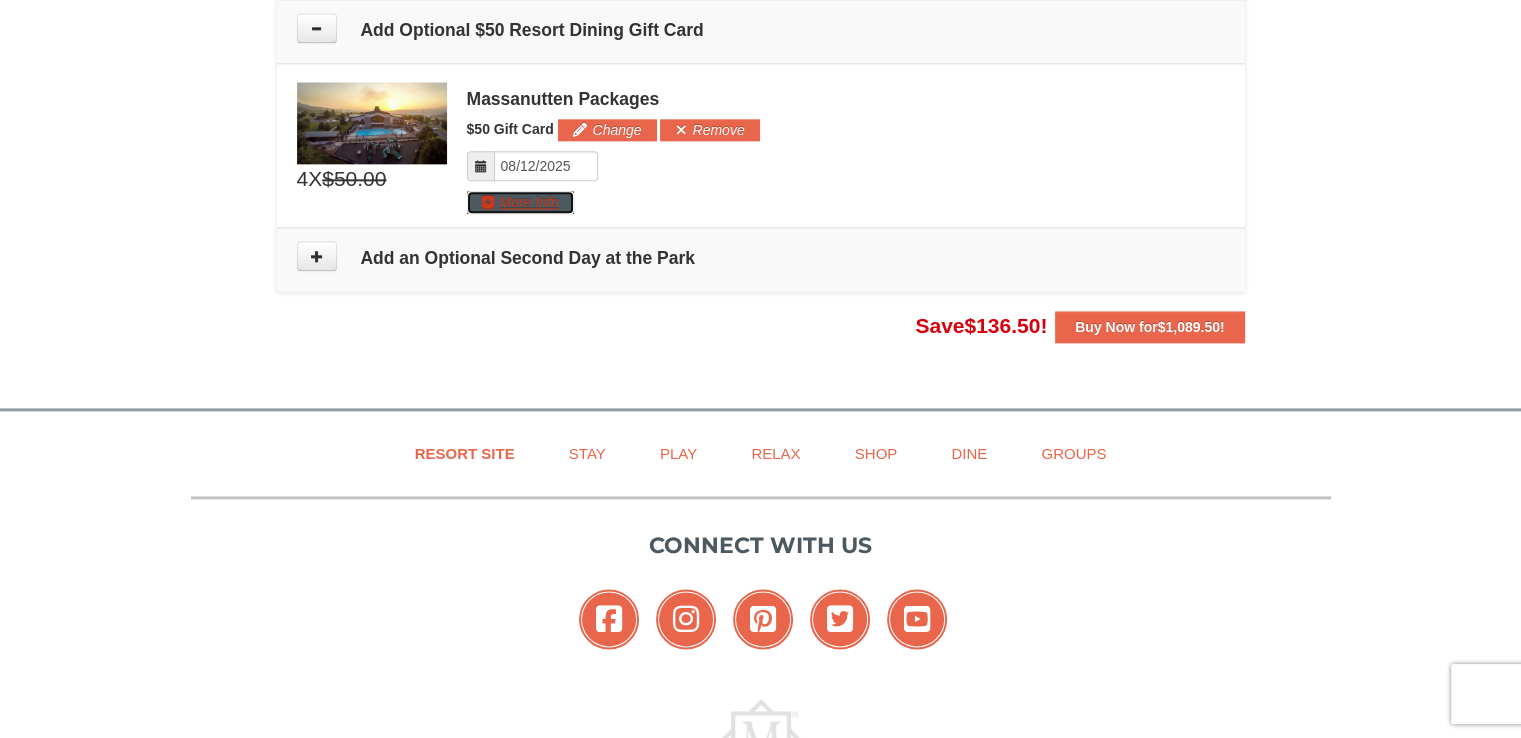 click on "More Info" at bounding box center (520, 202) 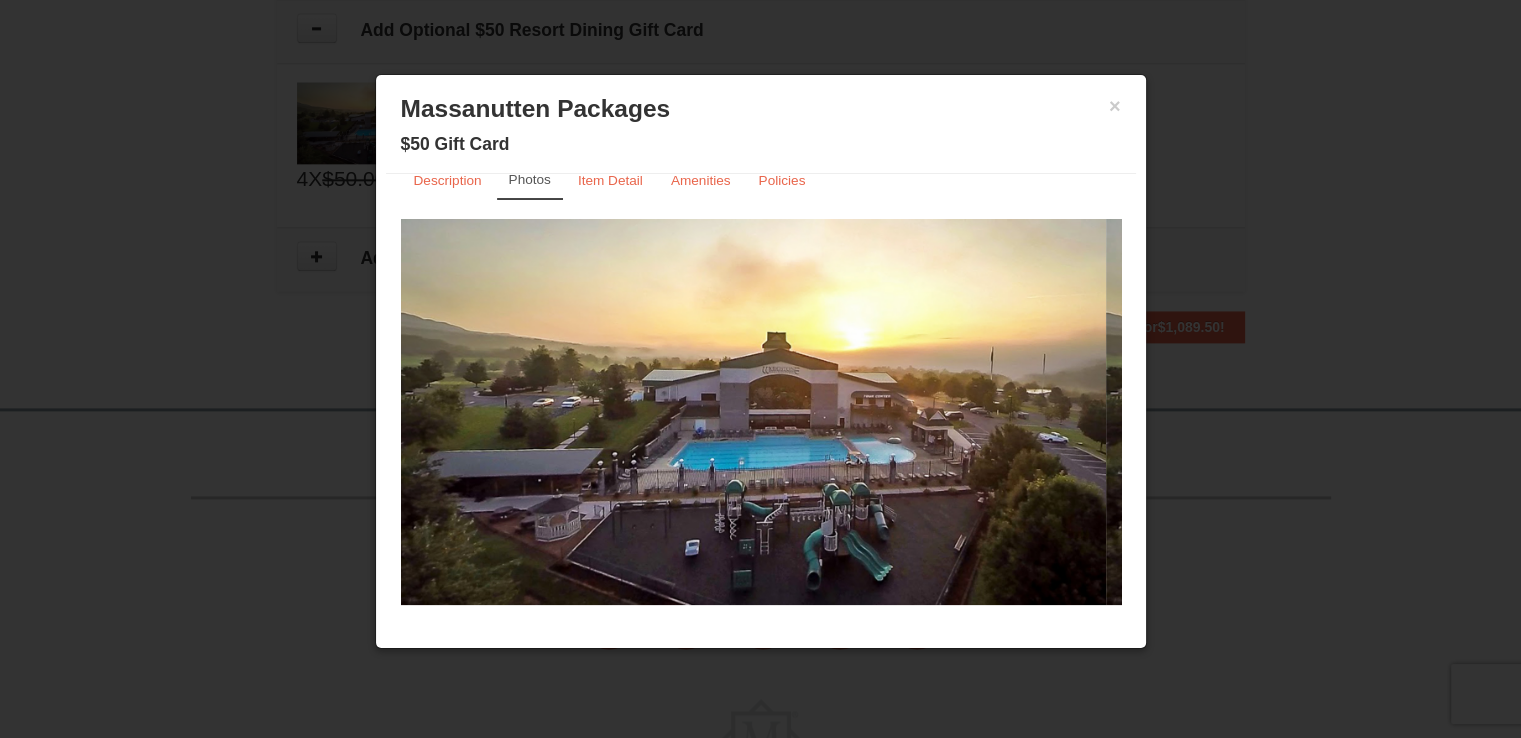 scroll, scrollTop: 0, scrollLeft: 0, axis: both 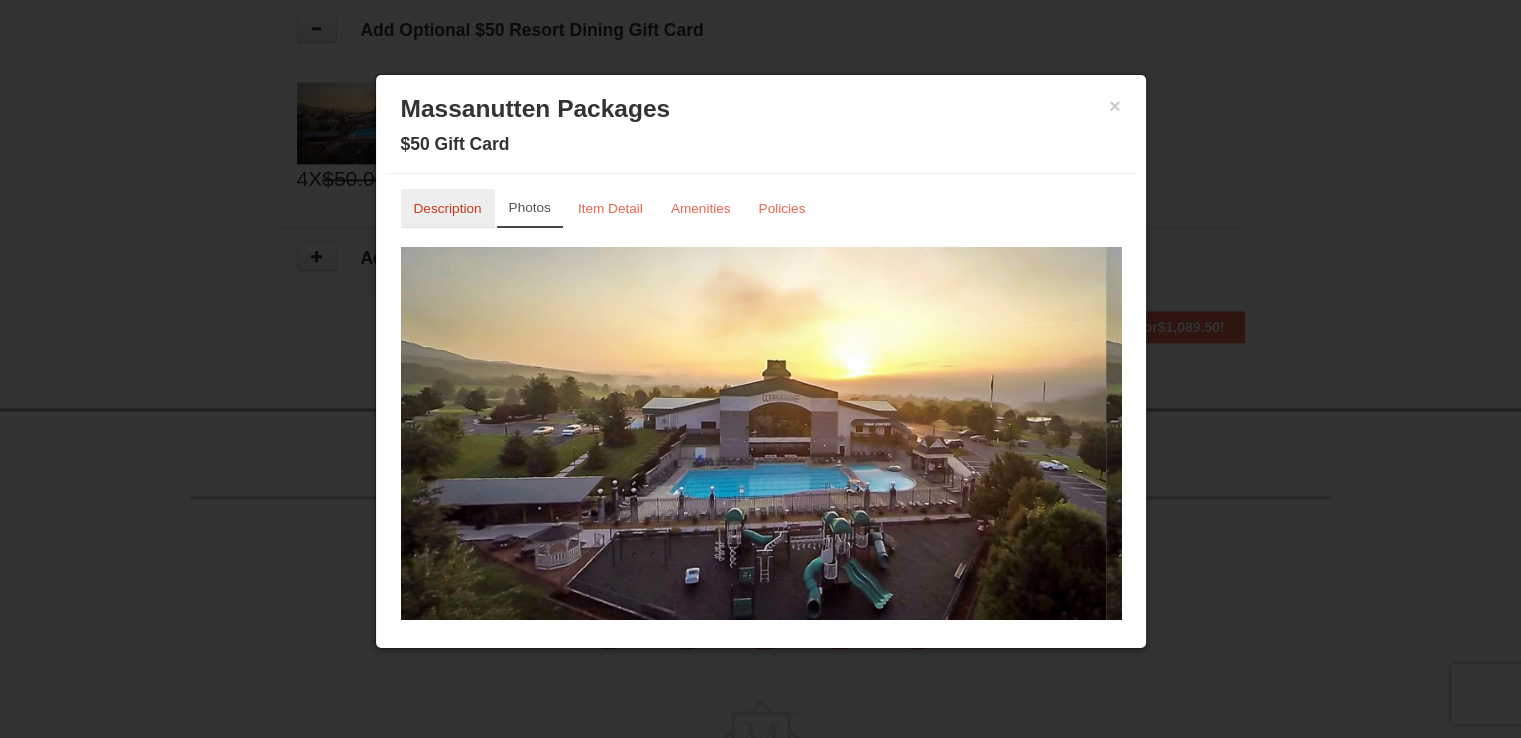 click on "Description" at bounding box center (448, 208) 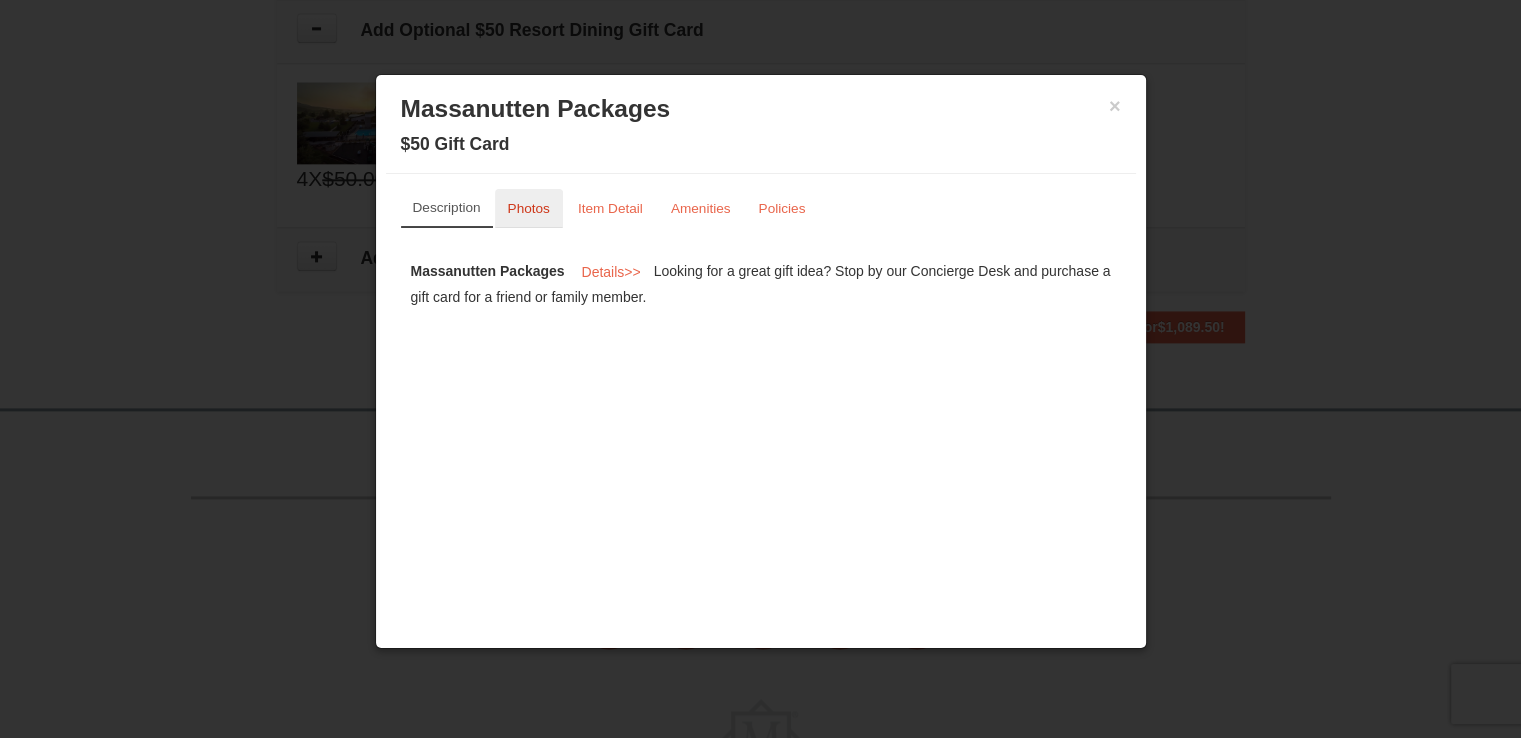 click on "Photos" at bounding box center (529, 208) 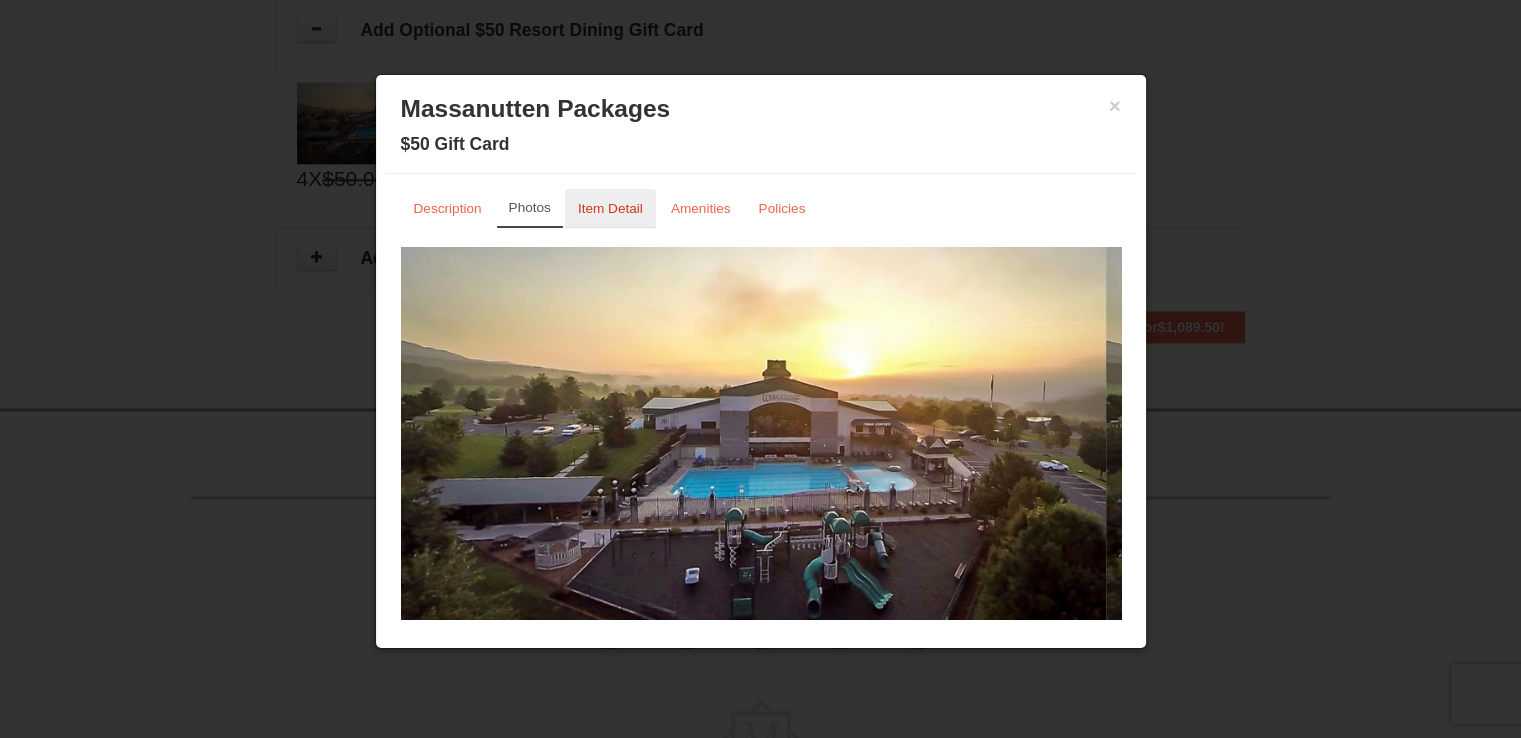 click on "Item Detail" at bounding box center (610, 208) 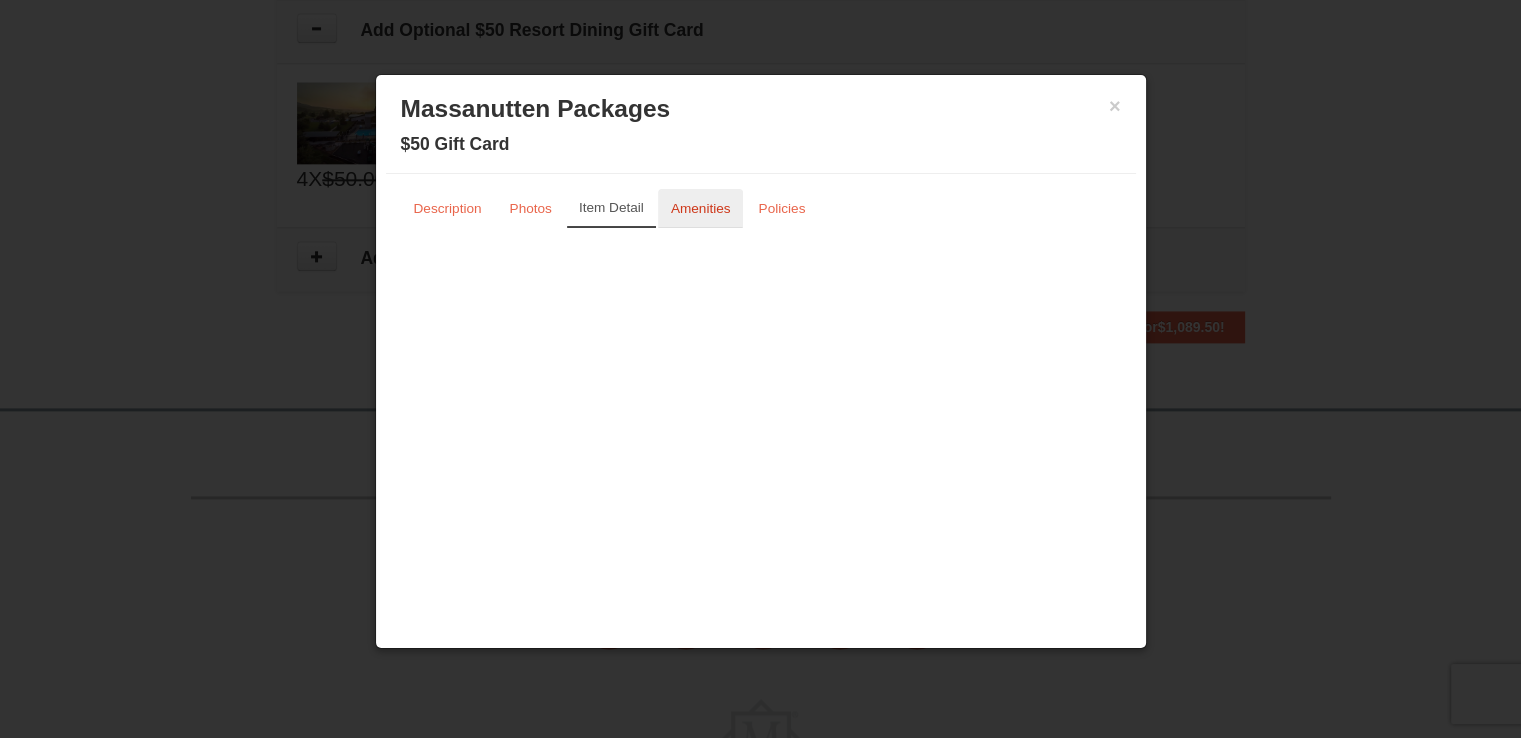 click on "Amenities" at bounding box center (701, 208) 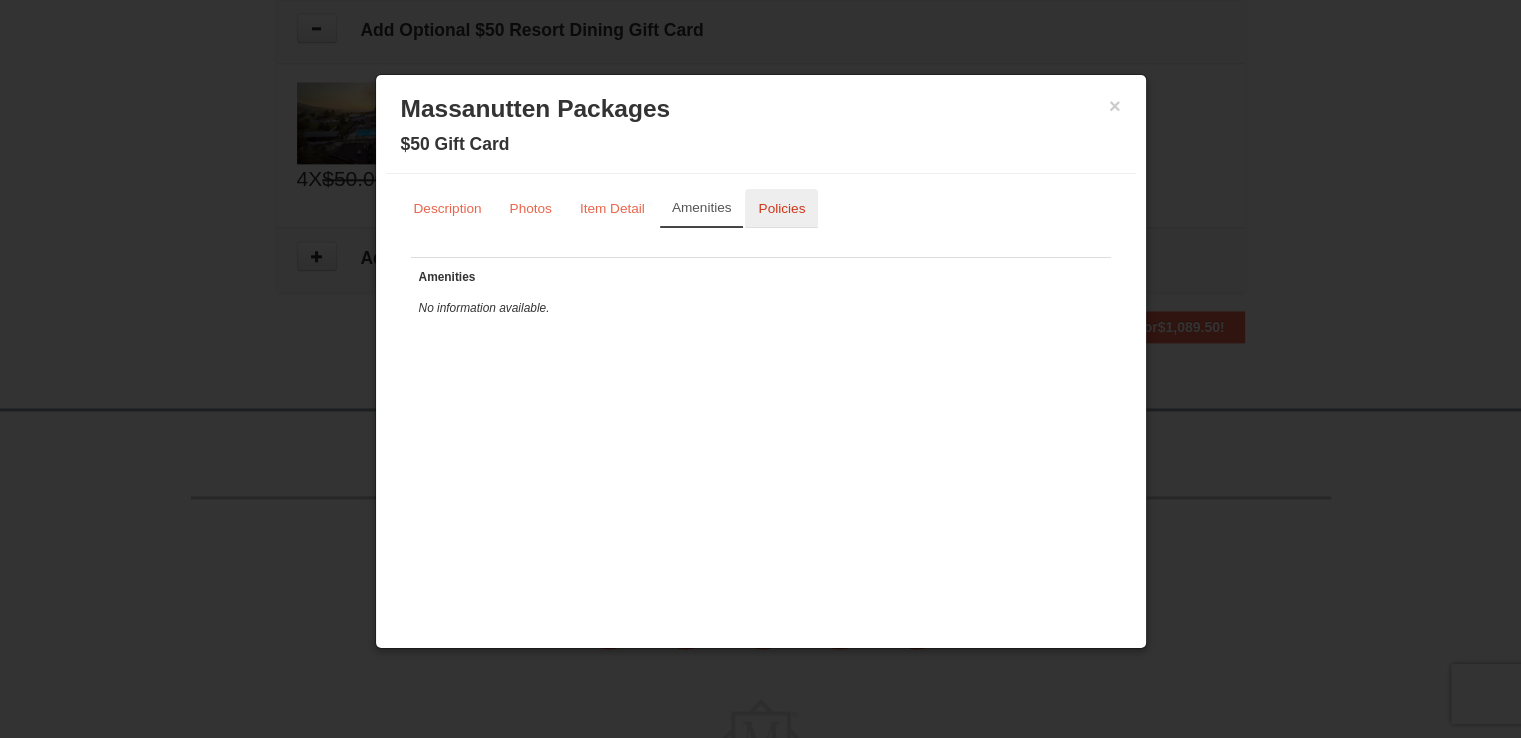 click on "Policies" at bounding box center [781, 208] 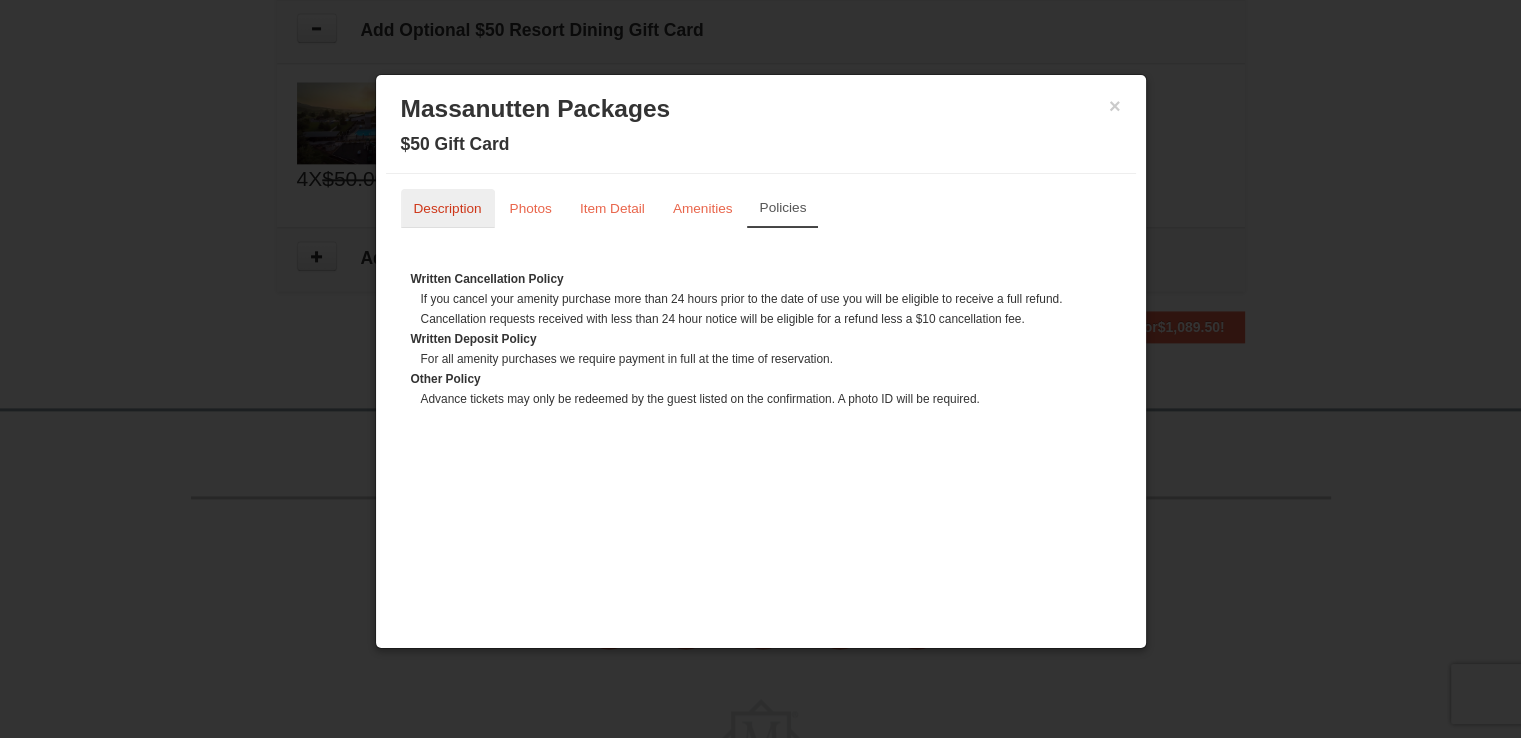click on "Description" at bounding box center [448, 208] 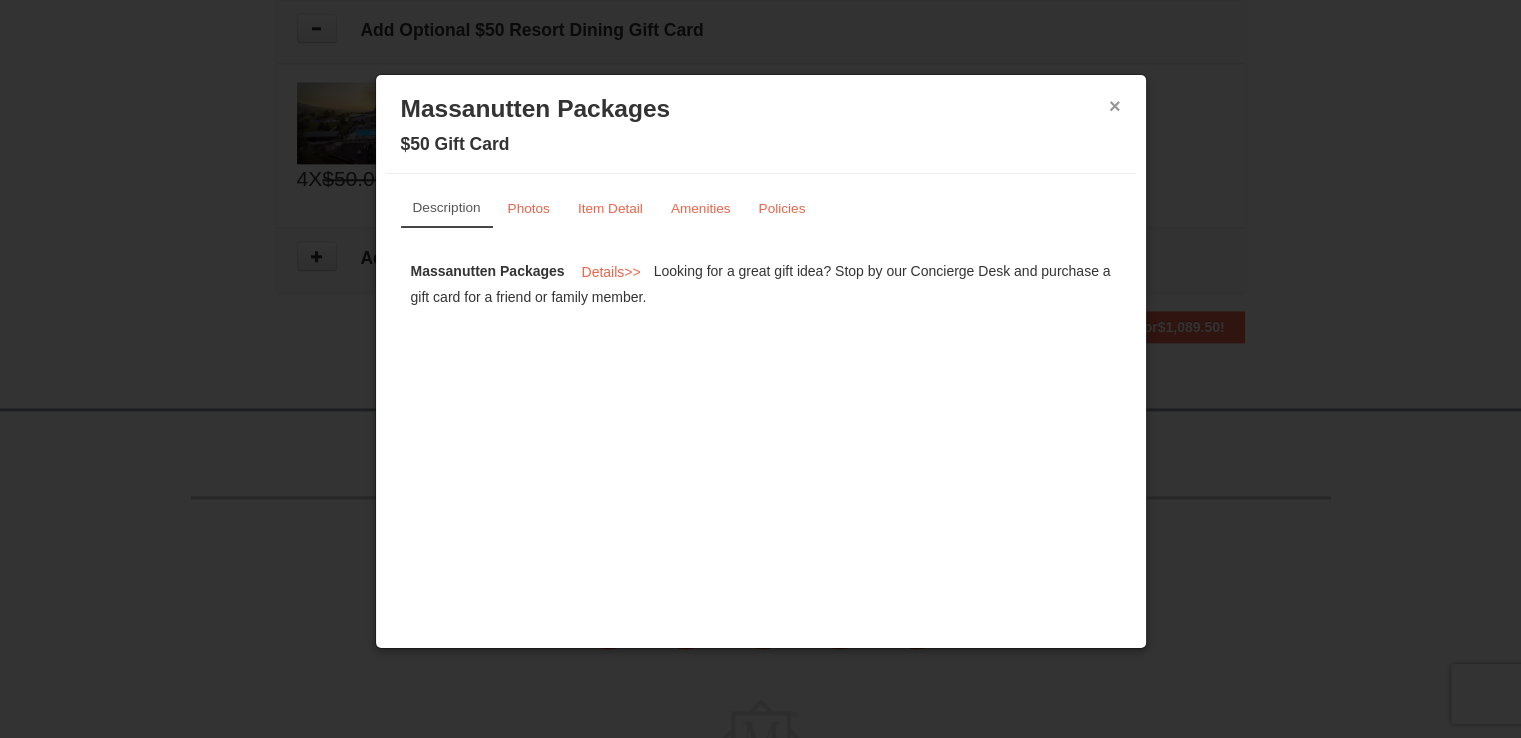 click on "×" at bounding box center (1115, 106) 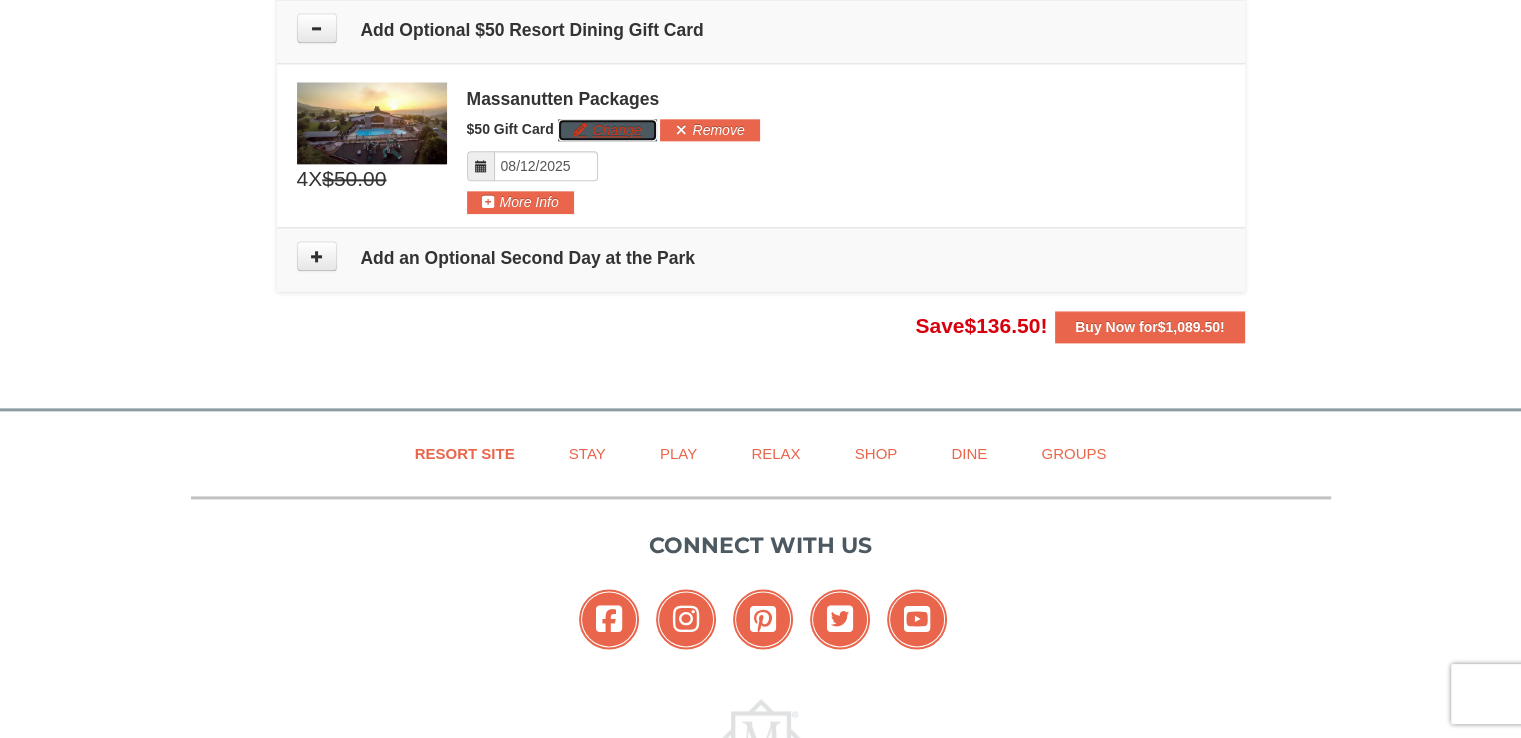 click on "Change" at bounding box center [607, 130] 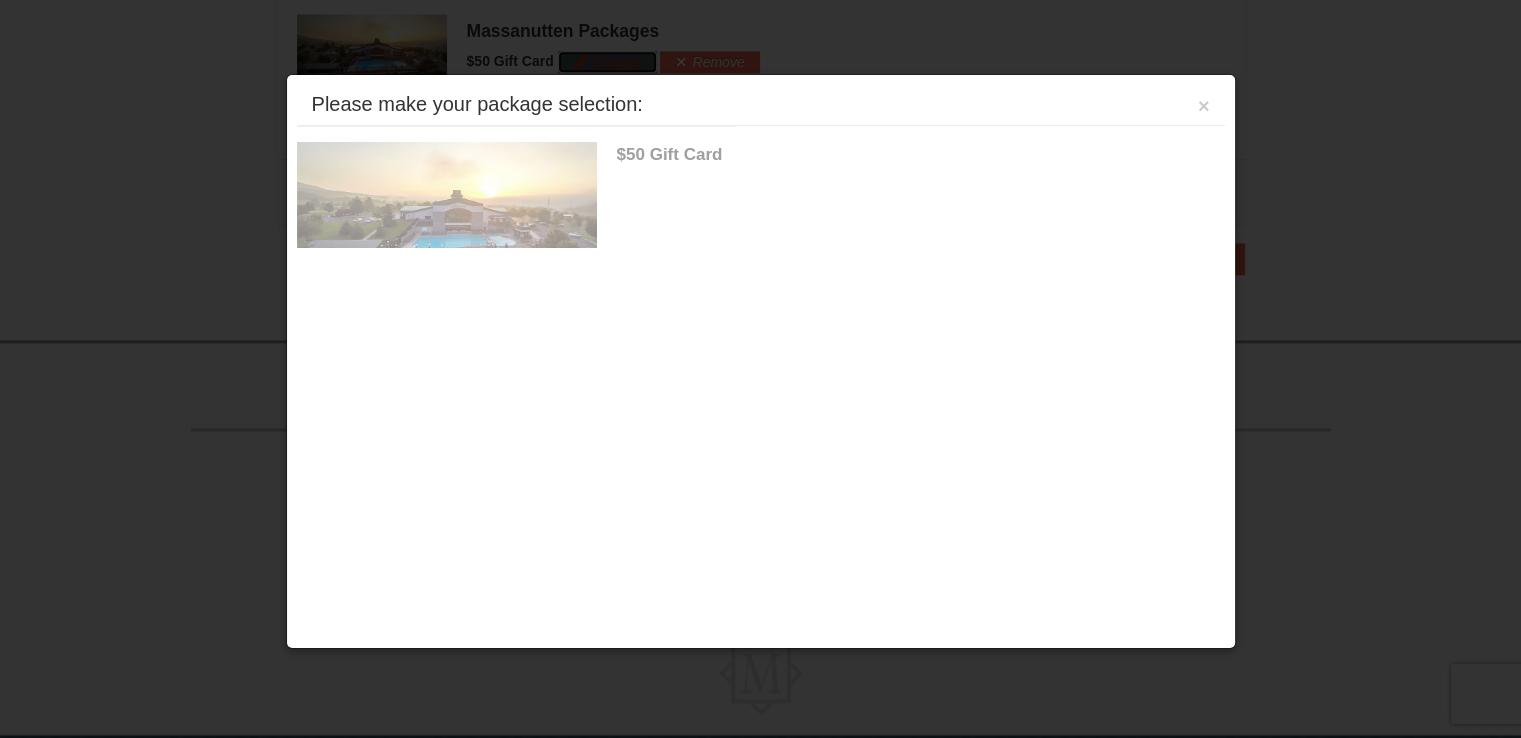scroll, scrollTop: 2568, scrollLeft: 0, axis: vertical 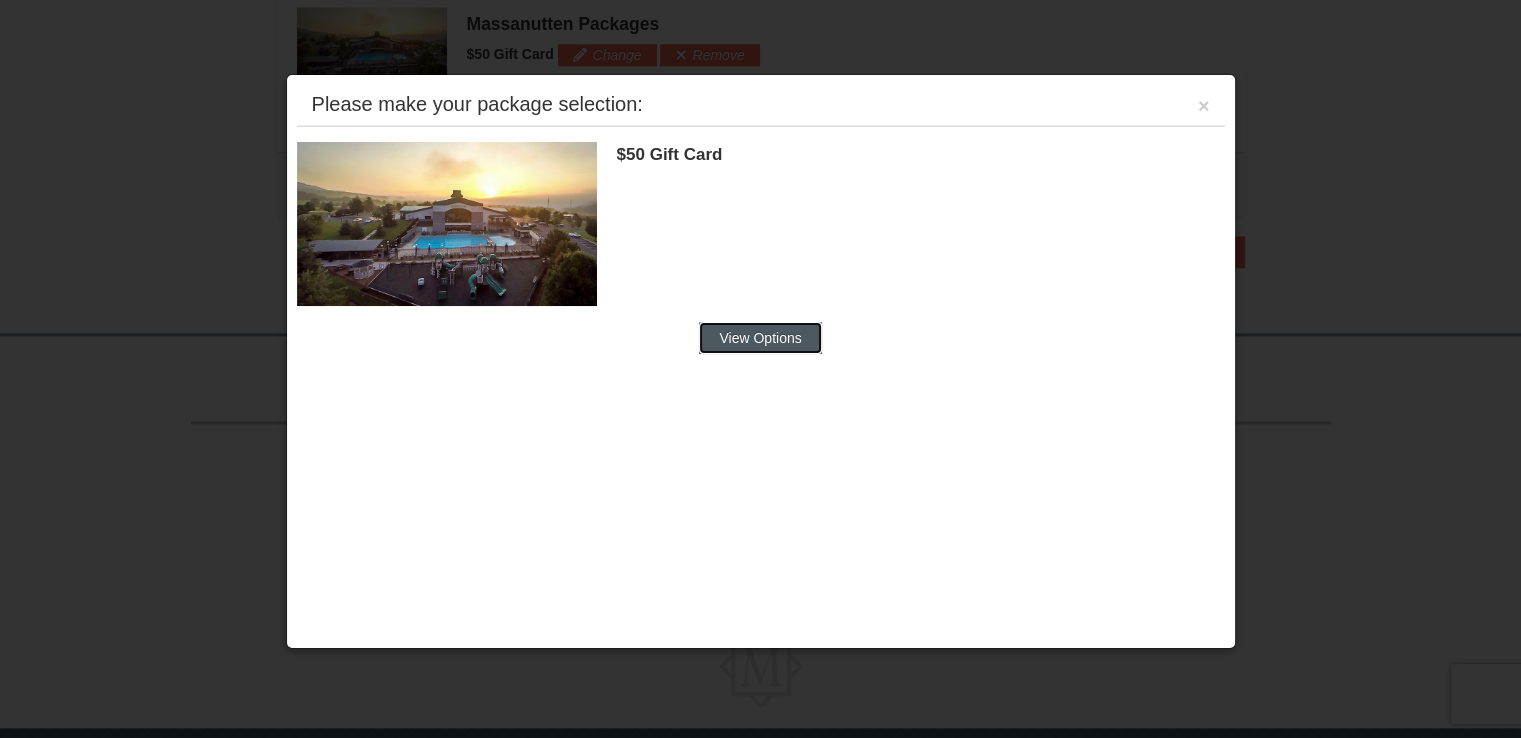 click on "View Options" at bounding box center [760, 338] 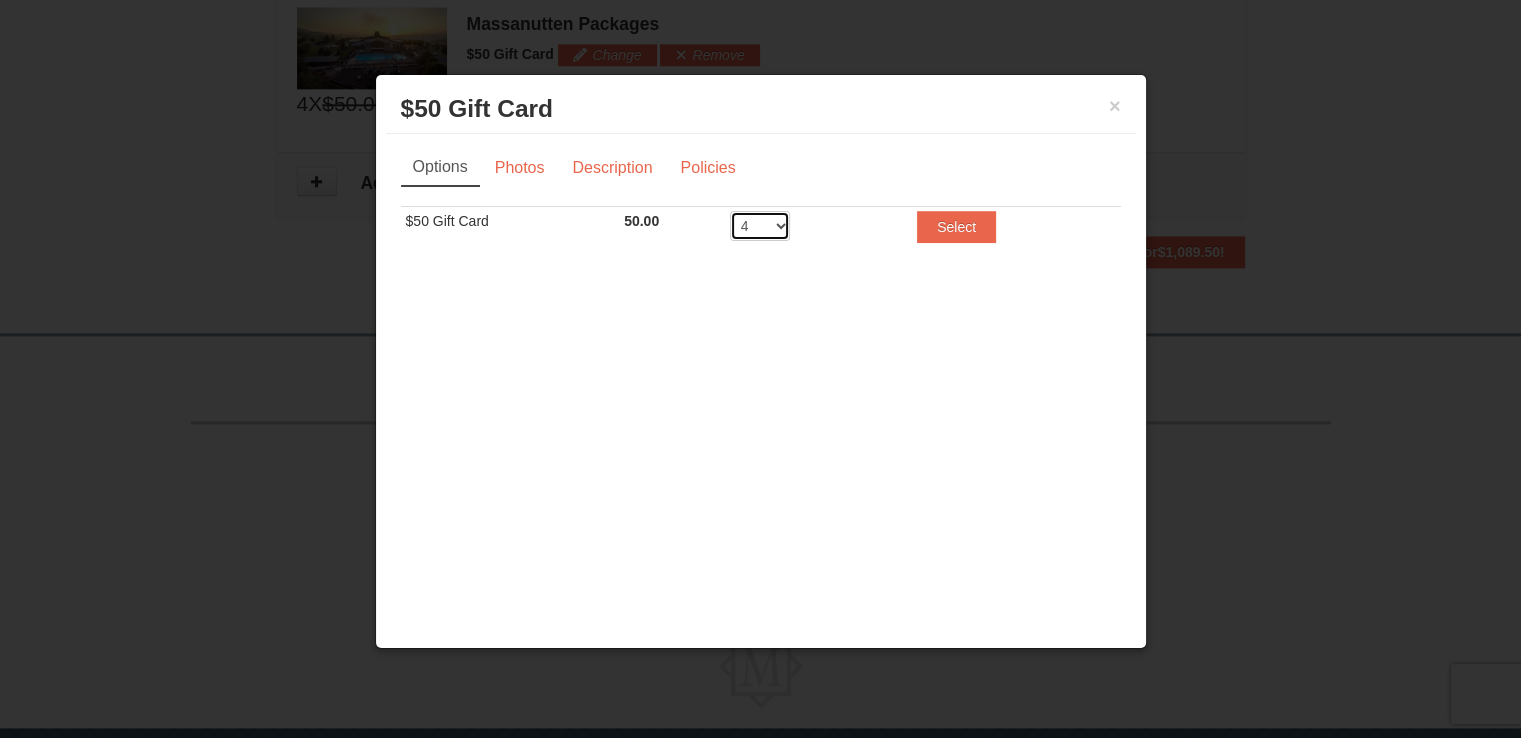 click on "1 2 3 4 5 6 7 8 9 10 11 12 13 14 15 16 17 18 19 20" at bounding box center (760, 226) 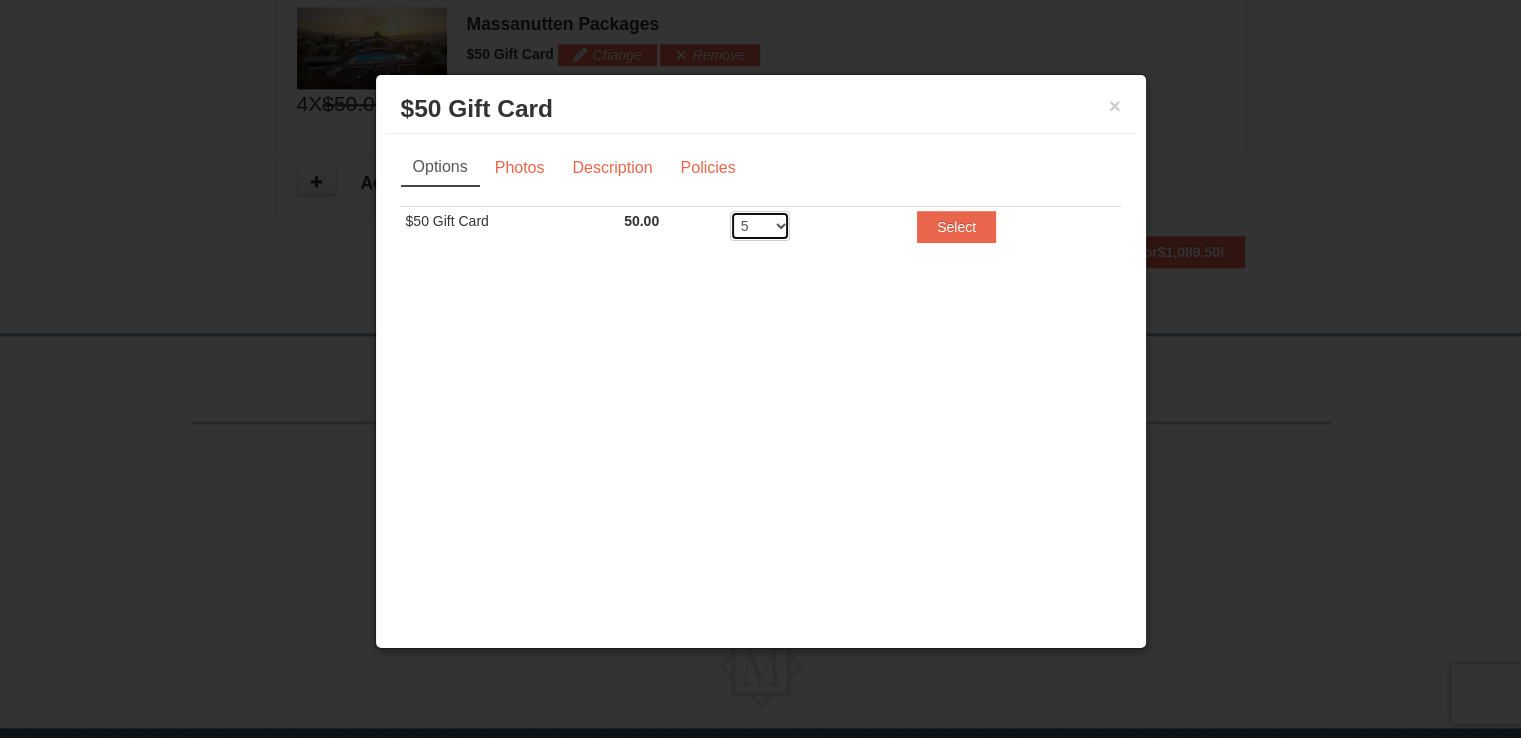 click on "1 2 3 4 5 6 7 8 9 10 11 12 13 14 15 16 17 18 19 20" at bounding box center [760, 226] 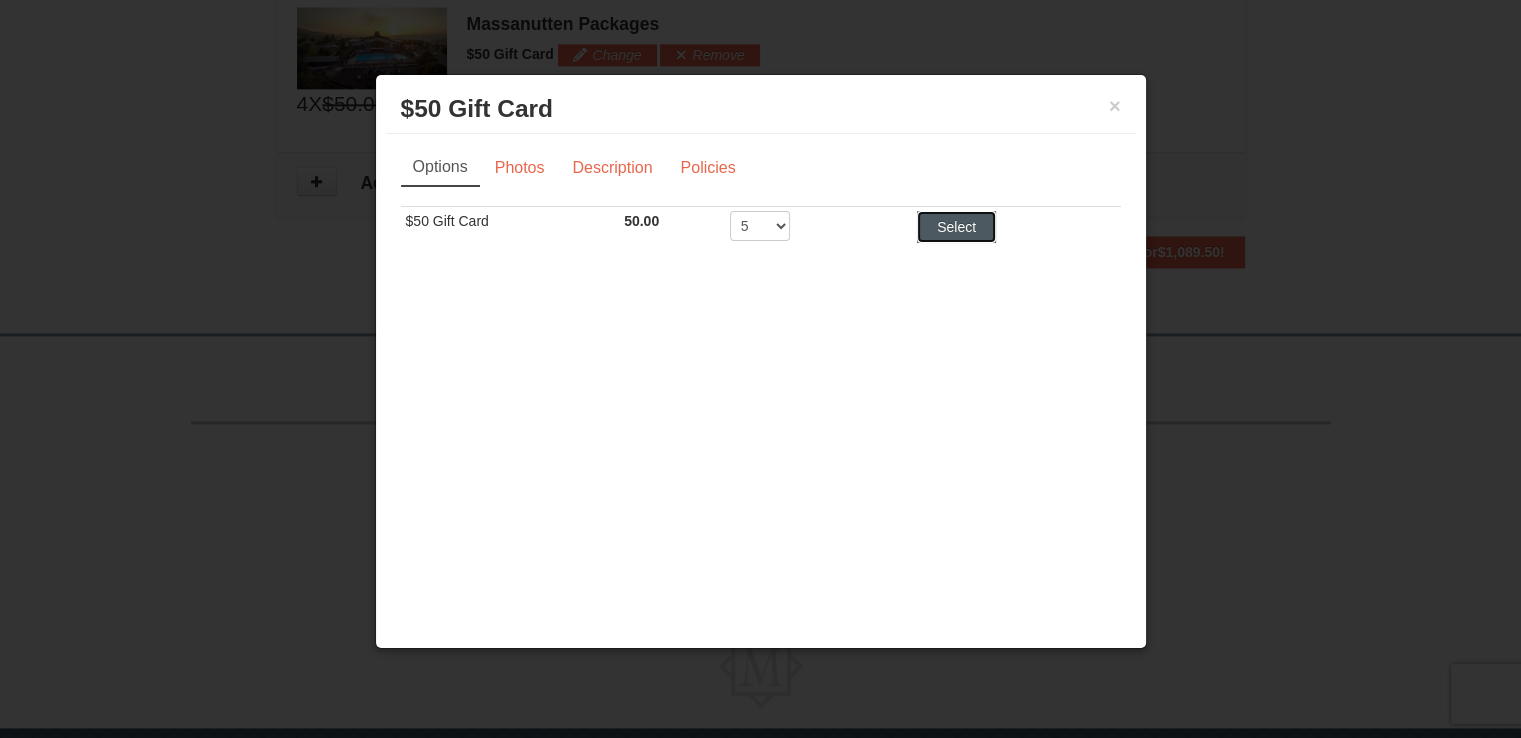 click on "Select" at bounding box center [956, 227] 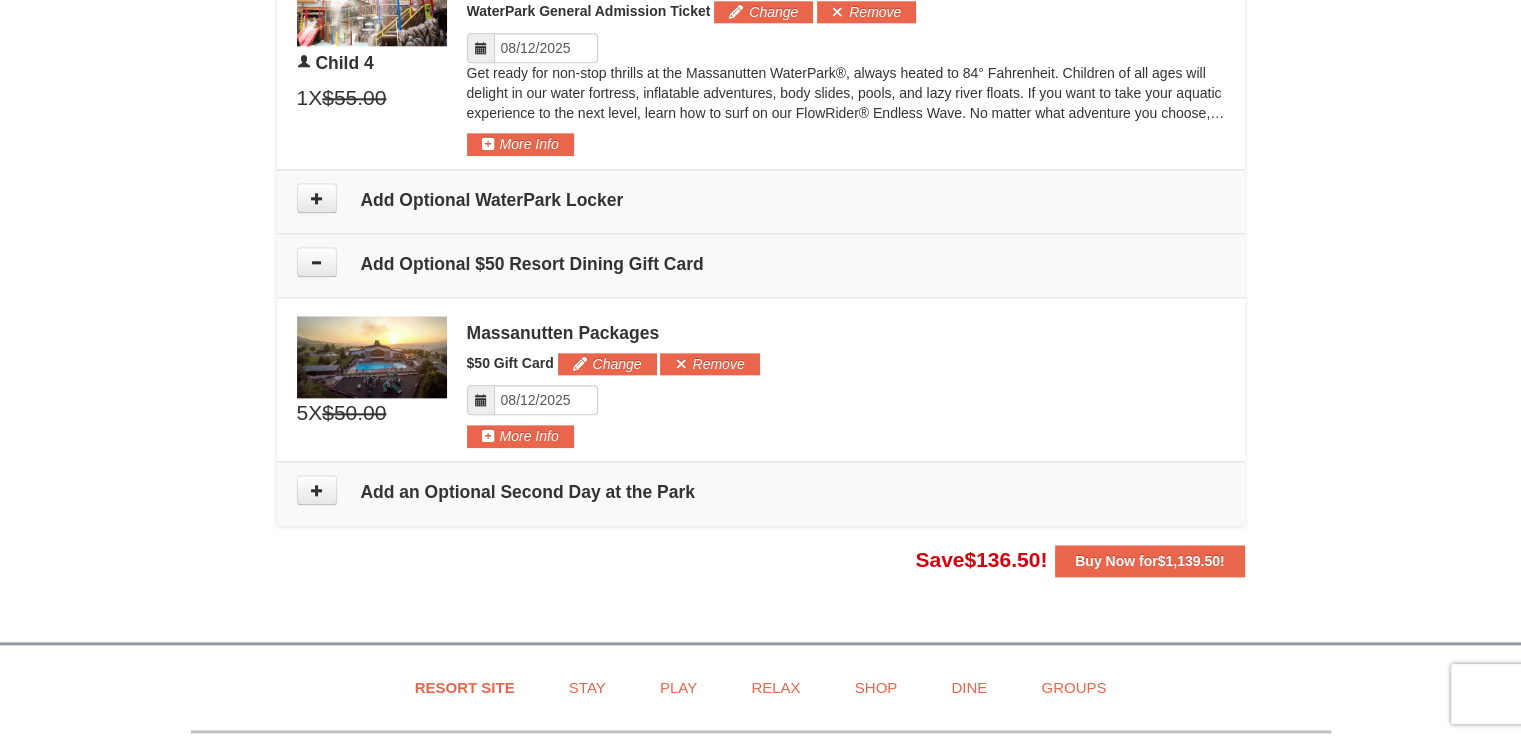 scroll, scrollTop: 2251, scrollLeft: 0, axis: vertical 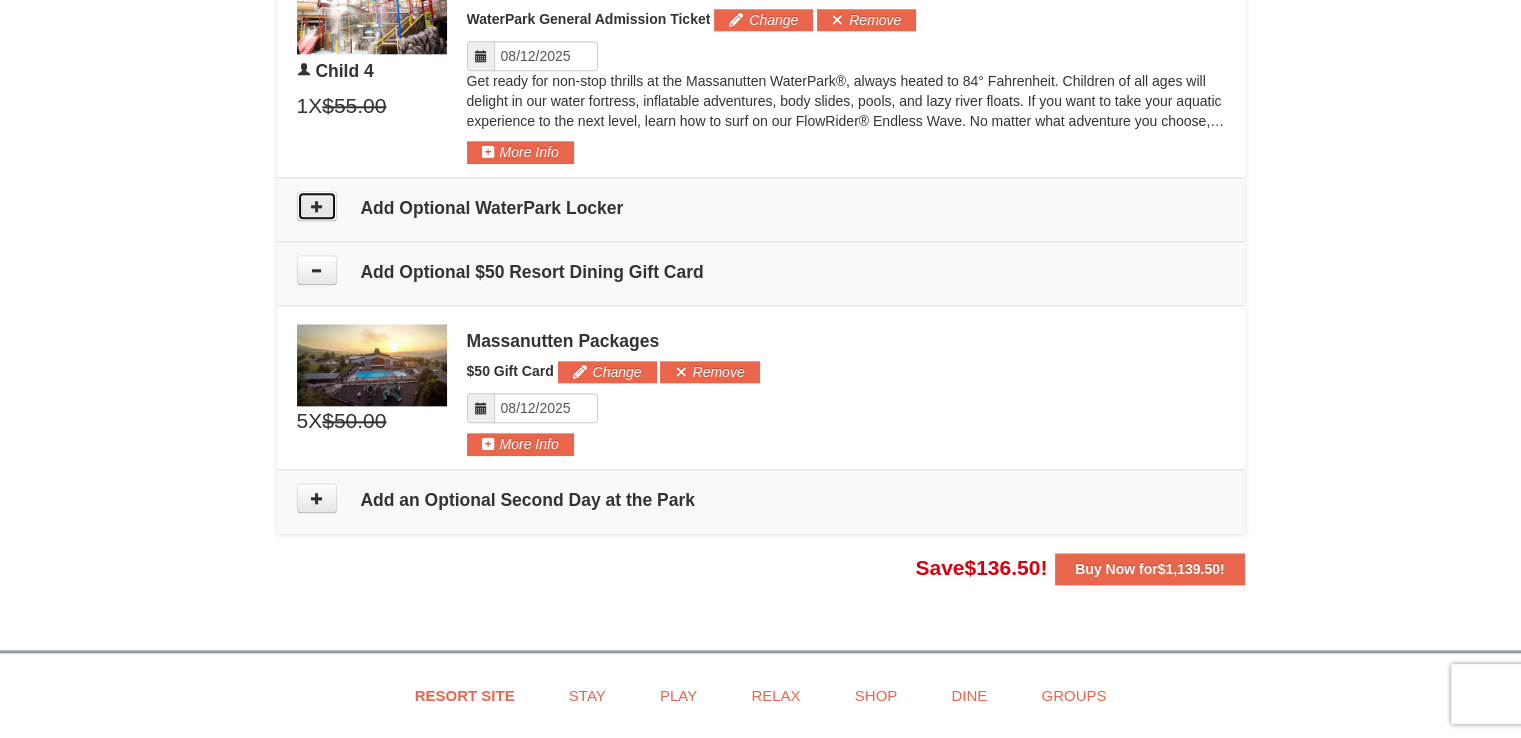 click at bounding box center [317, 206] 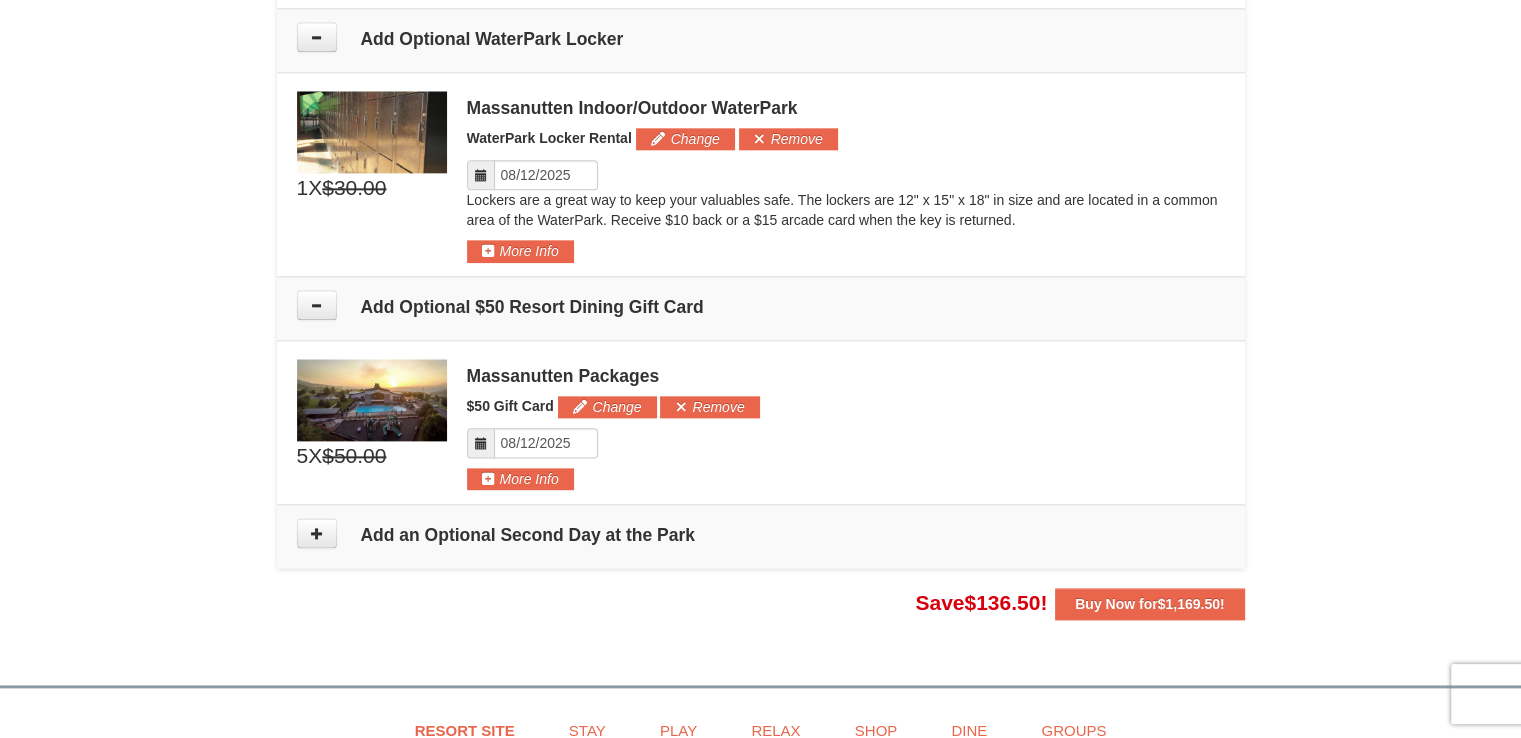 scroll, scrollTop: 2422, scrollLeft: 0, axis: vertical 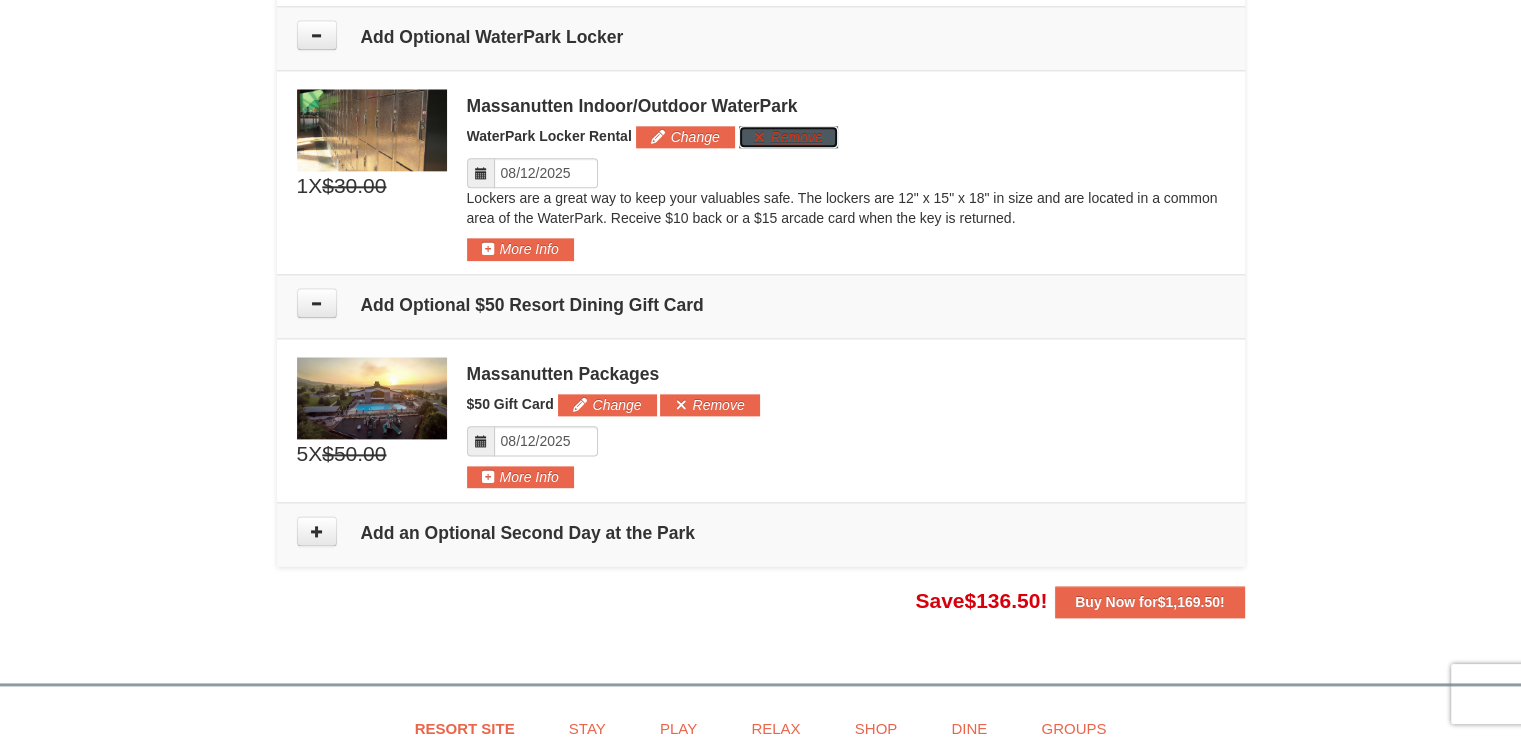 click on "Remove" at bounding box center (788, 137) 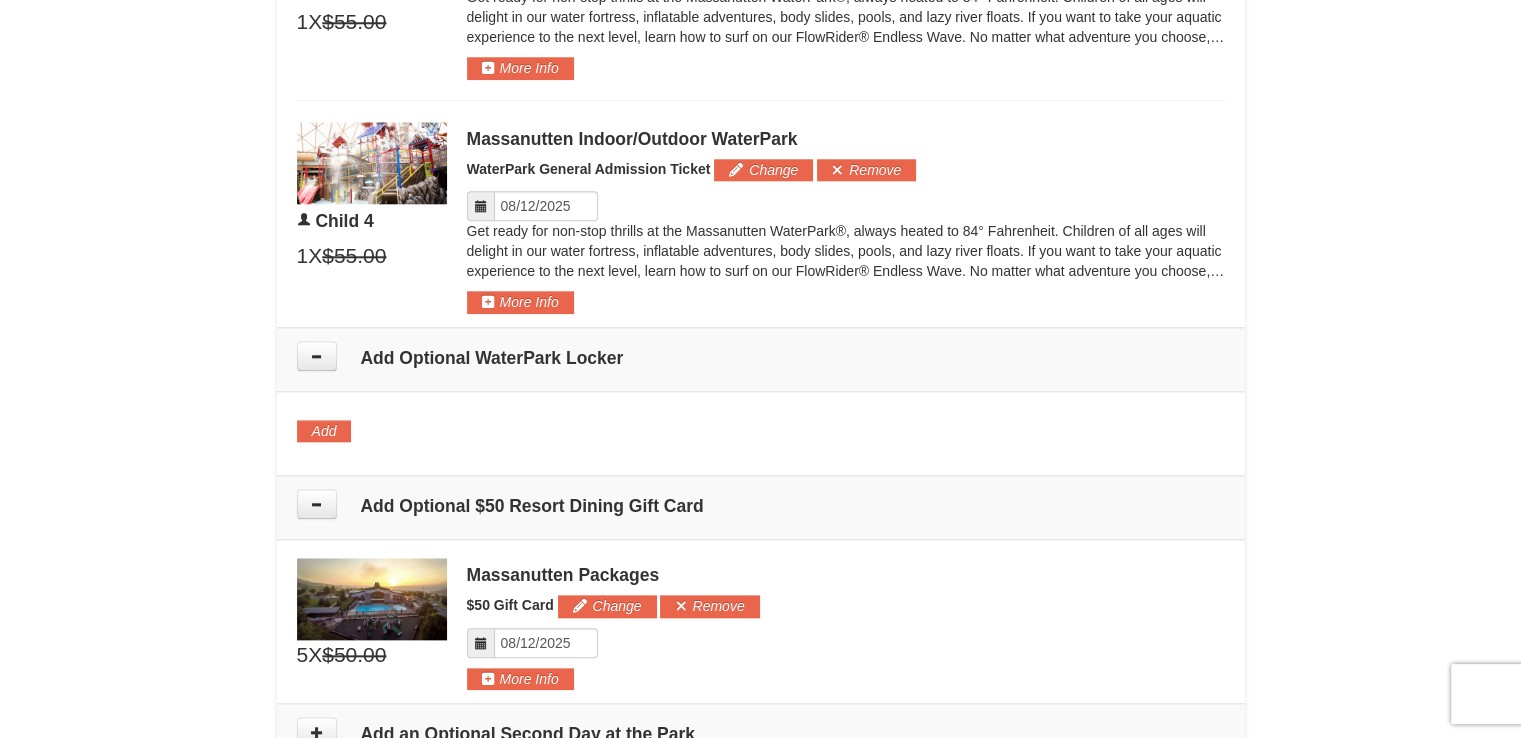 scroll, scrollTop: 2030, scrollLeft: 0, axis: vertical 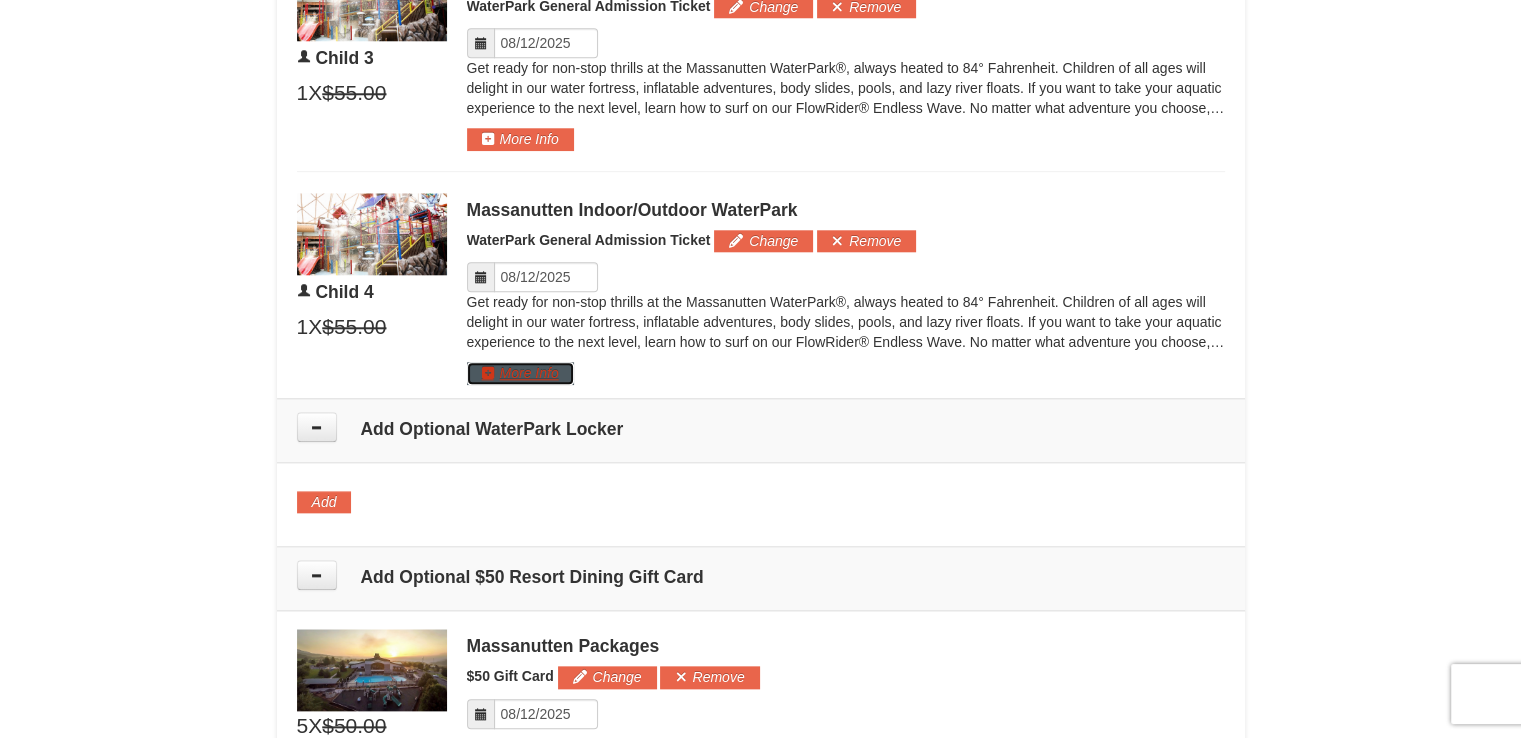 click on "More Info" at bounding box center [520, 373] 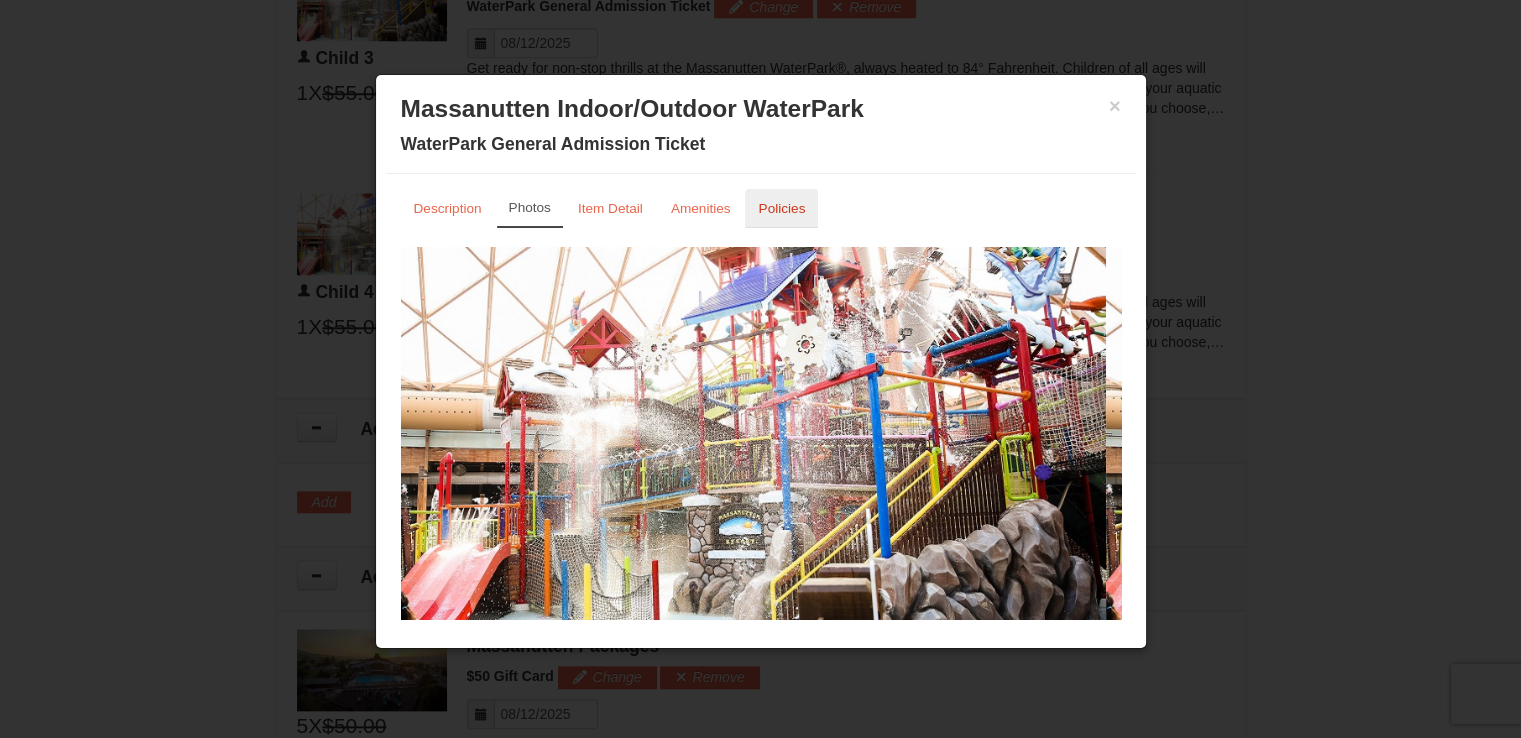 click on "Policies" at bounding box center [781, 208] 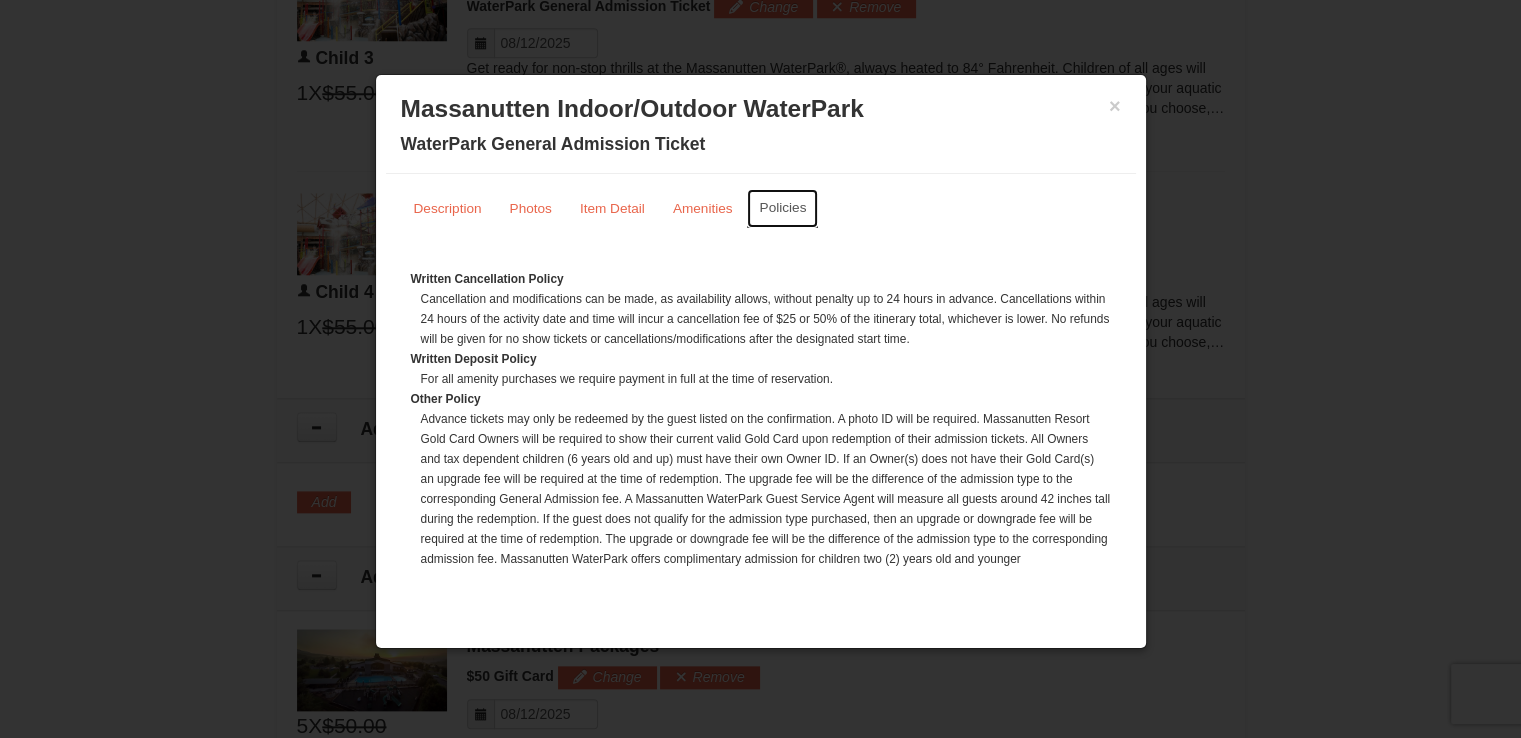 scroll, scrollTop: 0, scrollLeft: 0, axis: both 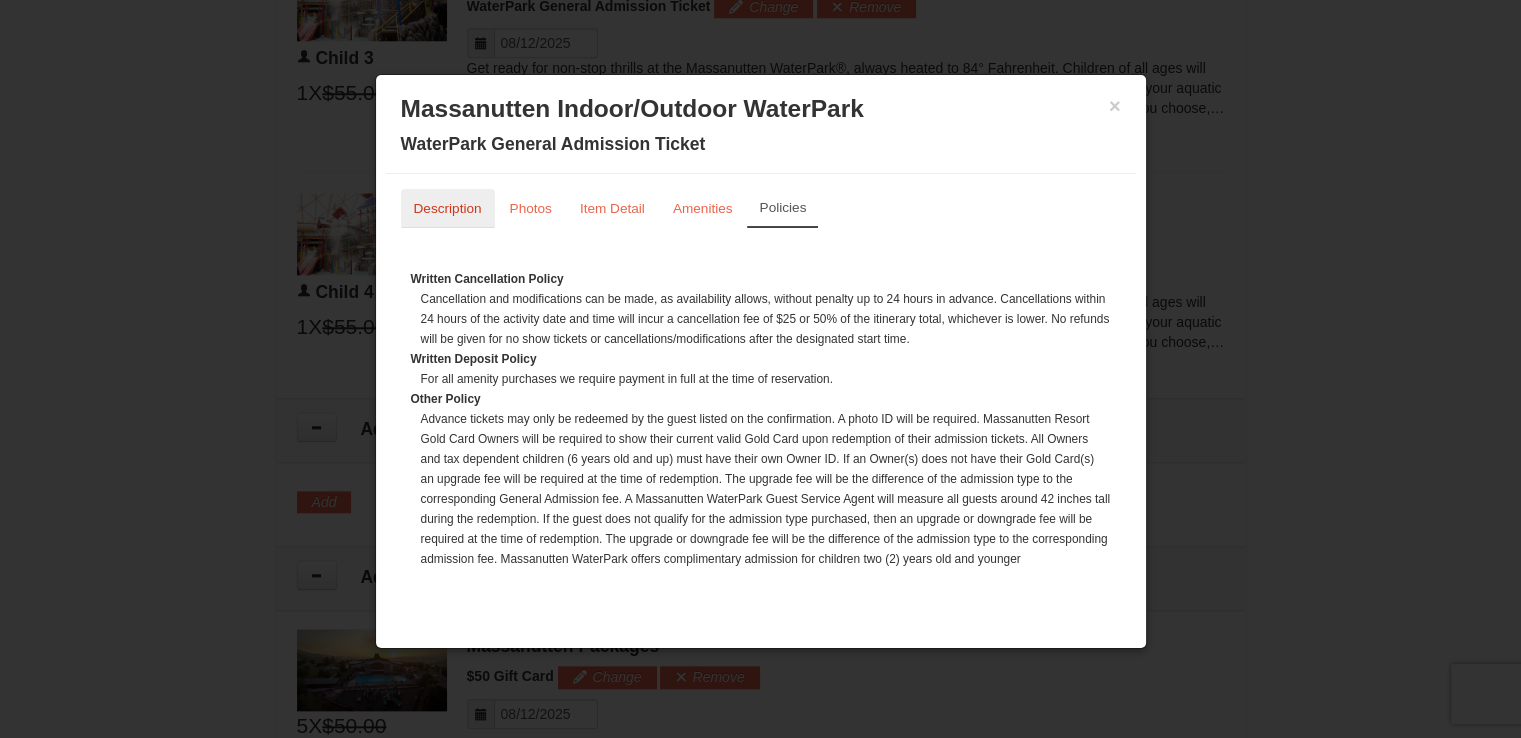 click on "Description" at bounding box center (448, 208) 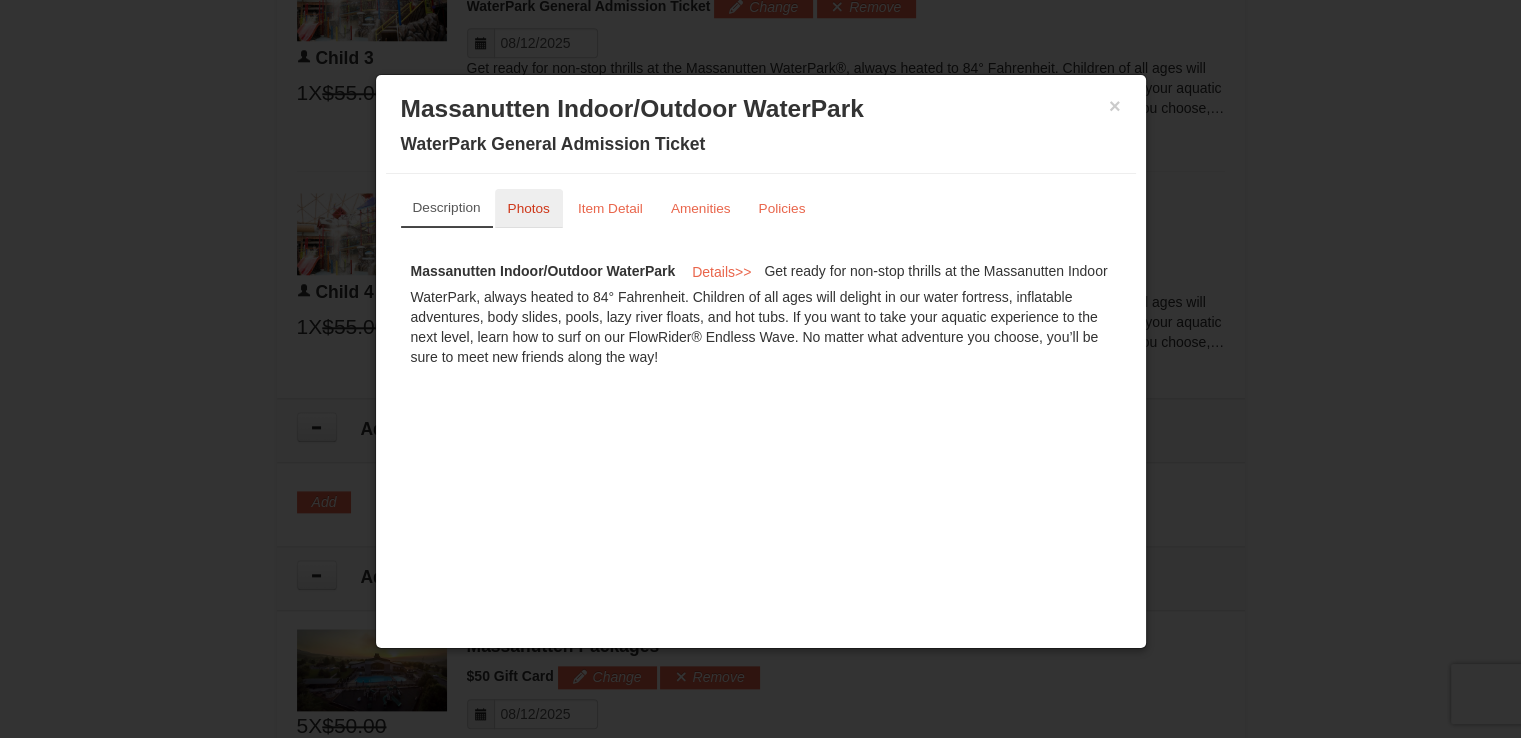 click on "Photos" at bounding box center (529, 208) 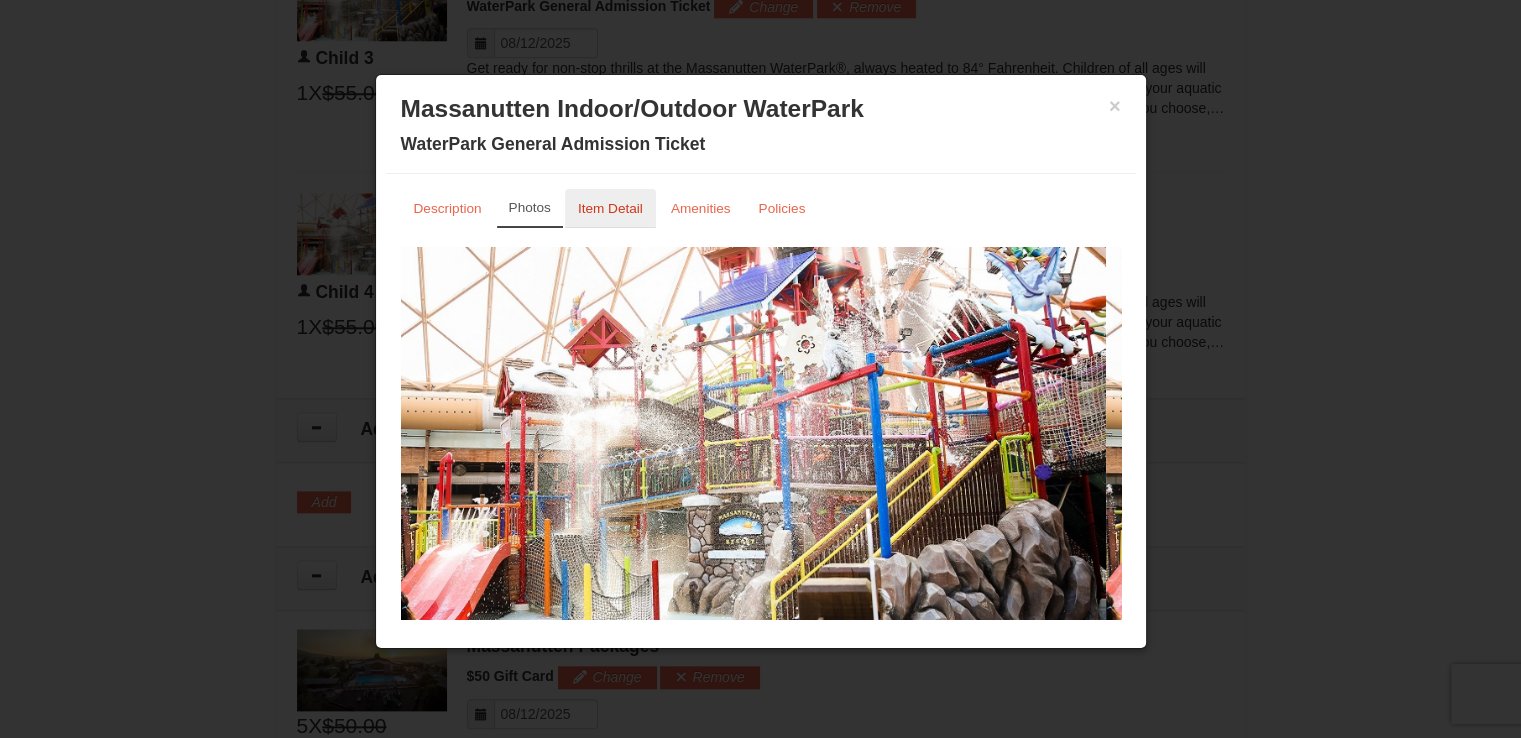 click on "Item Detail" at bounding box center (610, 208) 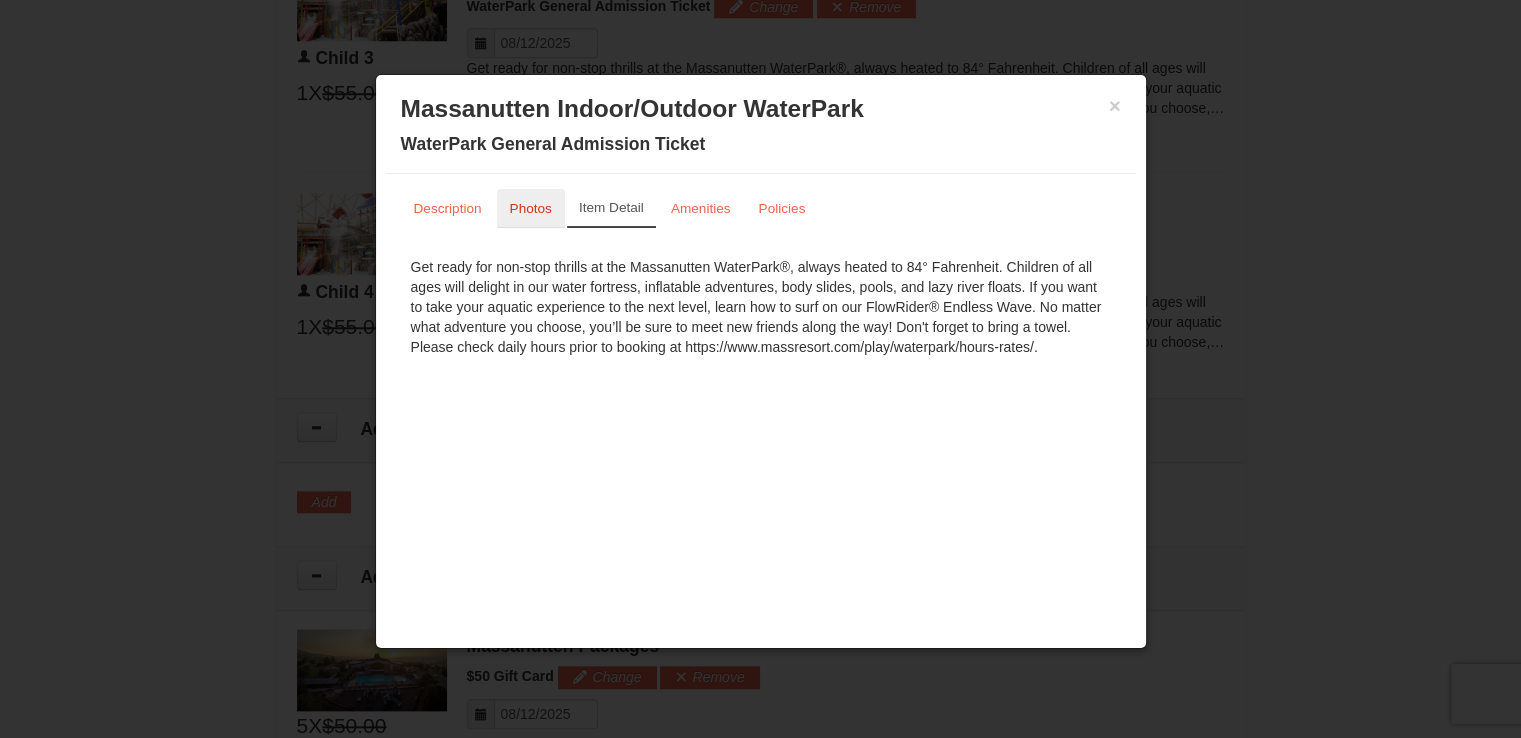 click on "Photos" at bounding box center (531, 208) 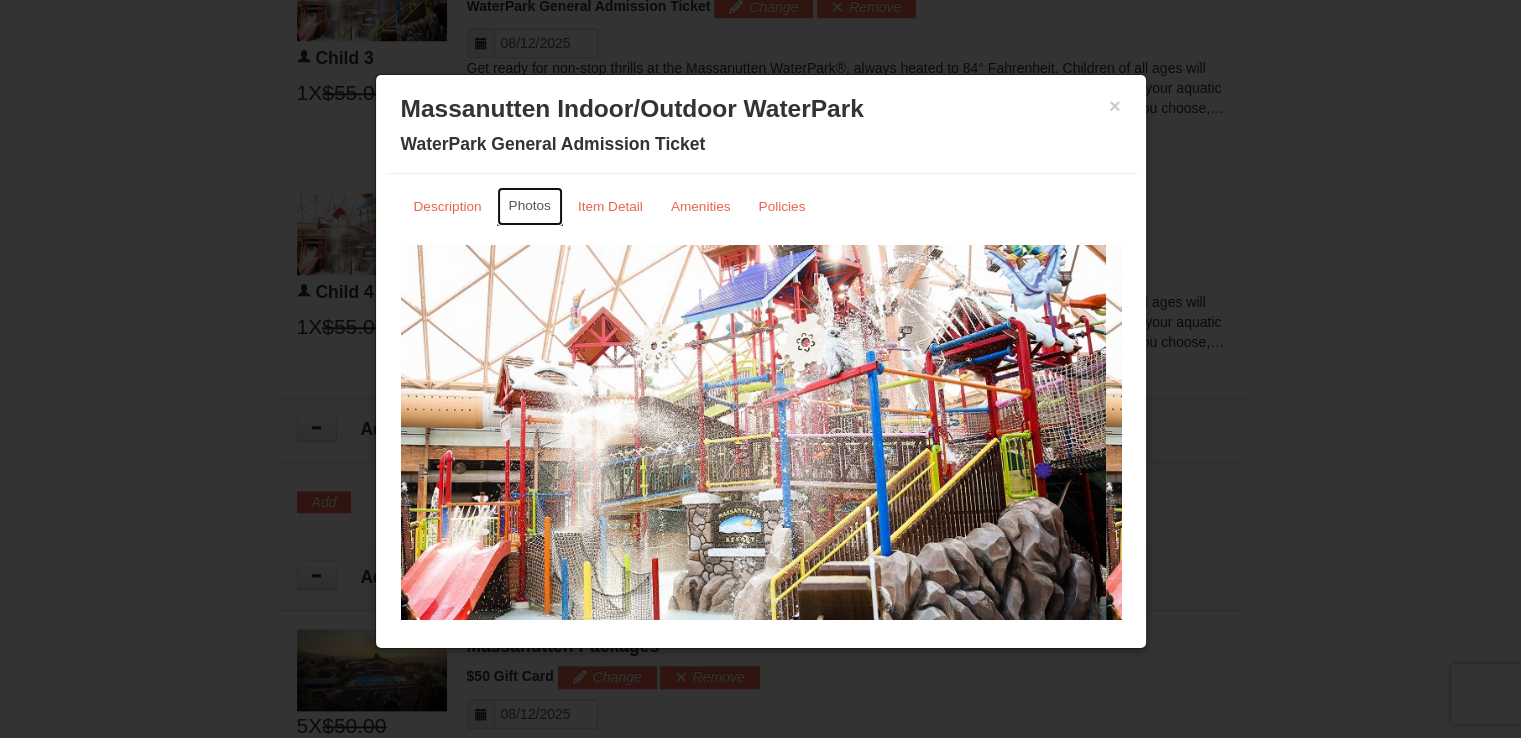 scroll, scrollTop: 0, scrollLeft: 0, axis: both 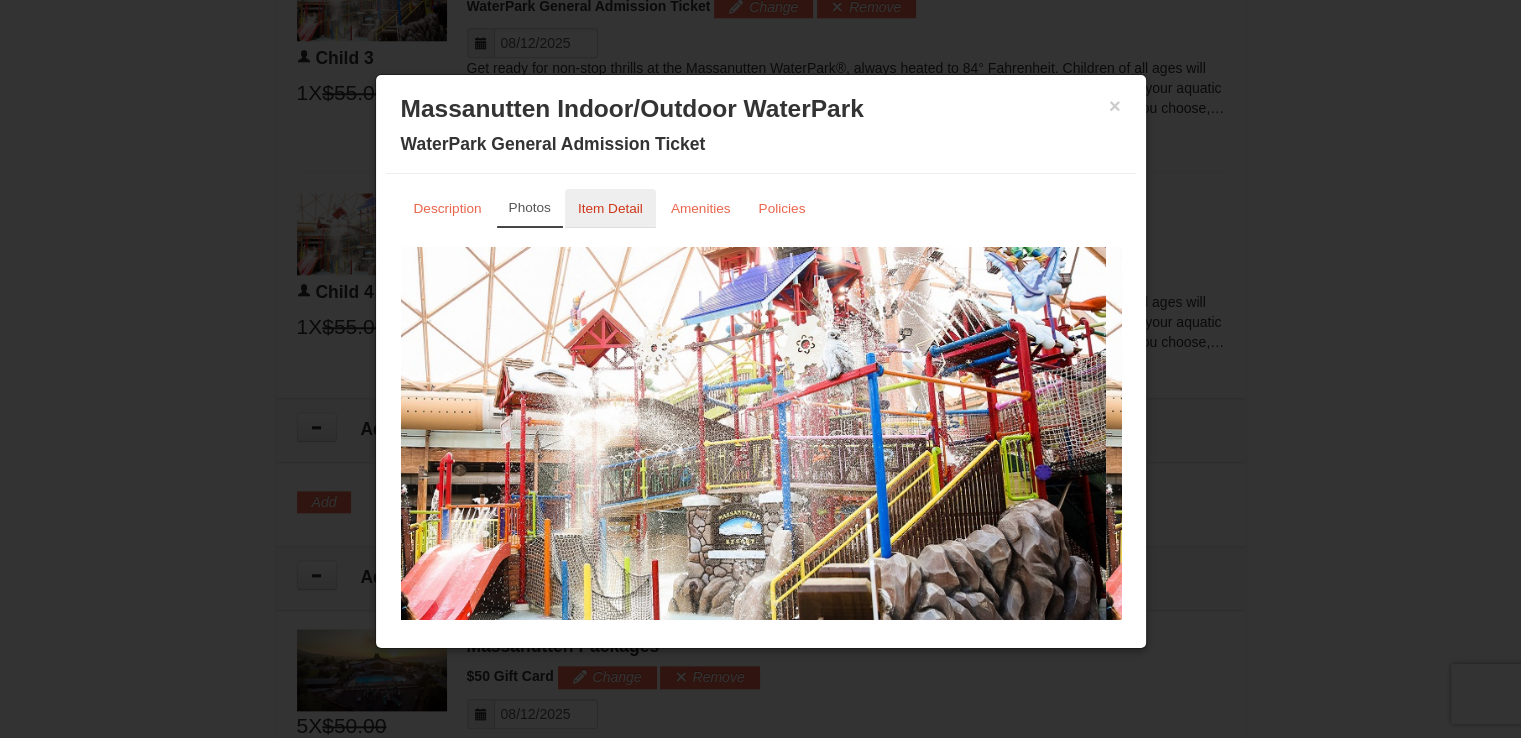 click on "Item Detail" at bounding box center (610, 208) 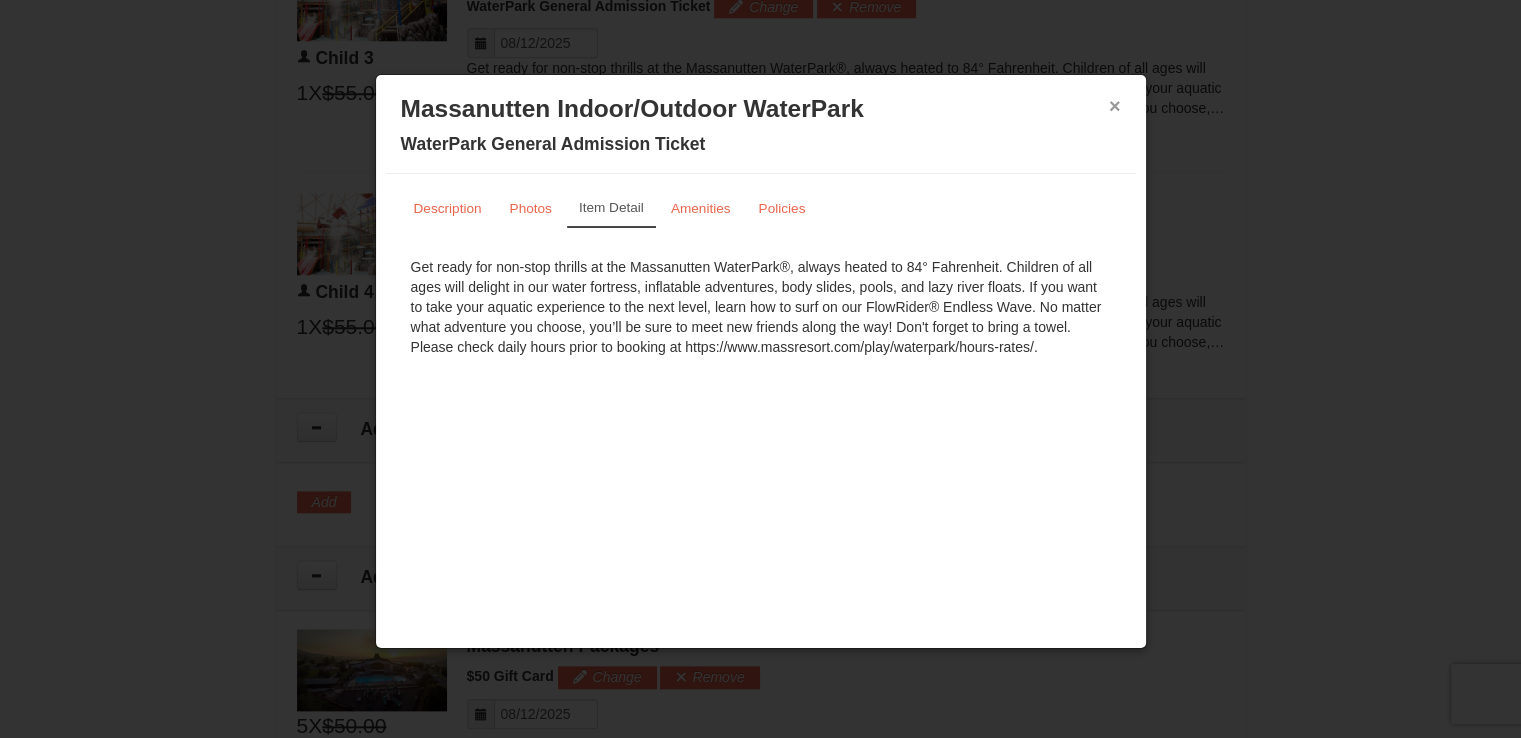 click on "×" at bounding box center [1115, 106] 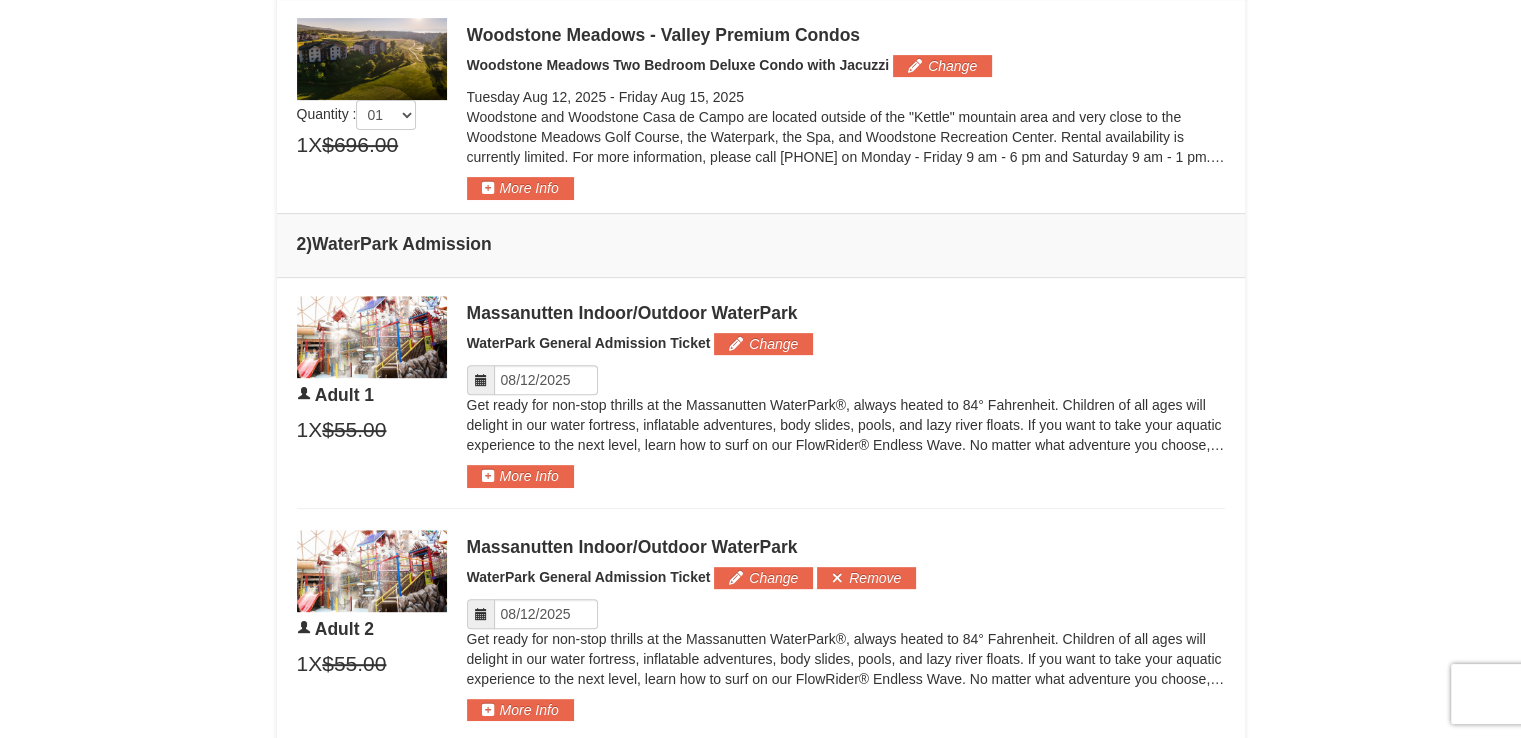 scroll, scrollTop: 782, scrollLeft: 0, axis: vertical 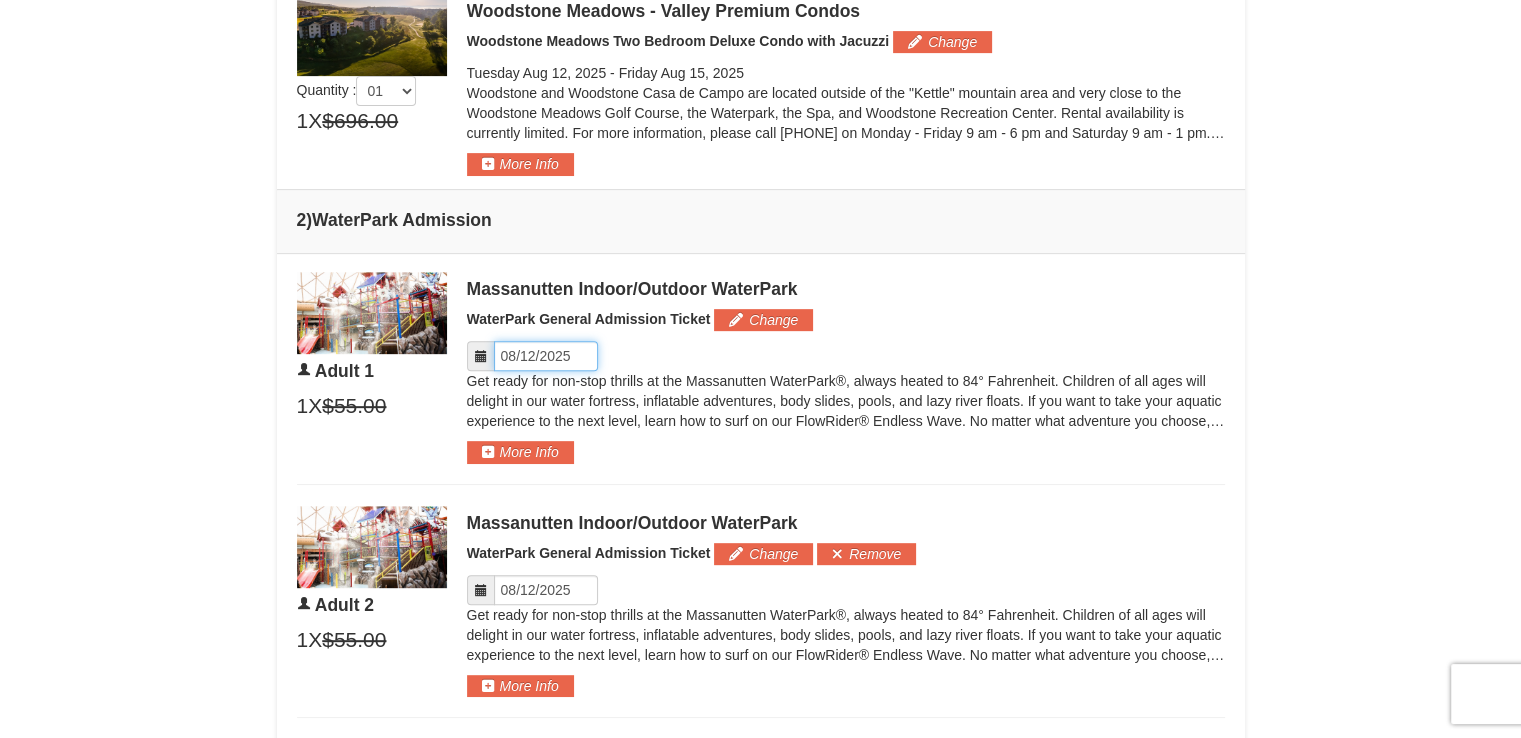 click on "Please format dates MM/DD/YYYY" at bounding box center [546, 356] 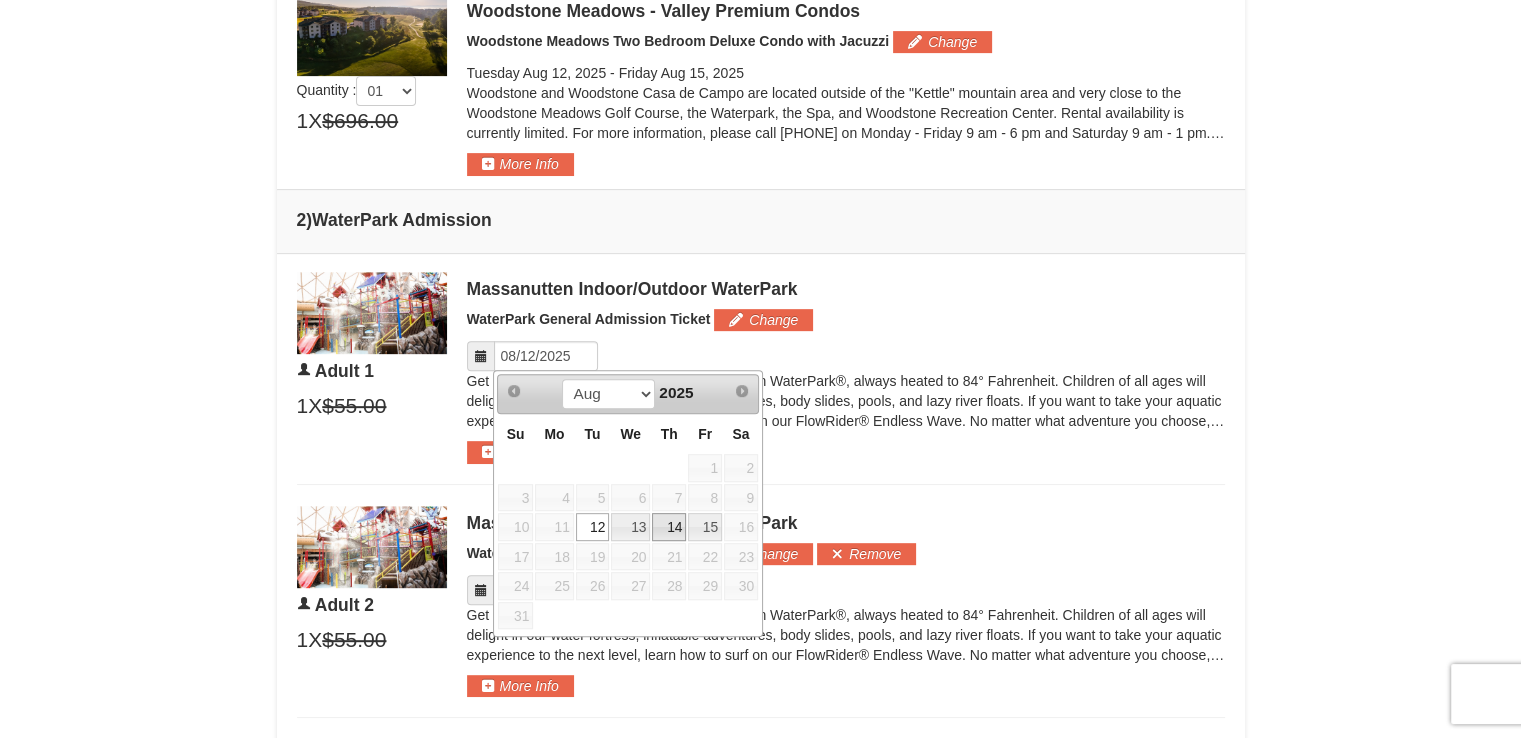 click on "14" at bounding box center [669, 527] 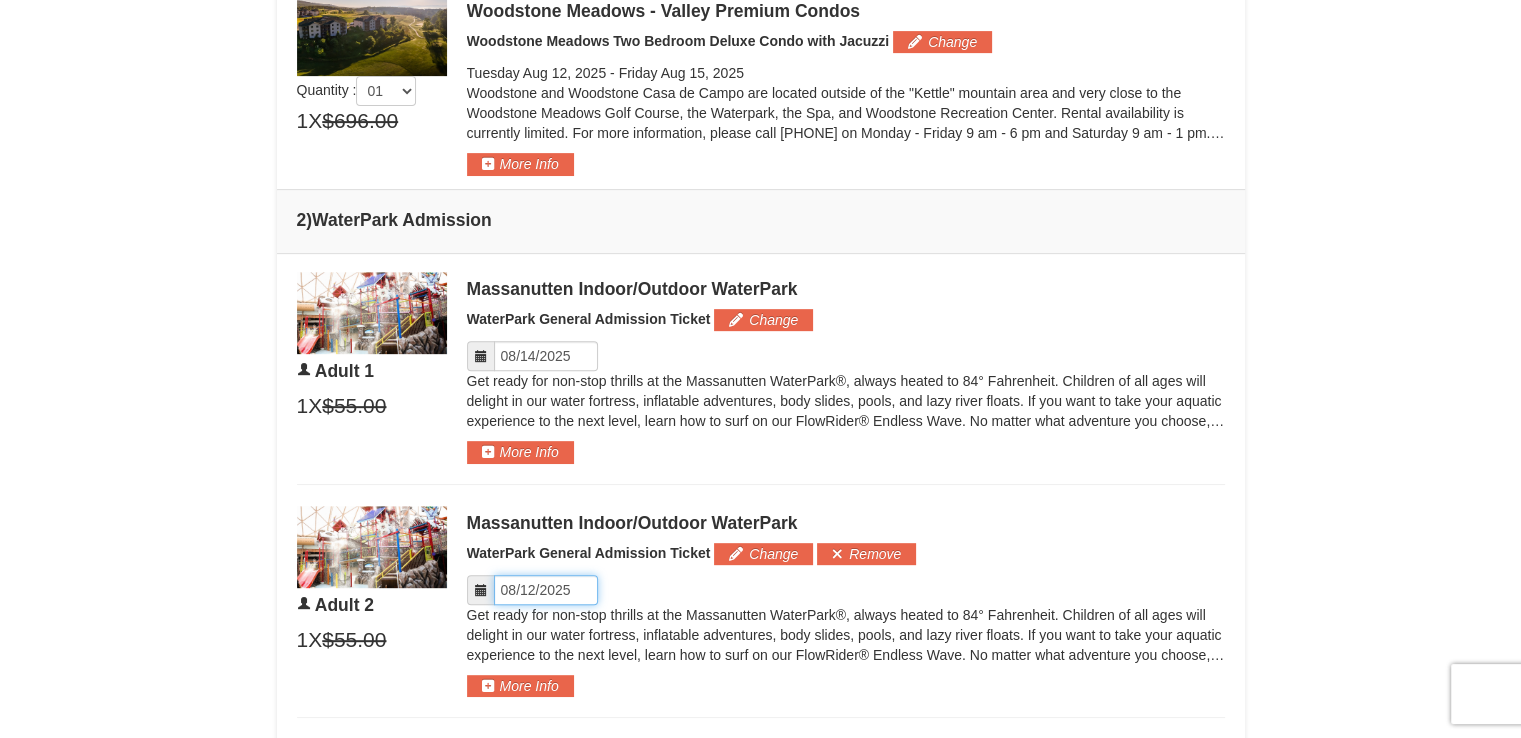 click on "Please format dates MM/DD/YYYY" at bounding box center [546, 590] 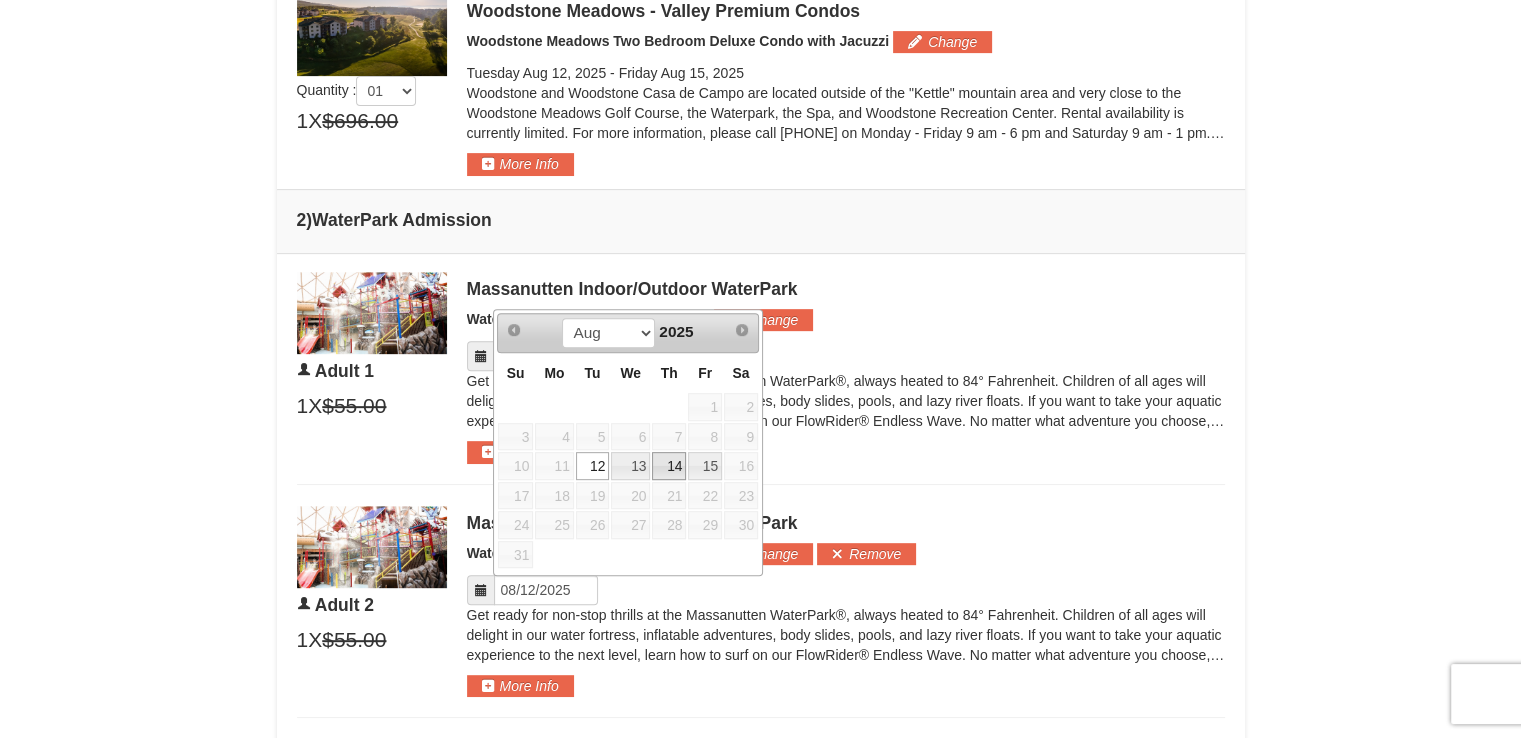 click on "14" at bounding box center [669, 466] 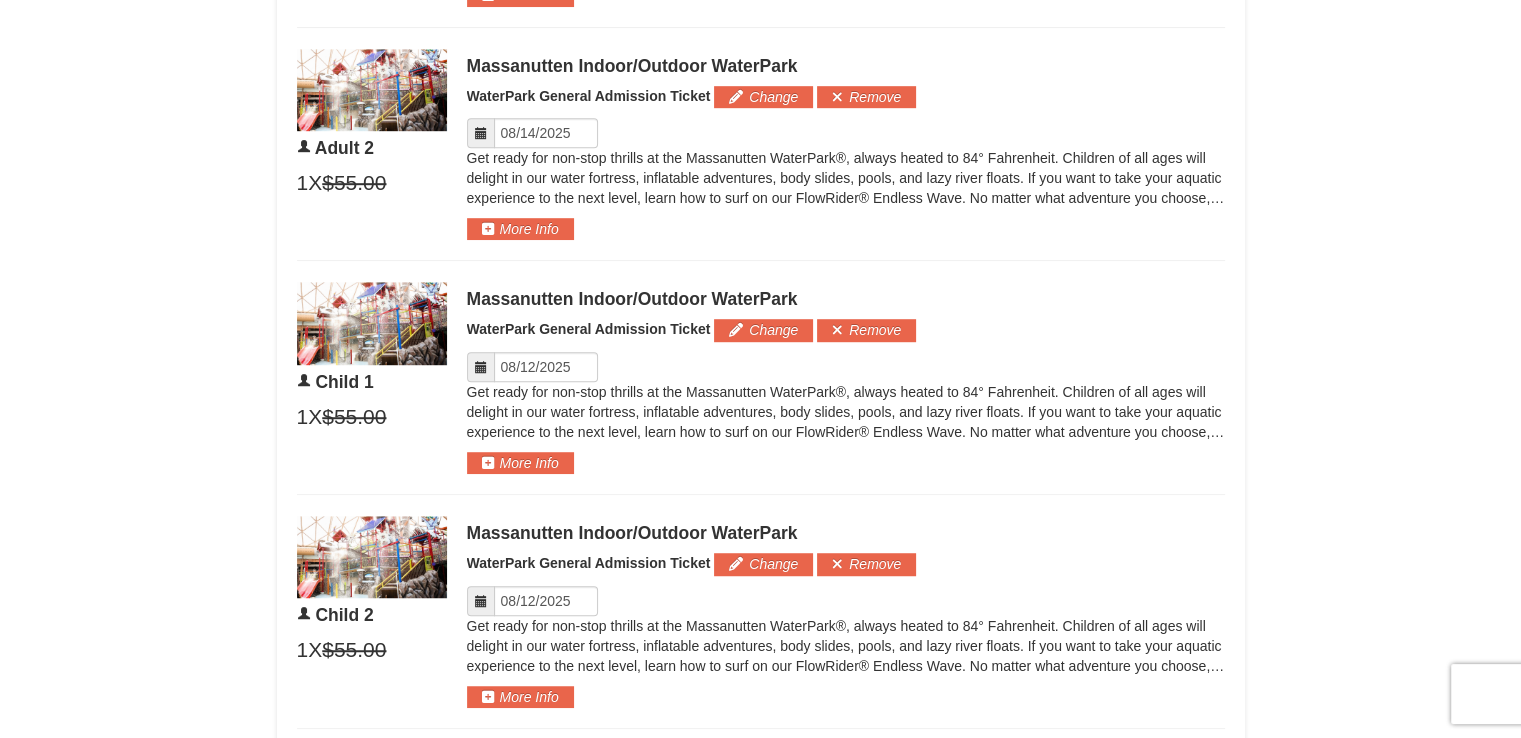 scroll, scrollTop: 1306, scrollLeft: 0, axis: vertical 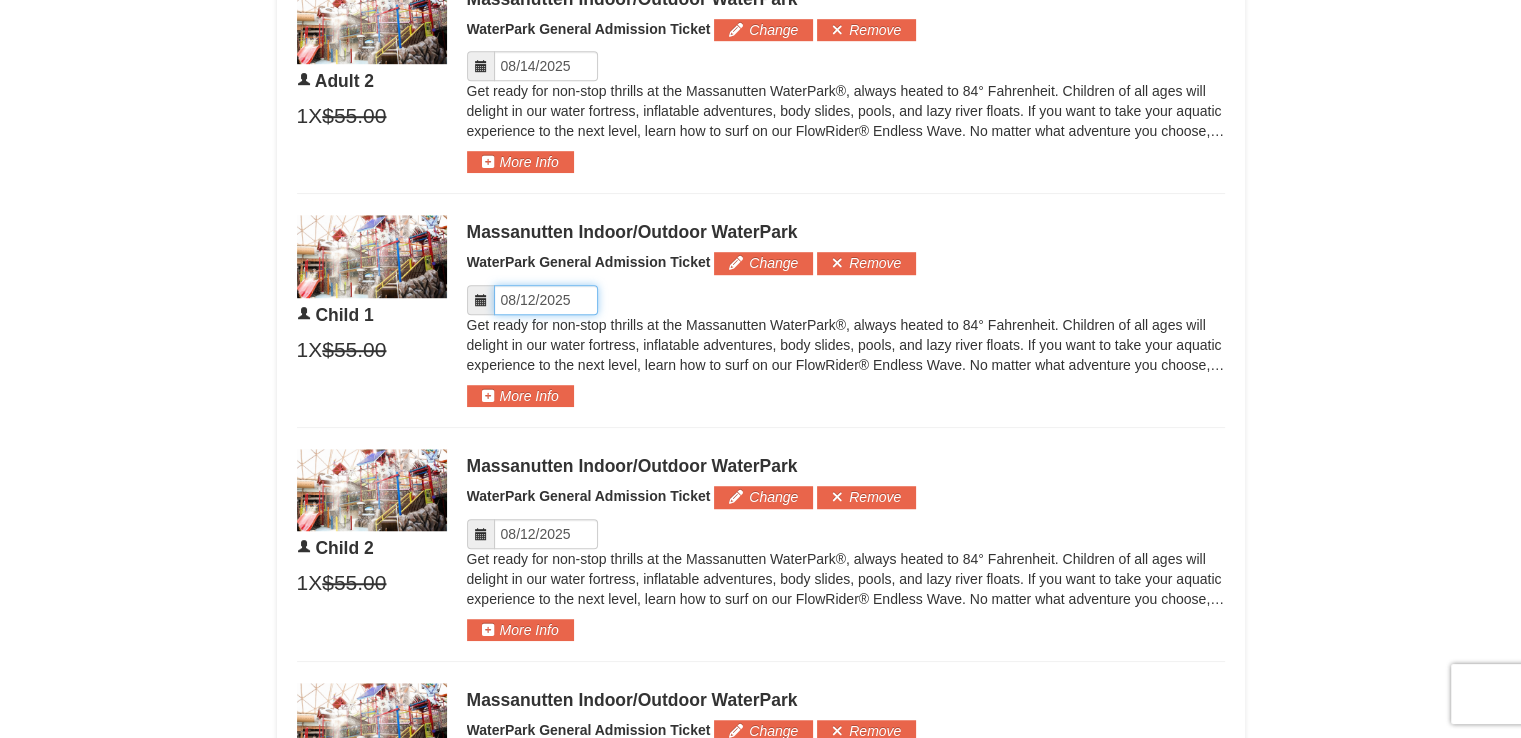click on "Please format dates MM/DD/YYYY" at bounding box center (546, 300) 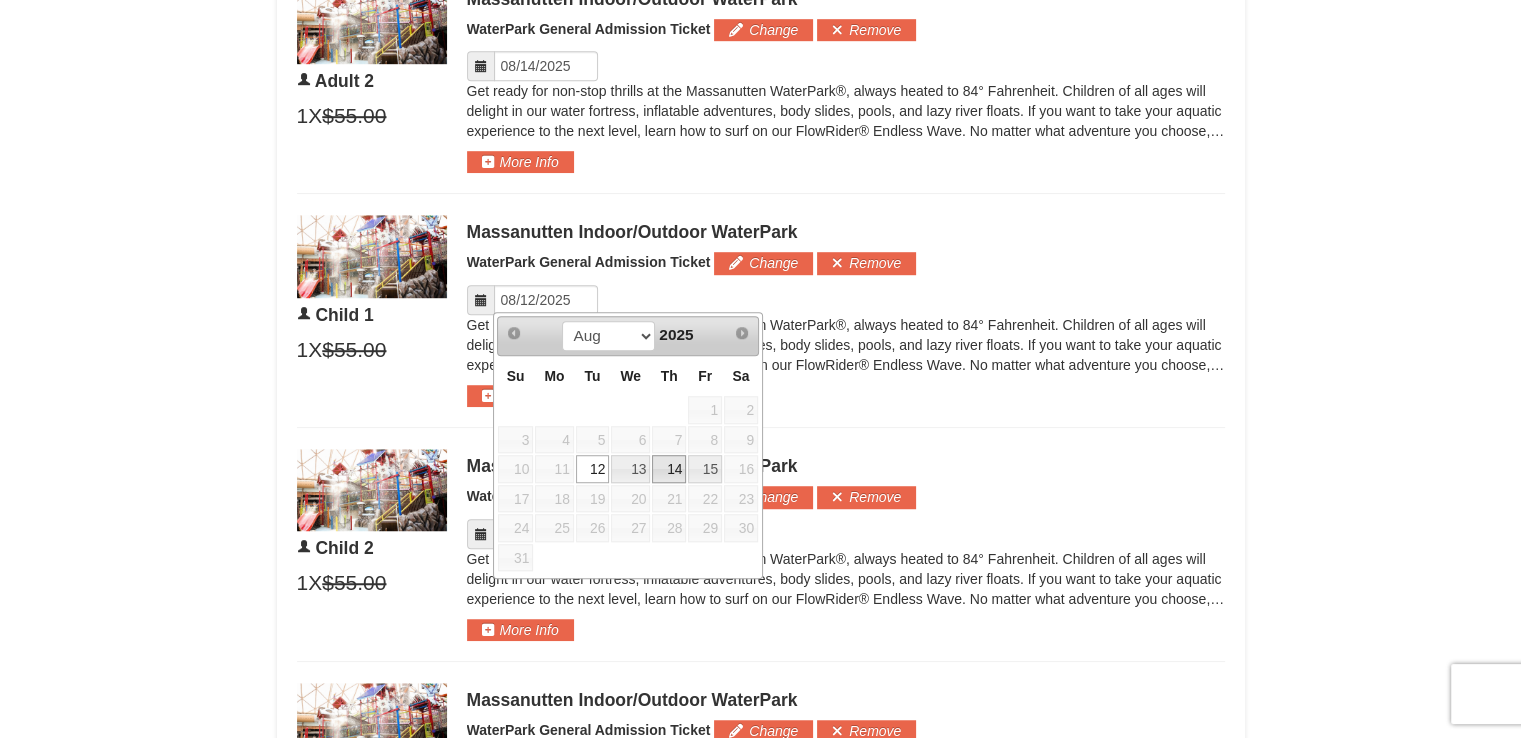 click on "14" at bounding box center (669, 469) 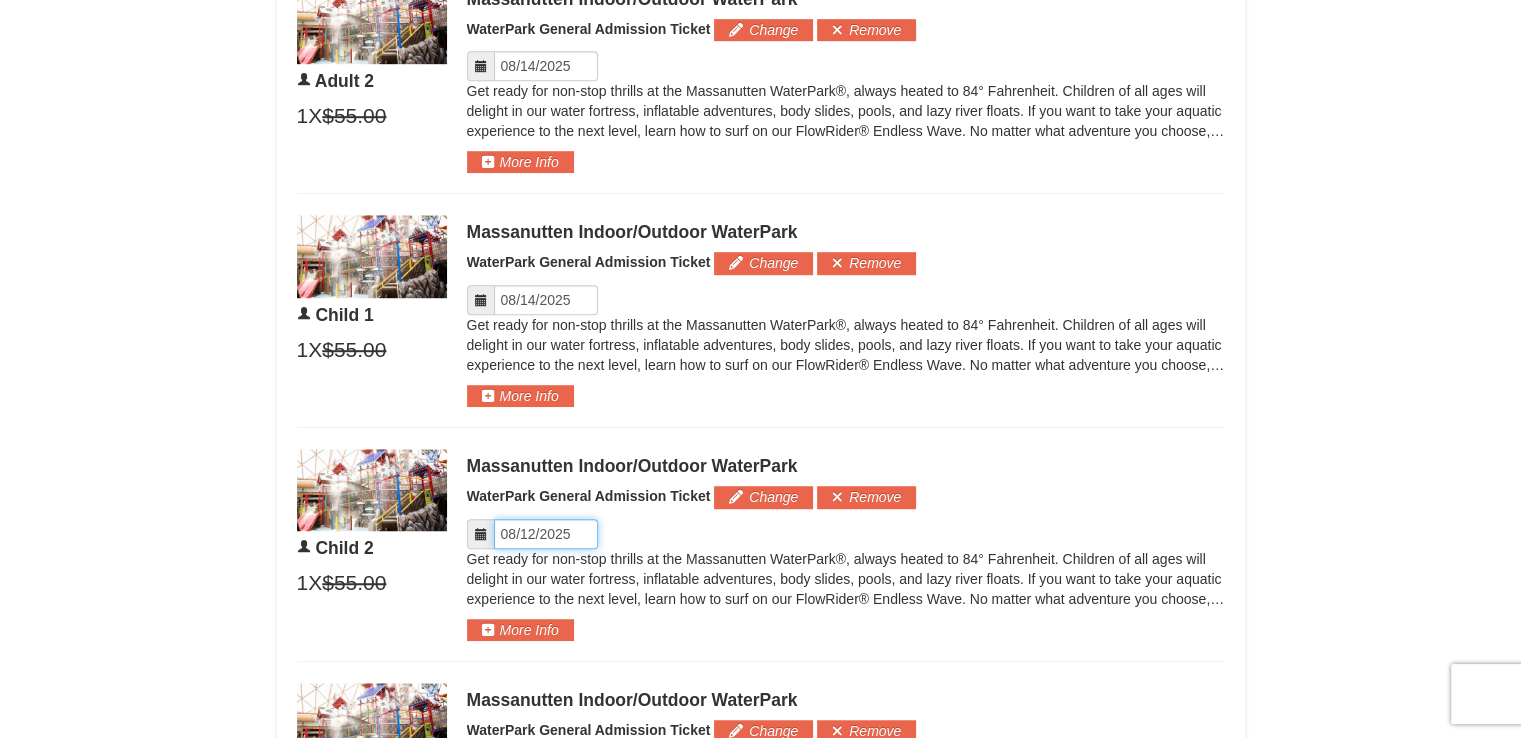 click on "Please format dates MM/DD/YYYY" at bounding box center [546, 534] 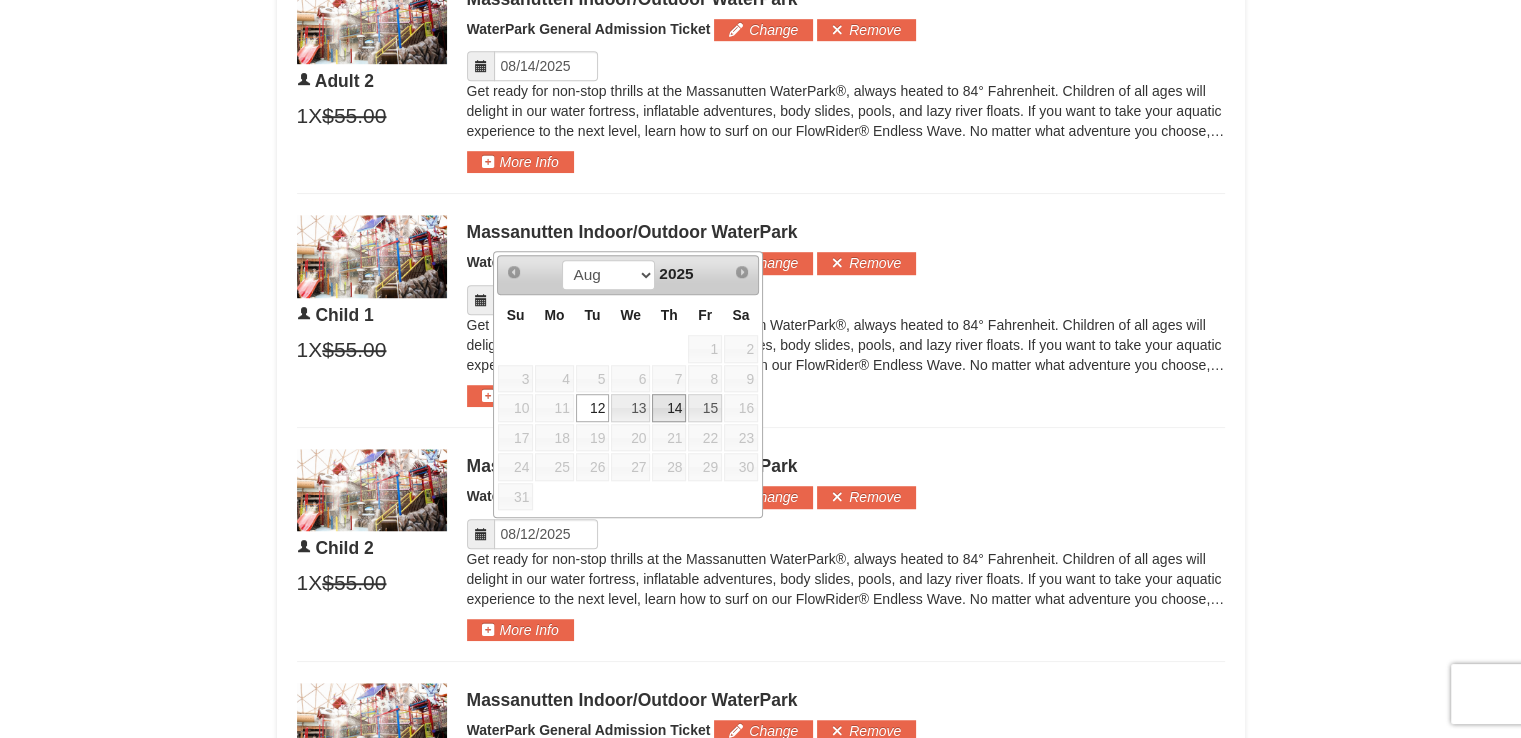 click on "14" at bounding box center [669, 408] 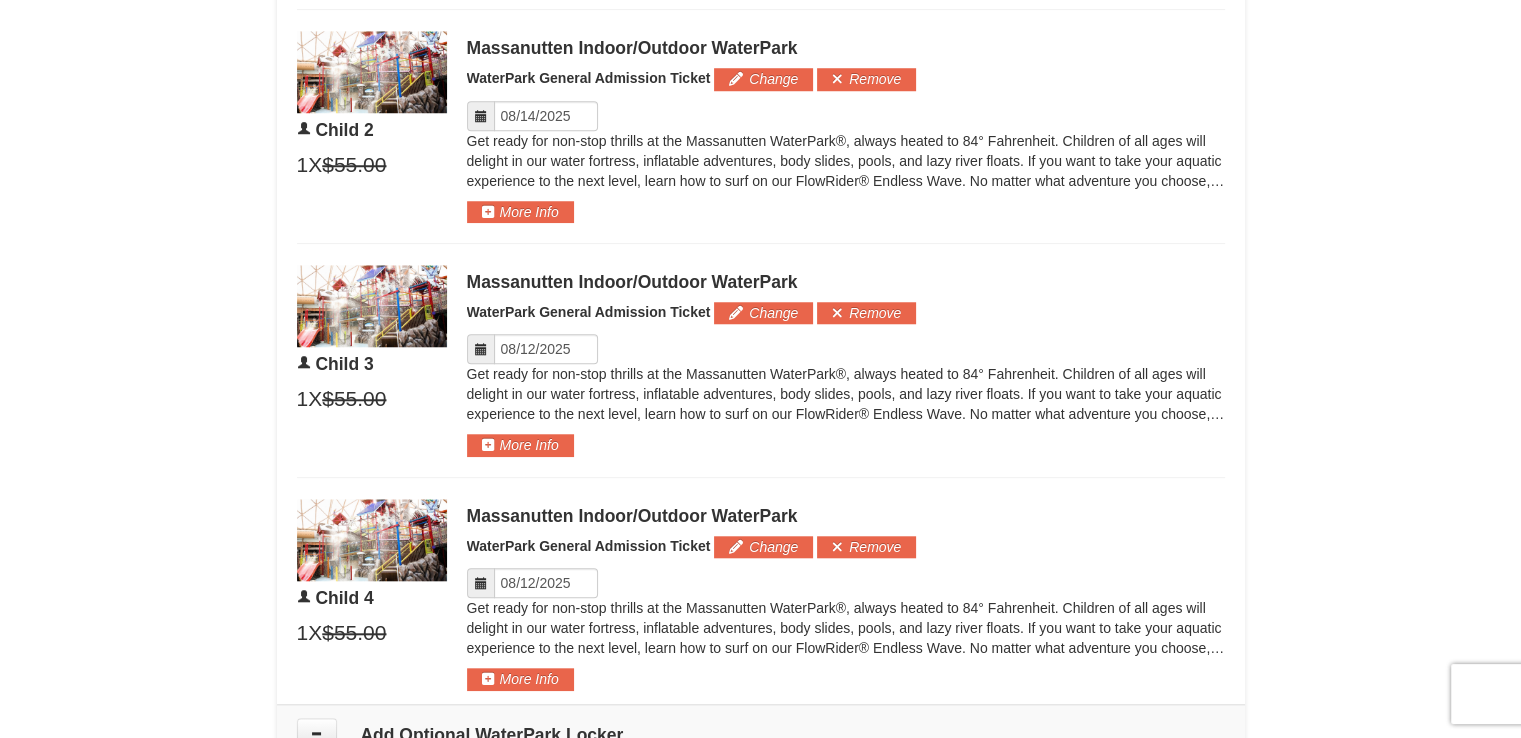 scroll, scrollTop: 1743, scrollLeft: 0, axis: vertical 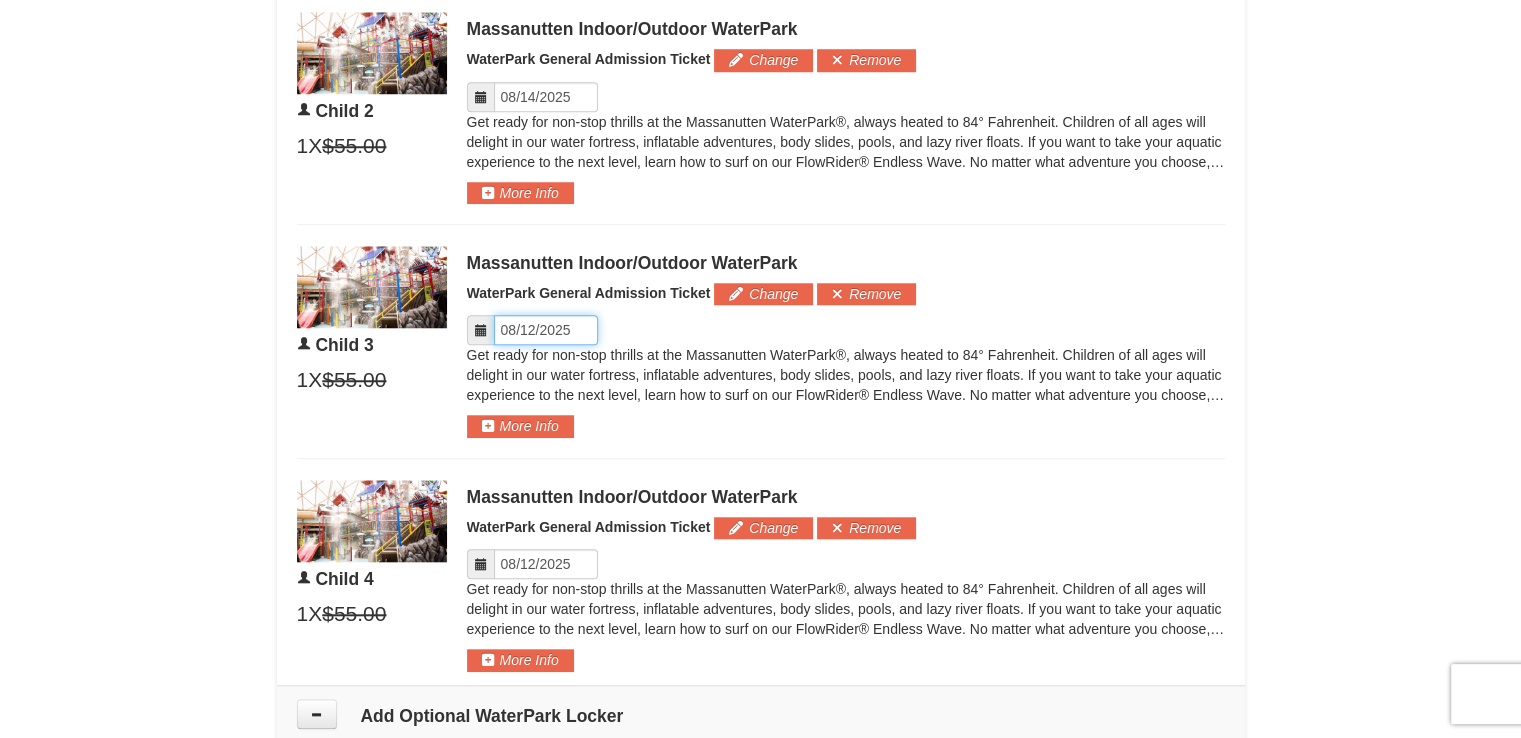 click on "Please format dates MM/DD/YYYY" at bounding box center [546, 330] 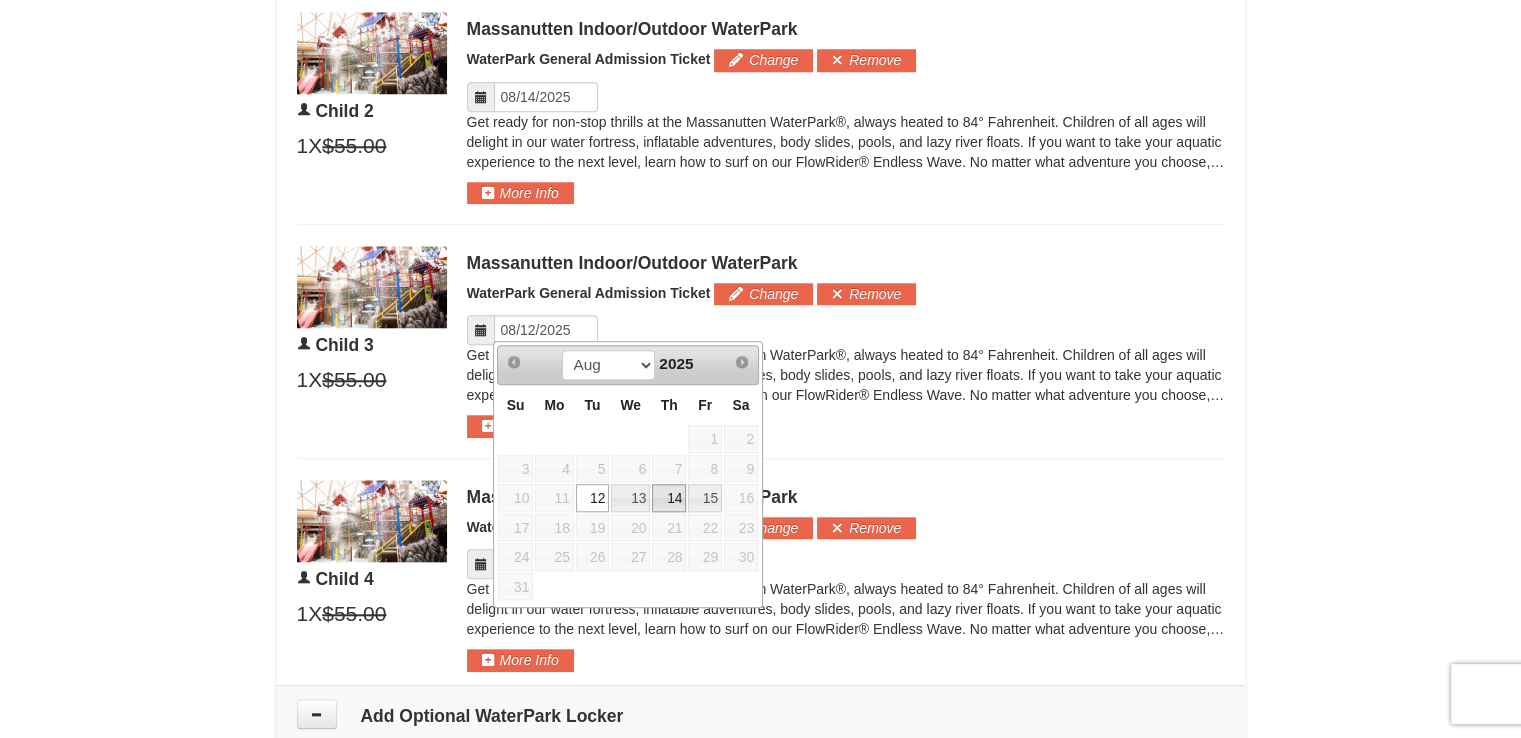 click on "14" at bounding box center [669, 498] 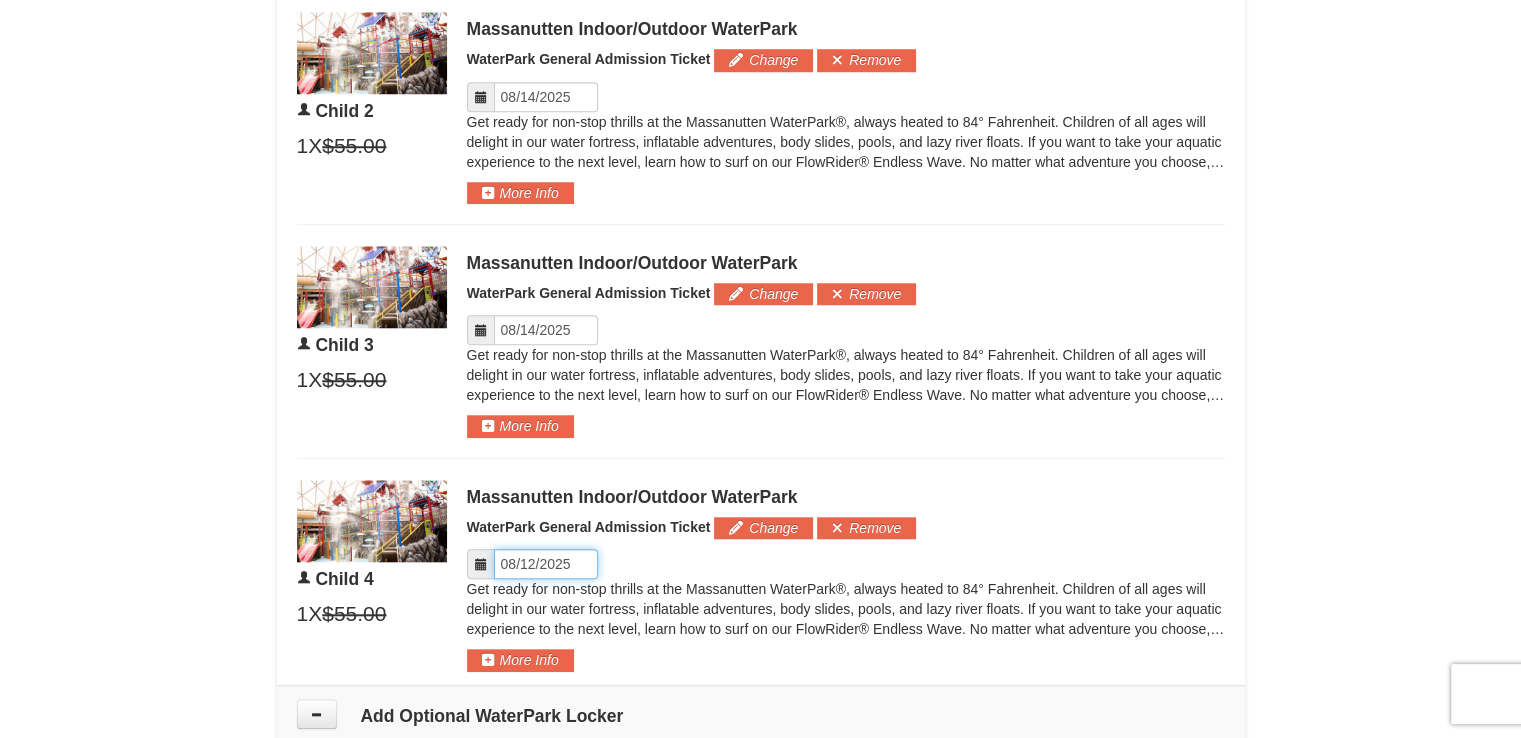 click on "Please format dates MM/DD/YYYY" at bounding box center [546, 564] 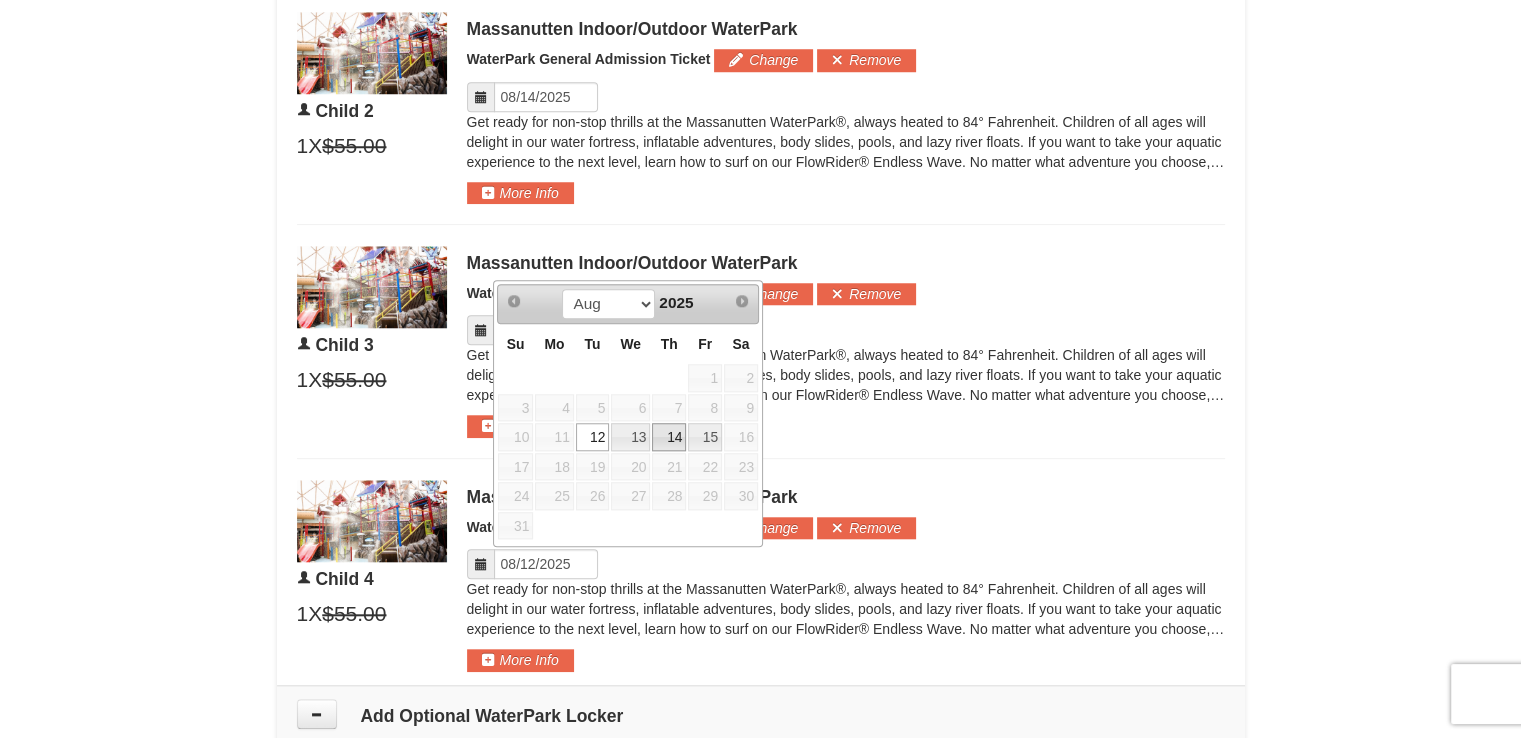 click on "14" at bounding box center [669, 437] 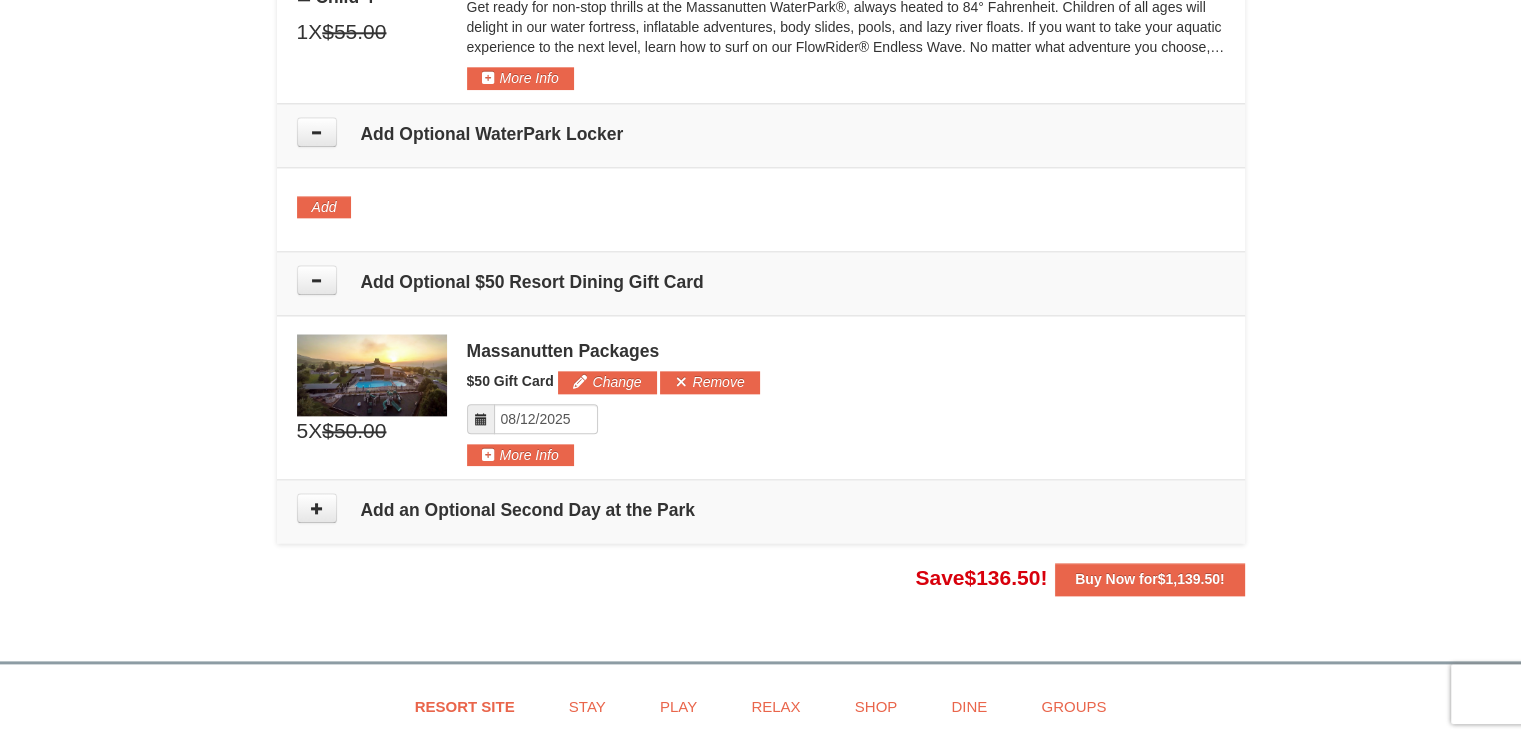 scroll, scrollTop: 2337, scrollLeft: 0, axis: vertical 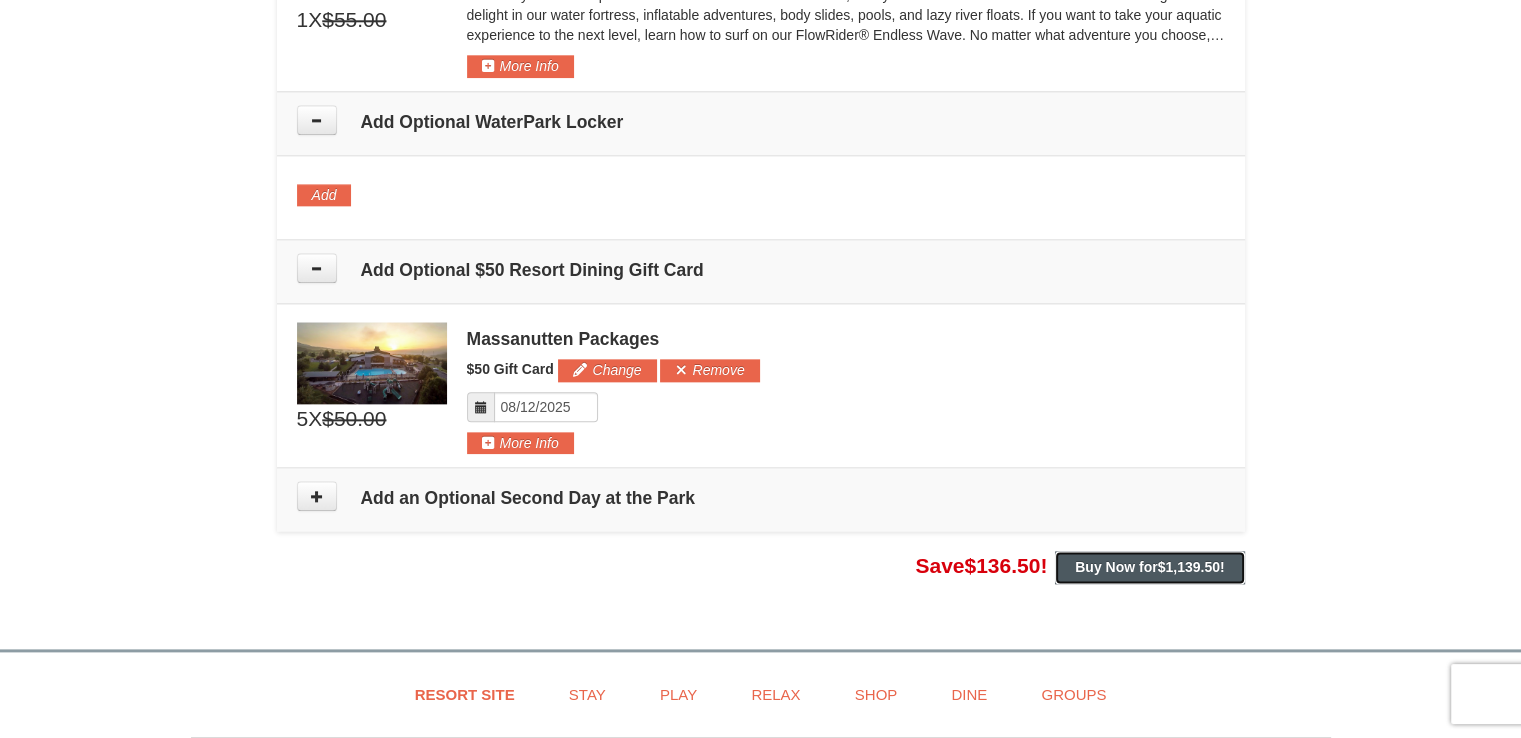 click on "Buy Now for
$1,139.50 !" at bounding box center [1149, 567] 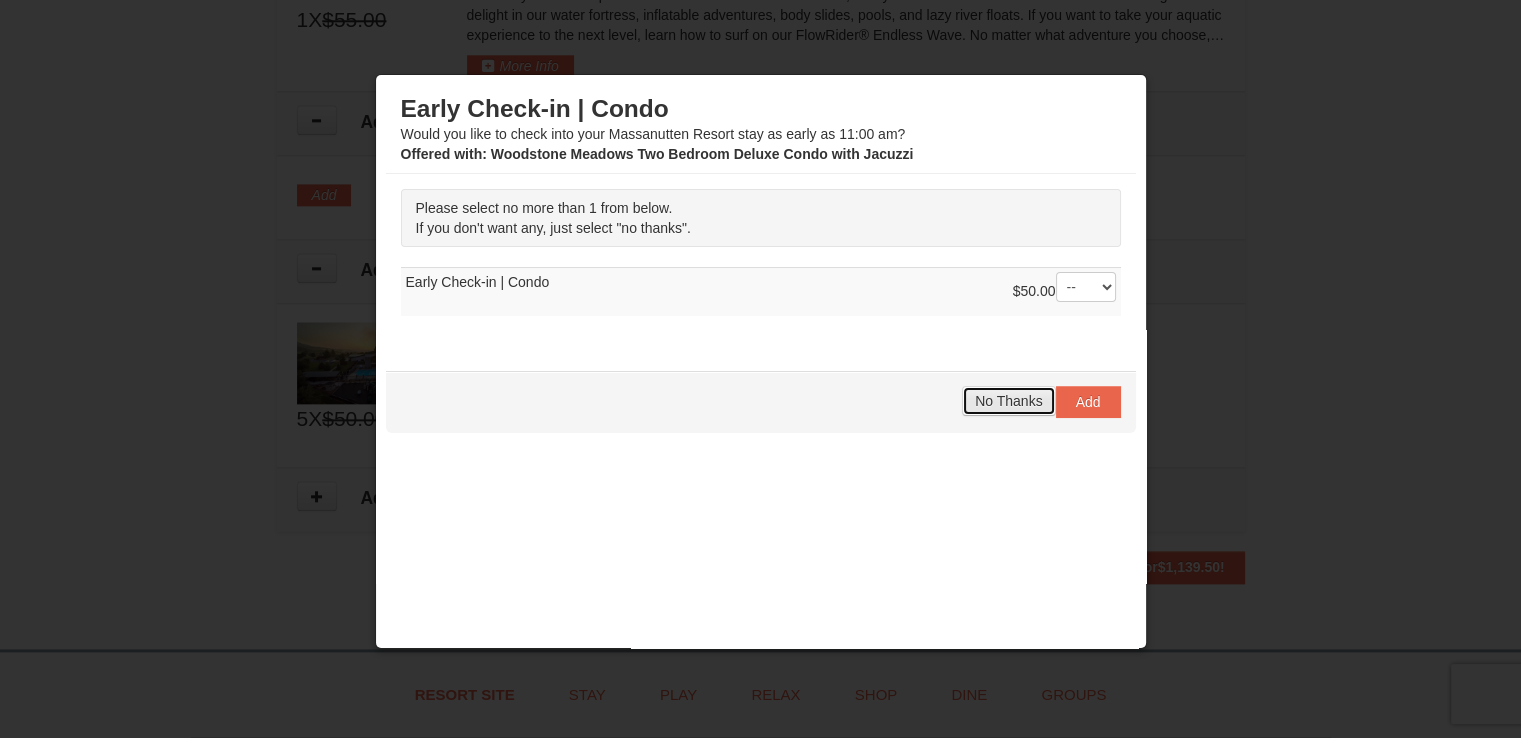 click on "No Thanks" at bounding box center (1008, 401) 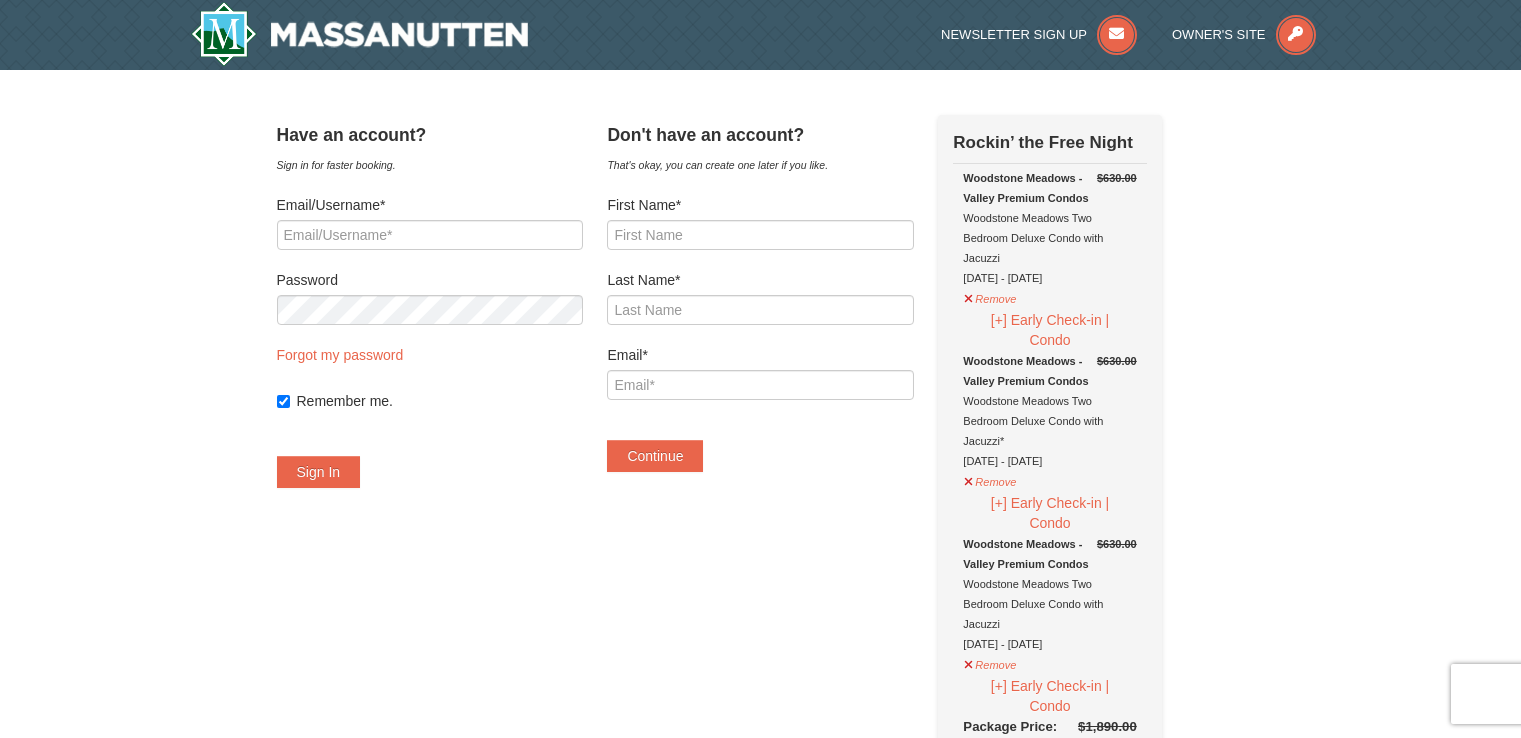 scroll, scrollTop: 0, scrollLeft: 0, axis: both 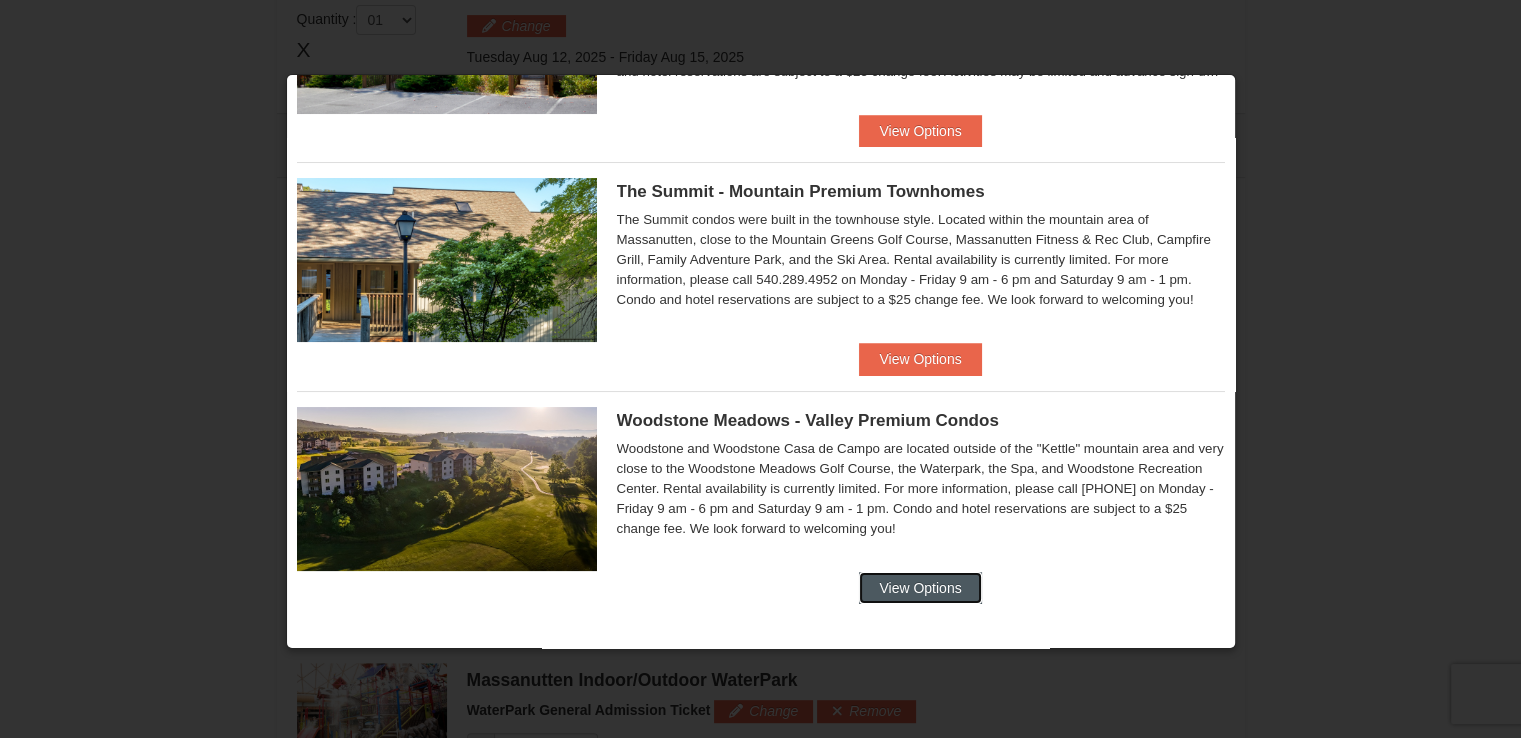 click on "View Options" at bounding box center [920, 588] 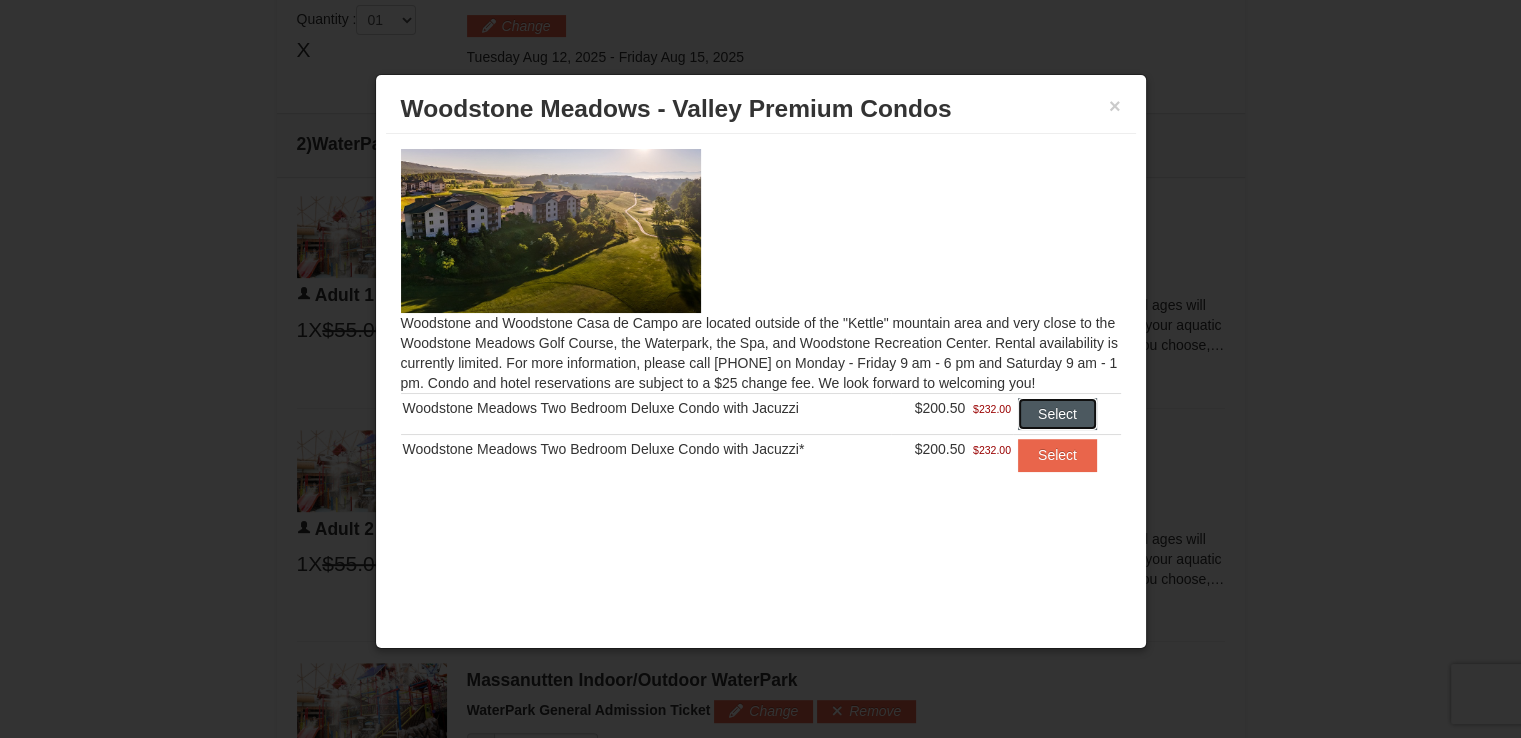 click on "Select" at bounding box center [1057, 414] 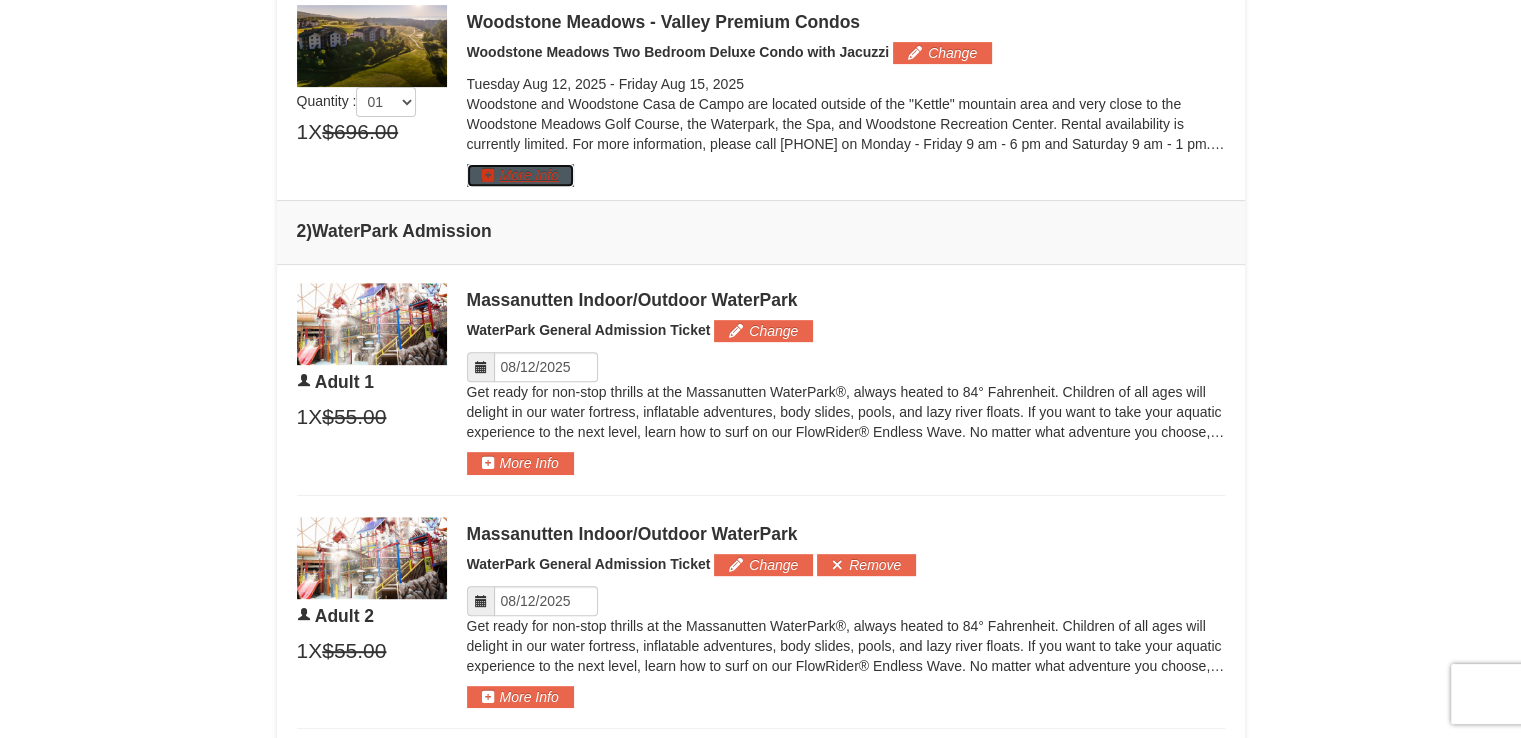 click on "More Info" at bounding box center (520, 175) 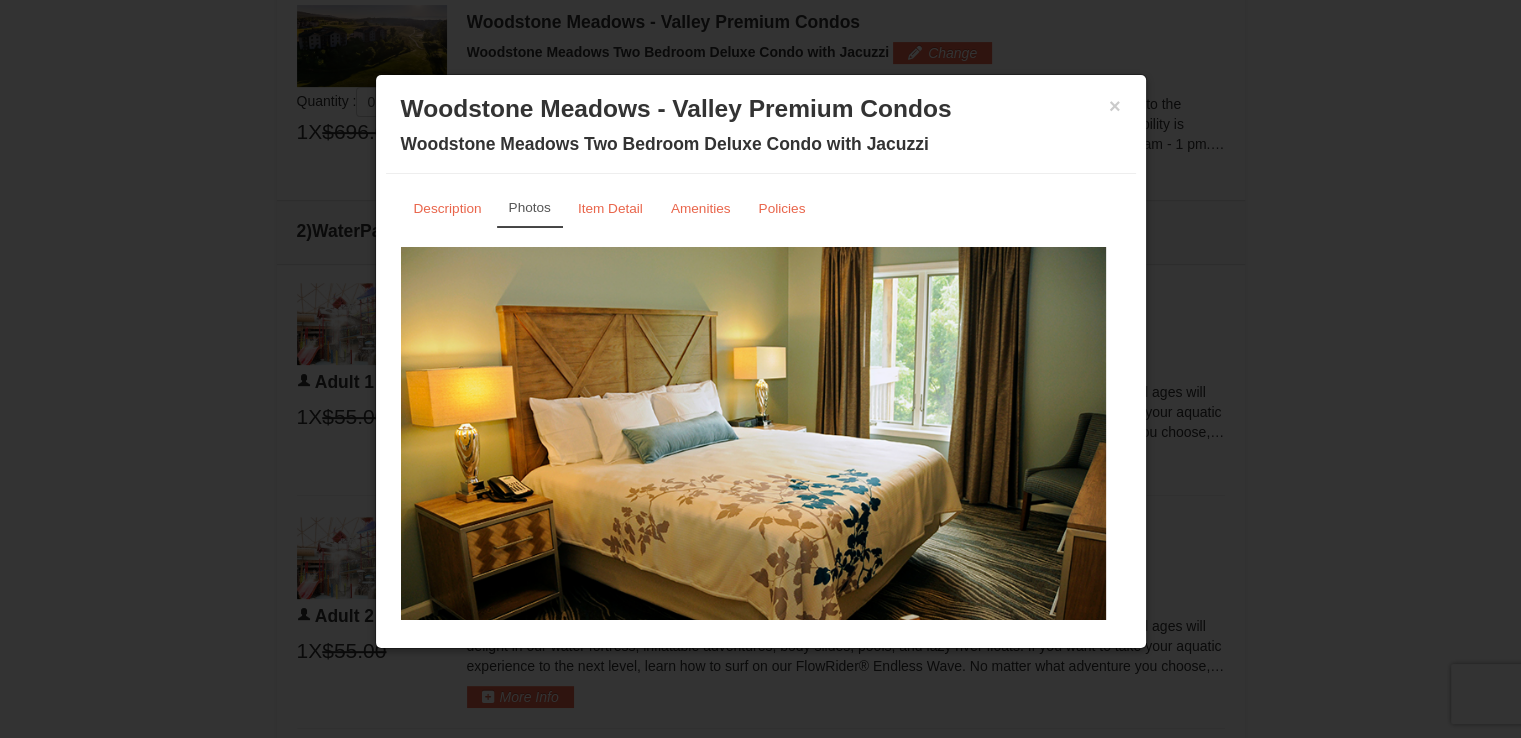 scroll, scrollTop: 48, scrollLeft: 0, axis: vertical 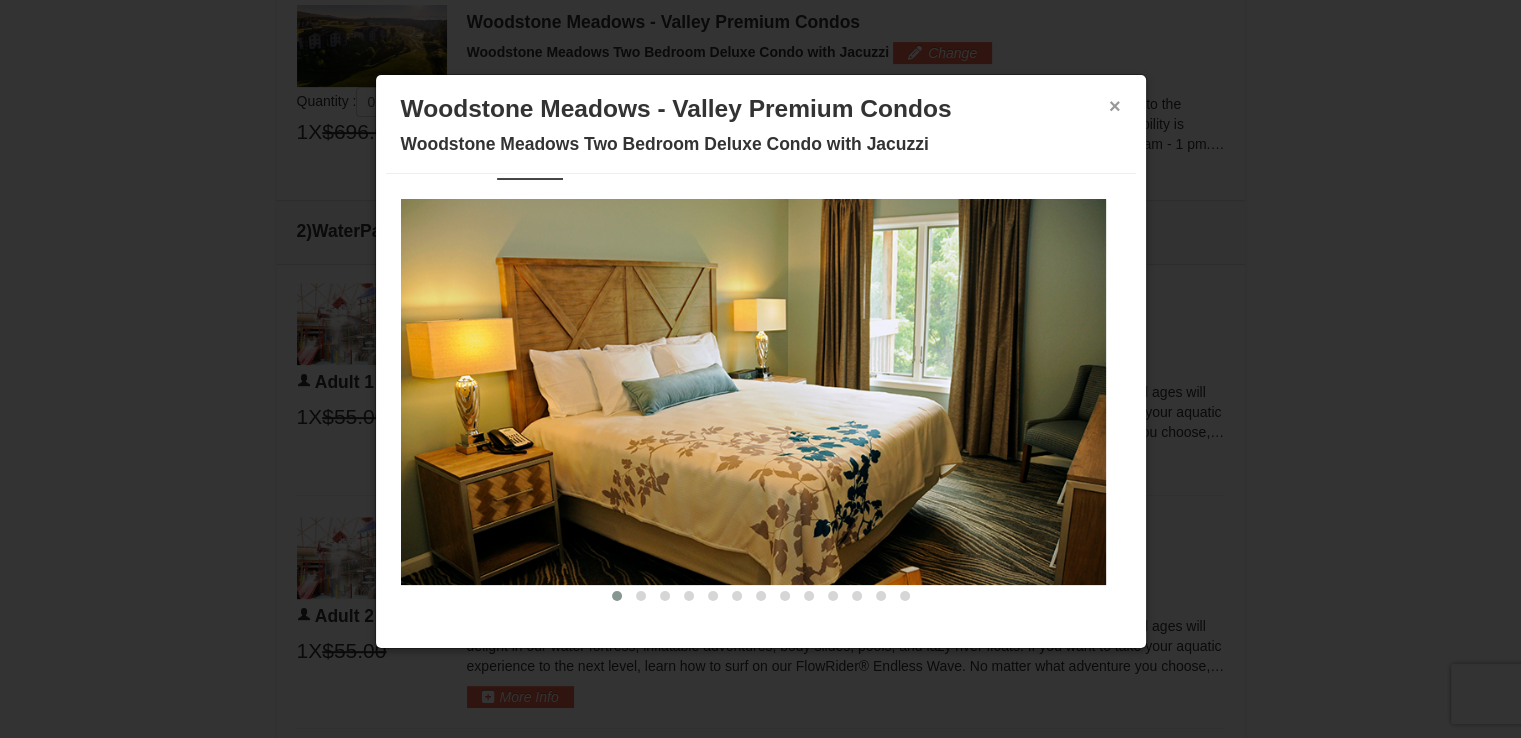 click on "×" at bounding box center (1115, 106) 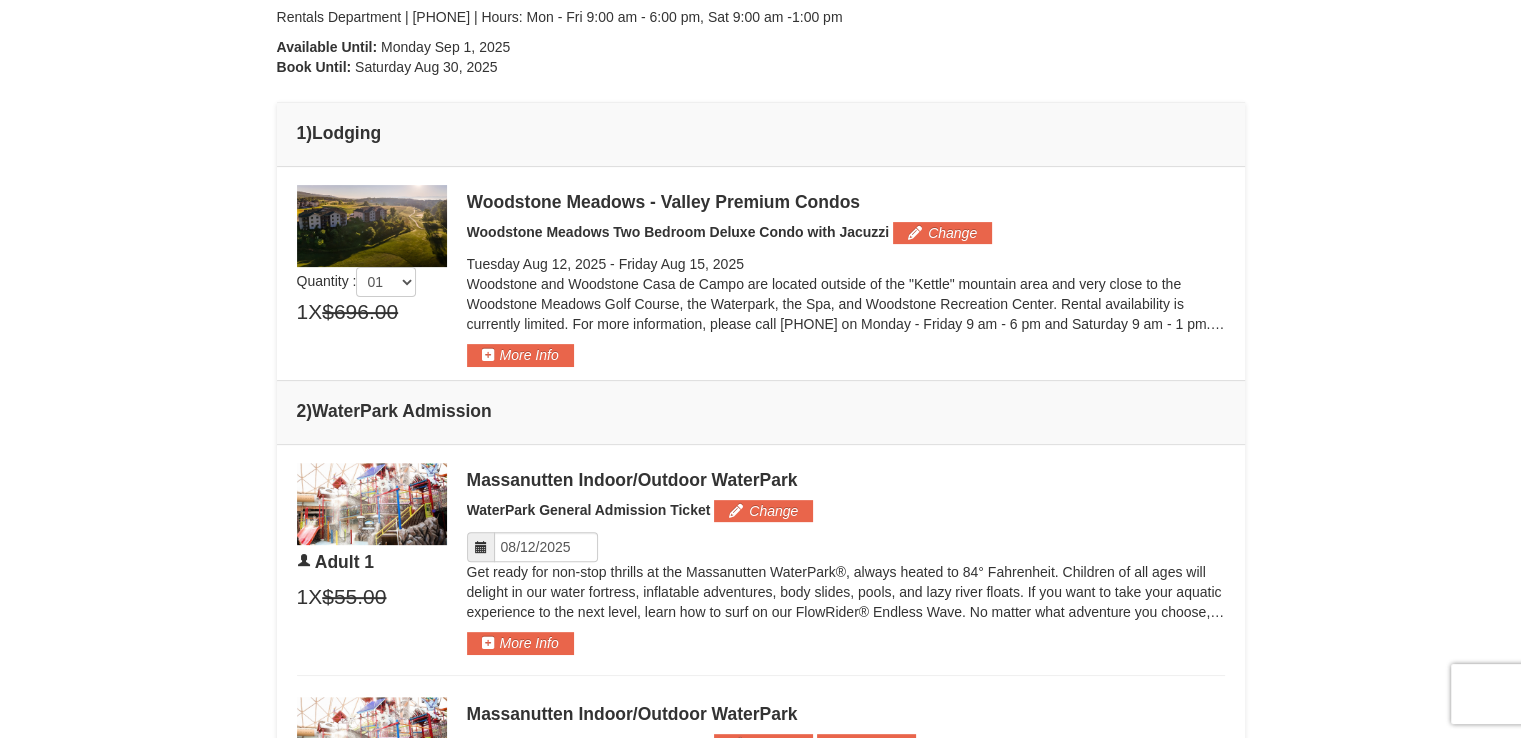 scroll, scrollTop: 532, scrollLeft: 0, axis: vertical 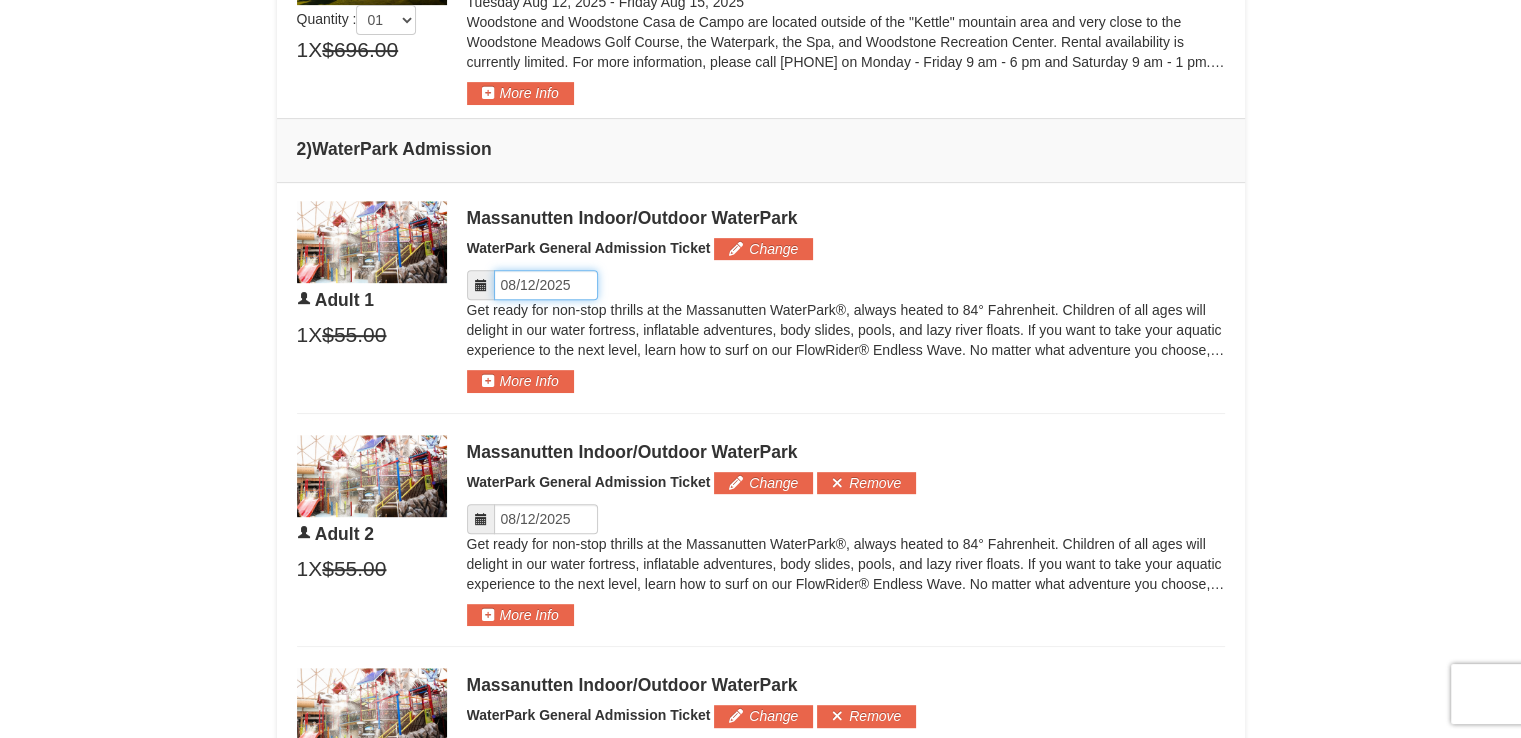 click on "Please format dates MM/DD/YYYY" at bounding box center [546, 285] 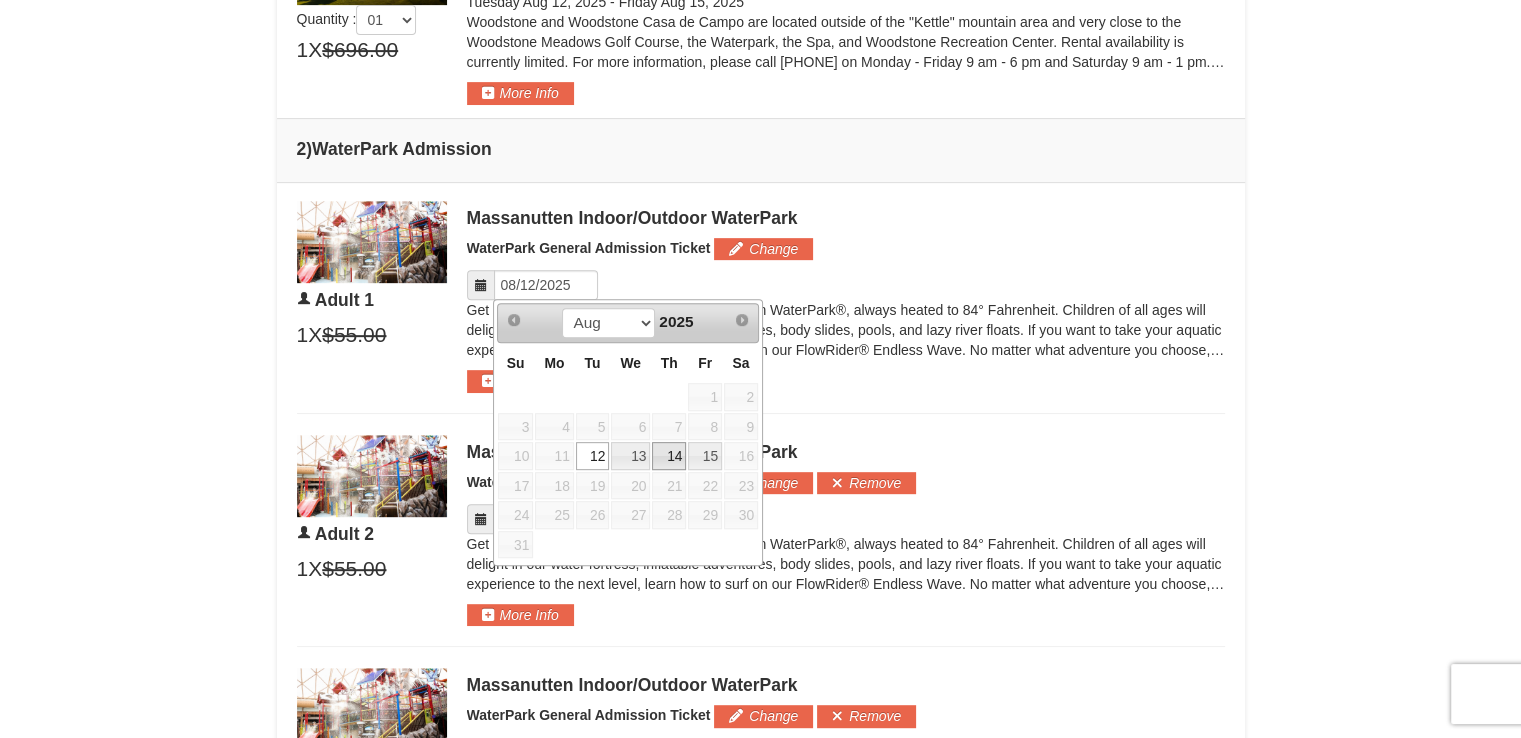 click on "14" at bounding box center (669, 456) 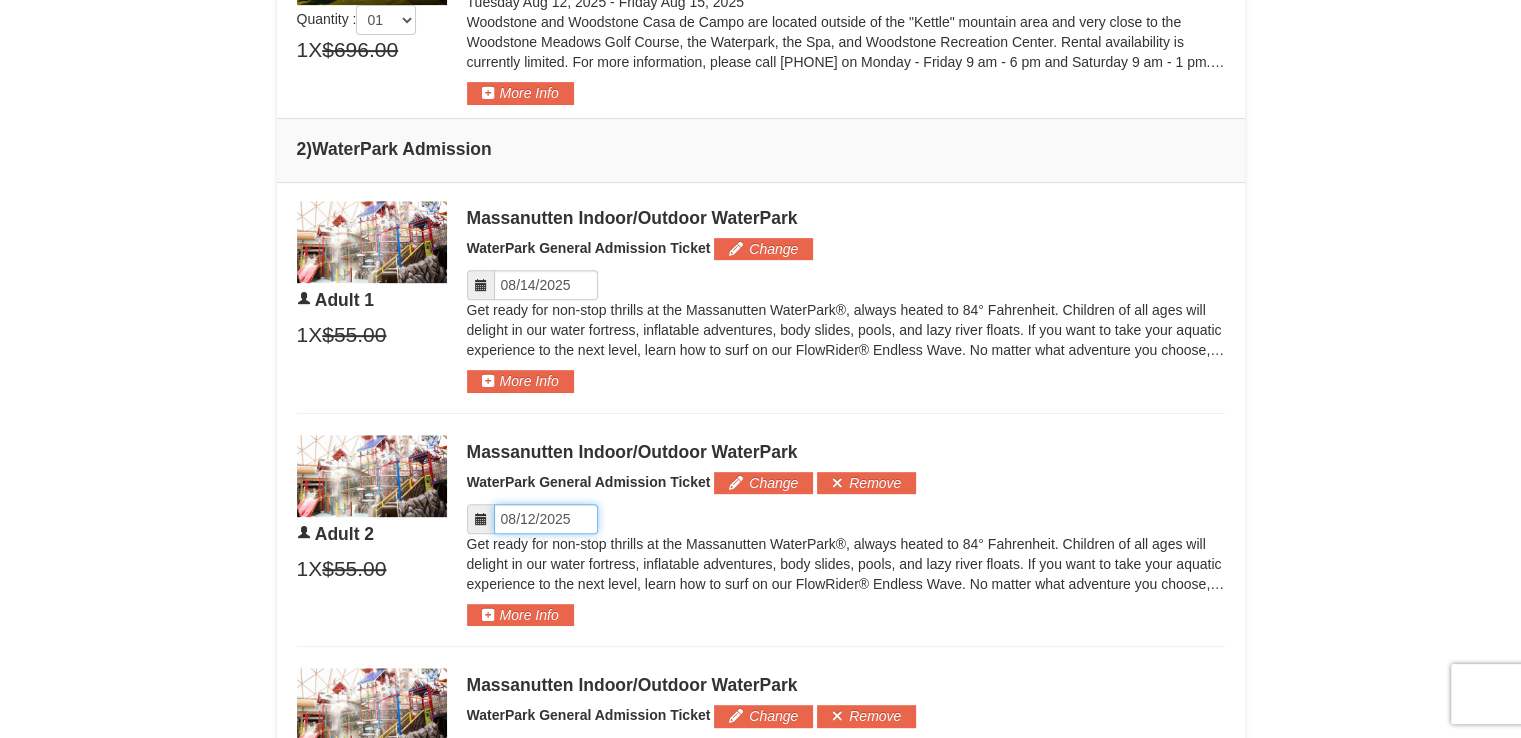 click on "Please format dates MM/DD/YYYY" at bounding box center [546, 519] 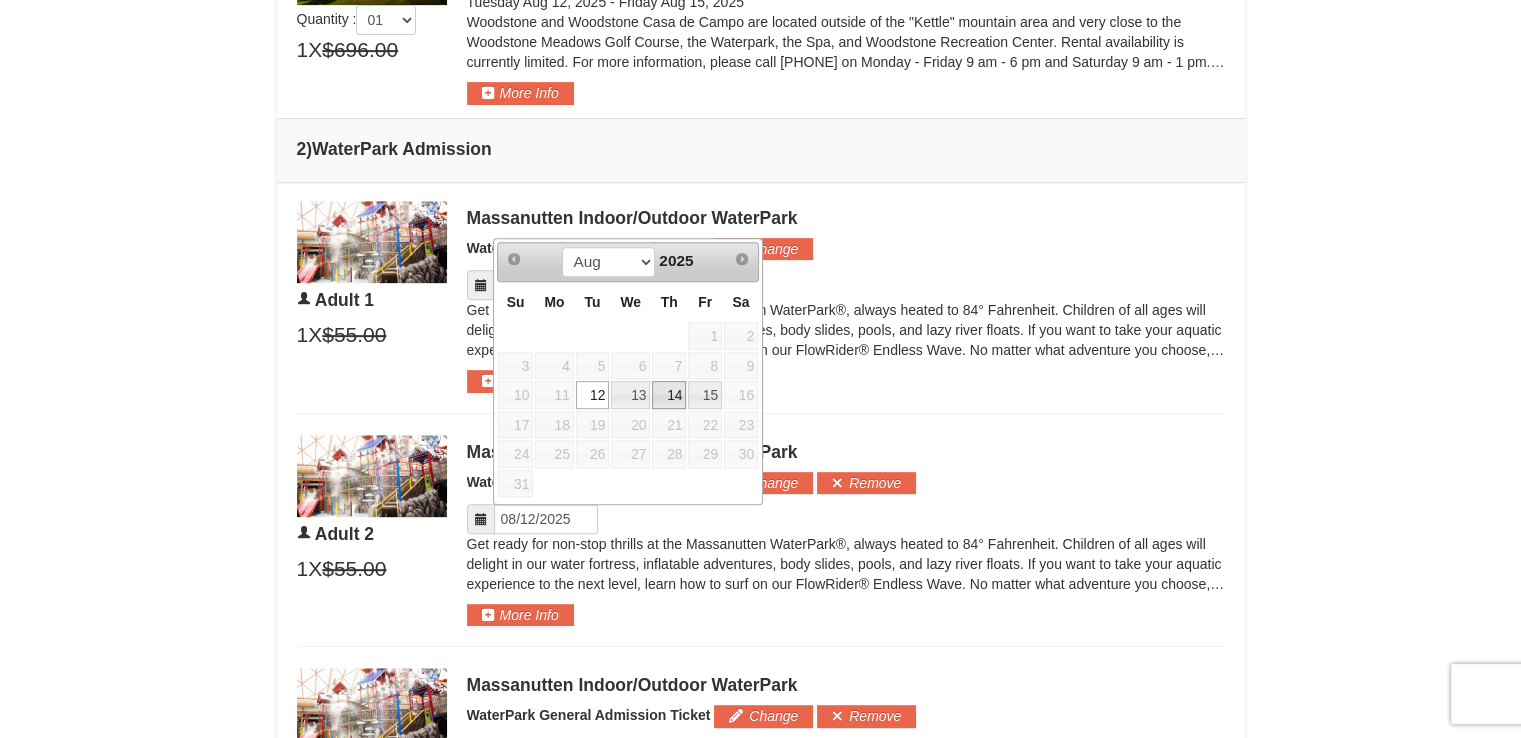 click on "14" at bounding box center [669, 395] 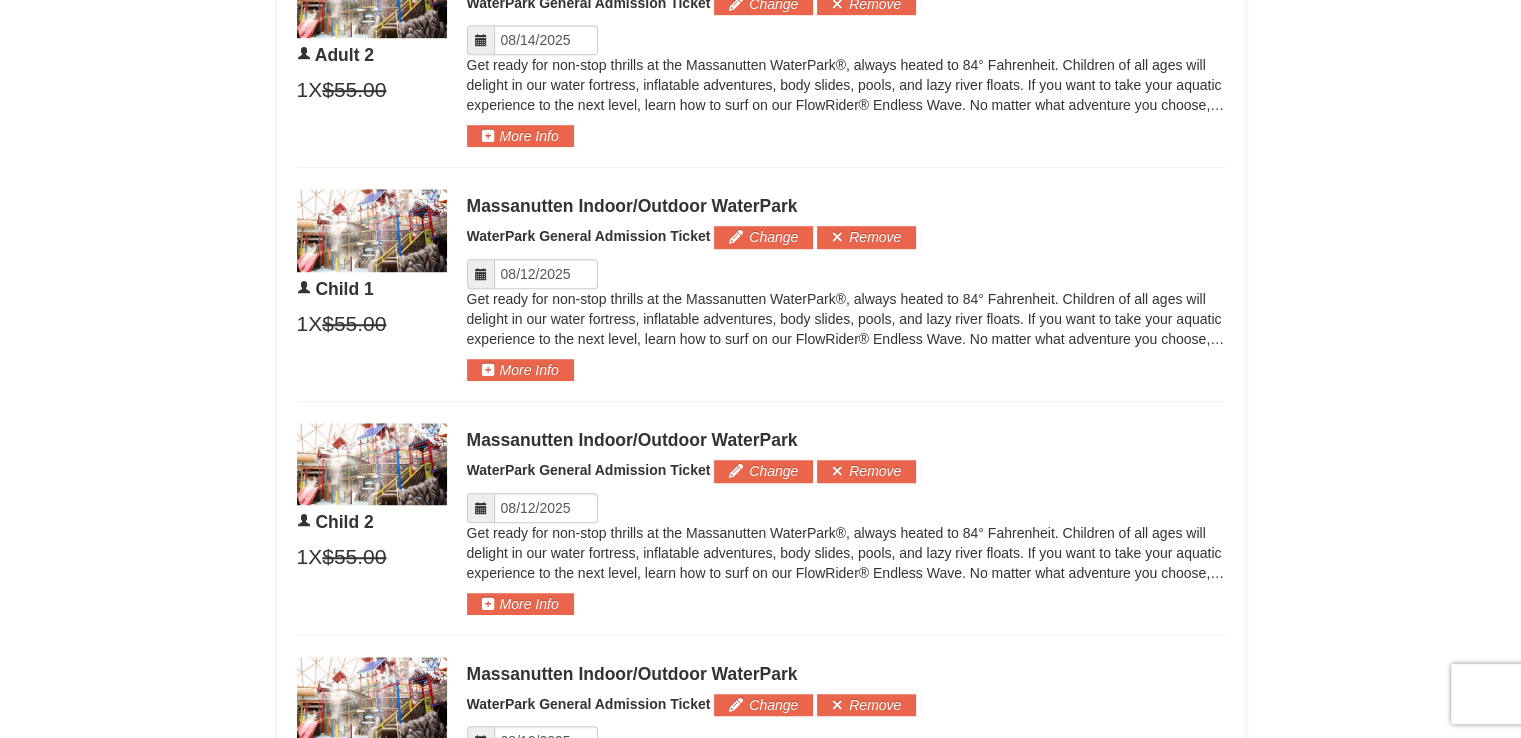 scroll, scrollTop: 1354, scrollLeft: 0, axis: vertical 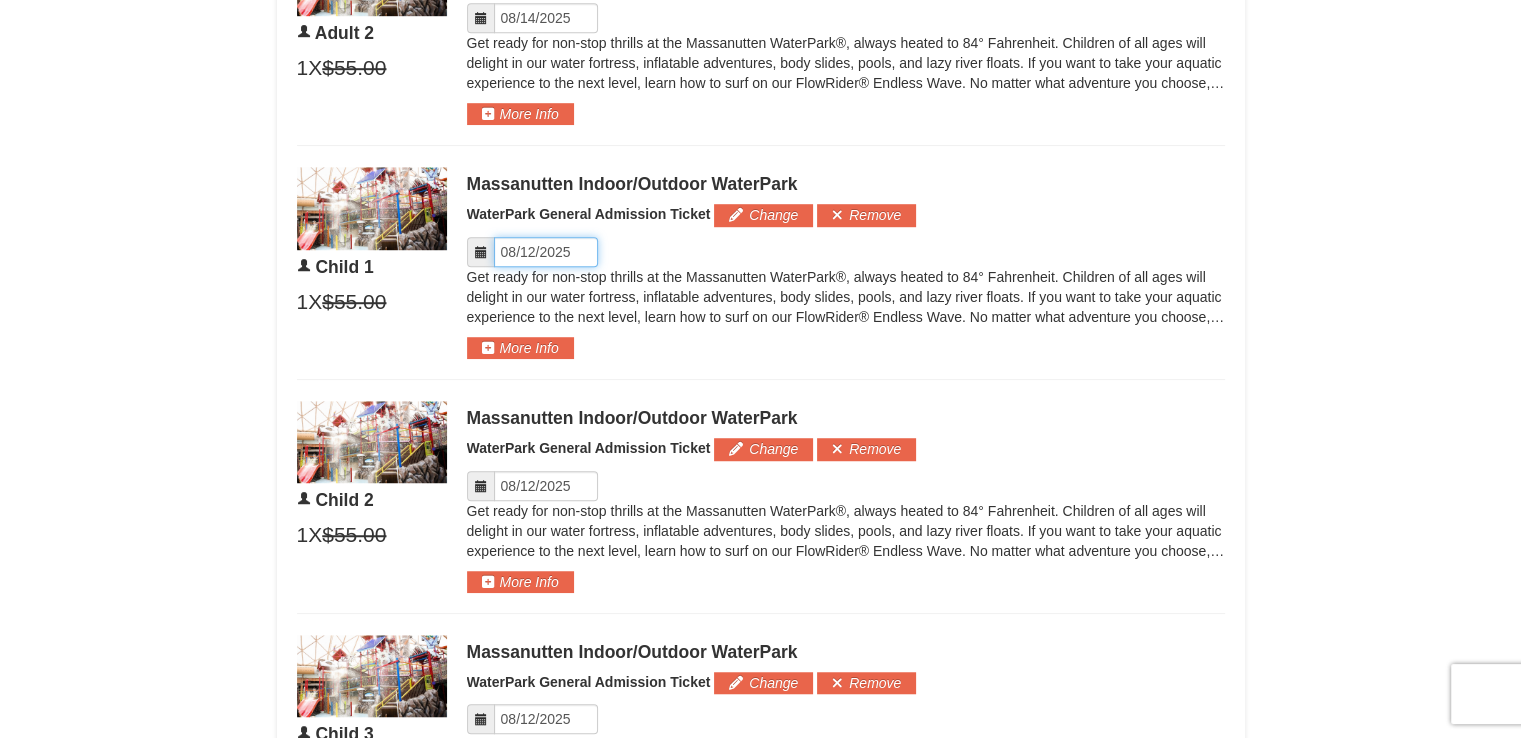 click on "Please format dates MM/DD/YYYY" at bounding box center [546, 252] 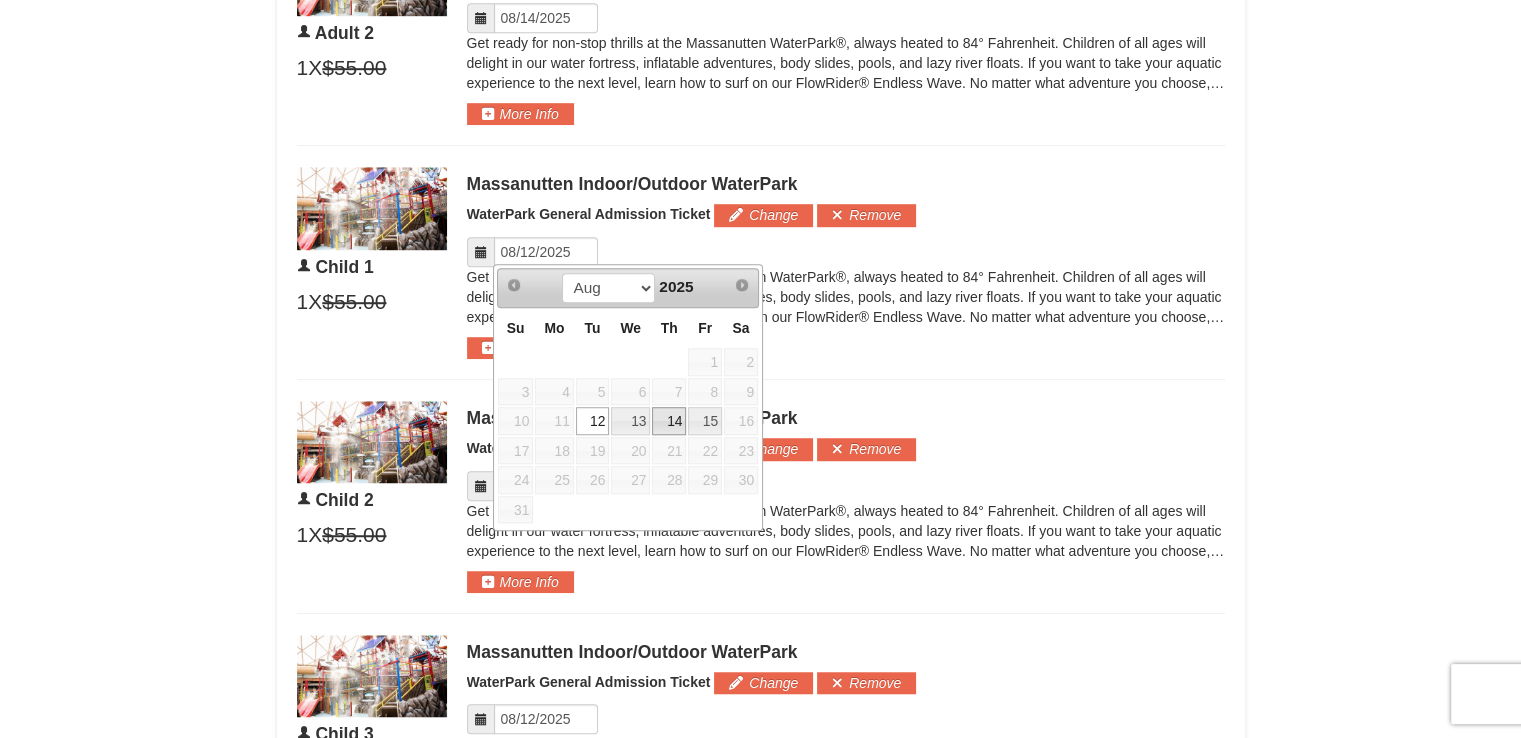 click on "14" at bounding box center (669, 421) 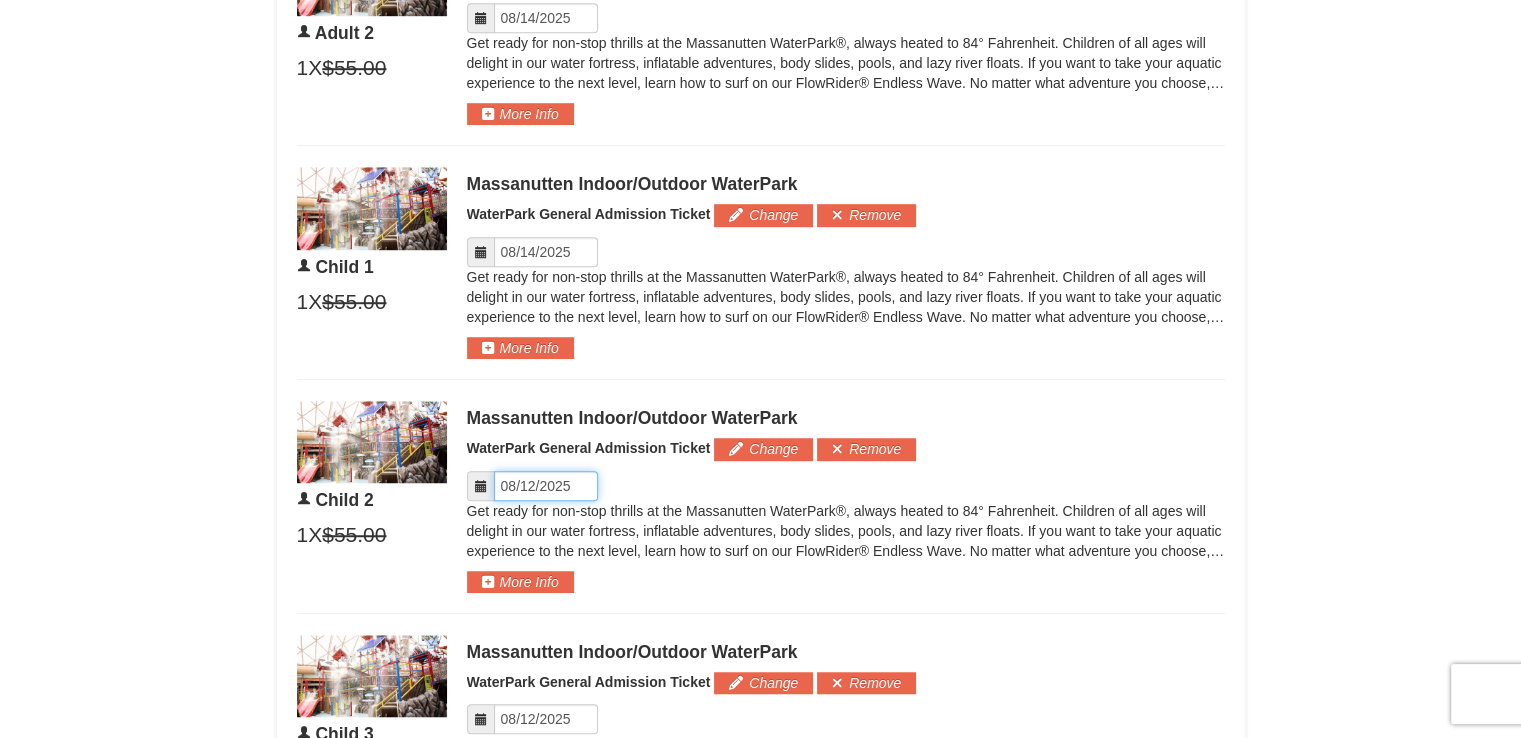 click on "Please format dates MM/DD/YYYY" at bounding box center (546, 486) 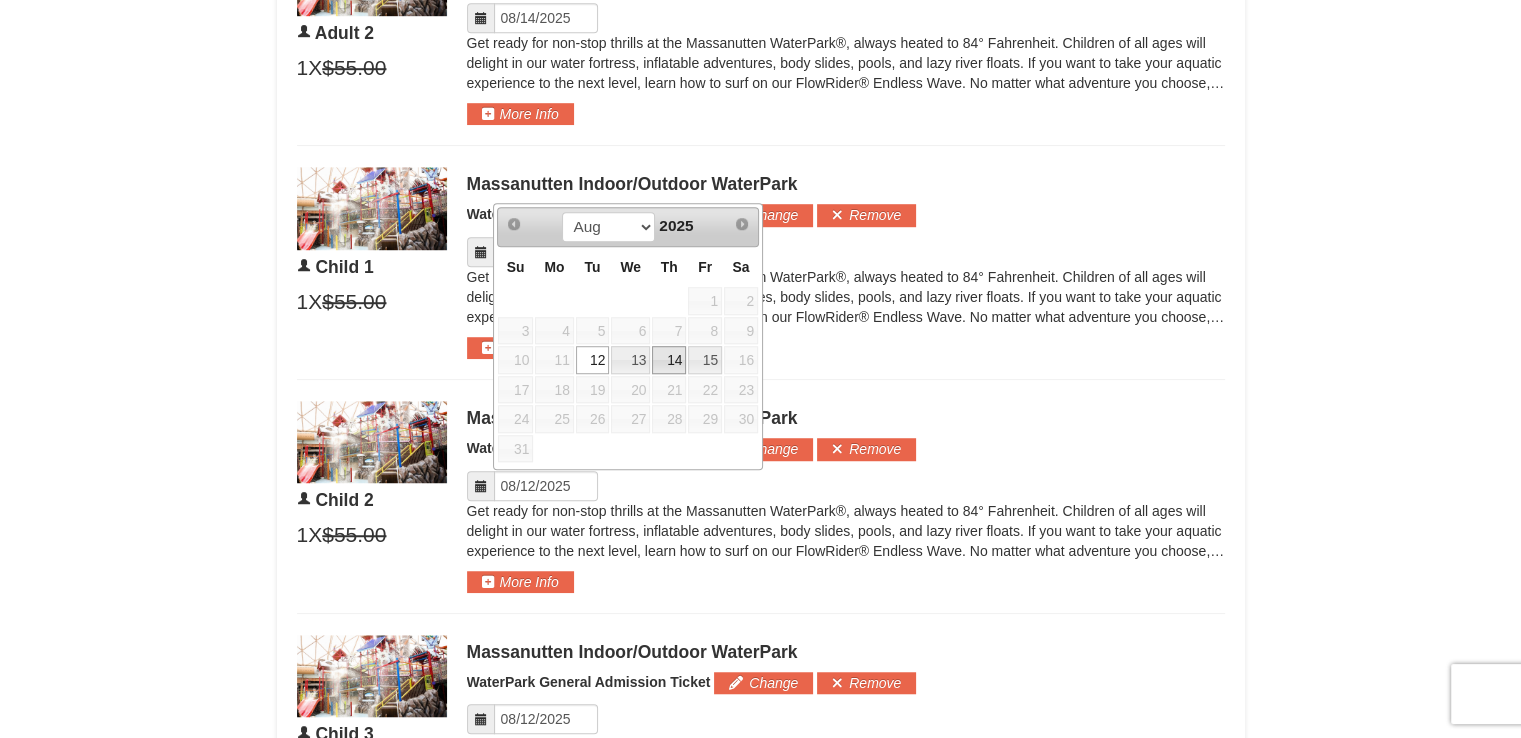 click on "14" at bounding box center [669, 360] 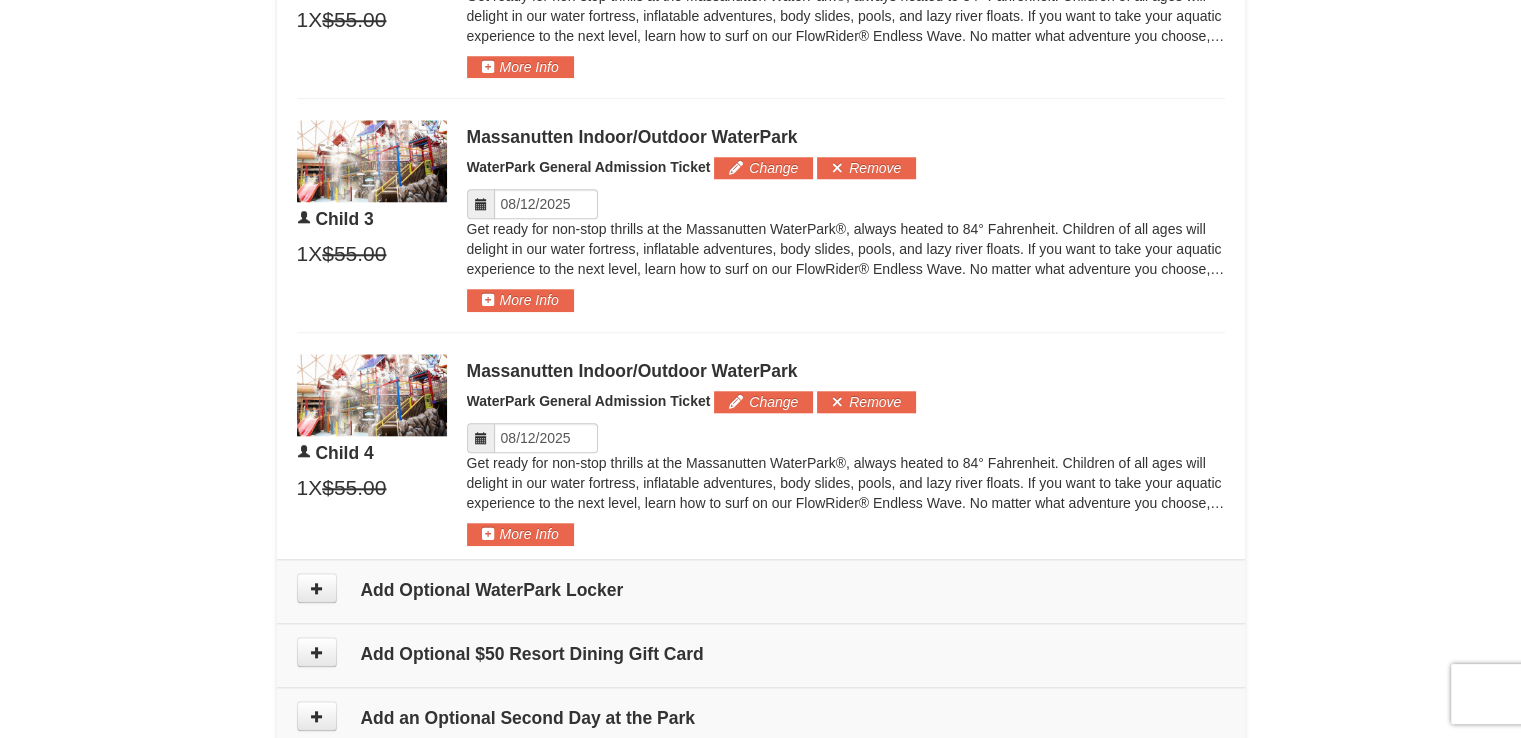 scroll, scrollTop: 1876, scrollLeft: 0, axis: vertical 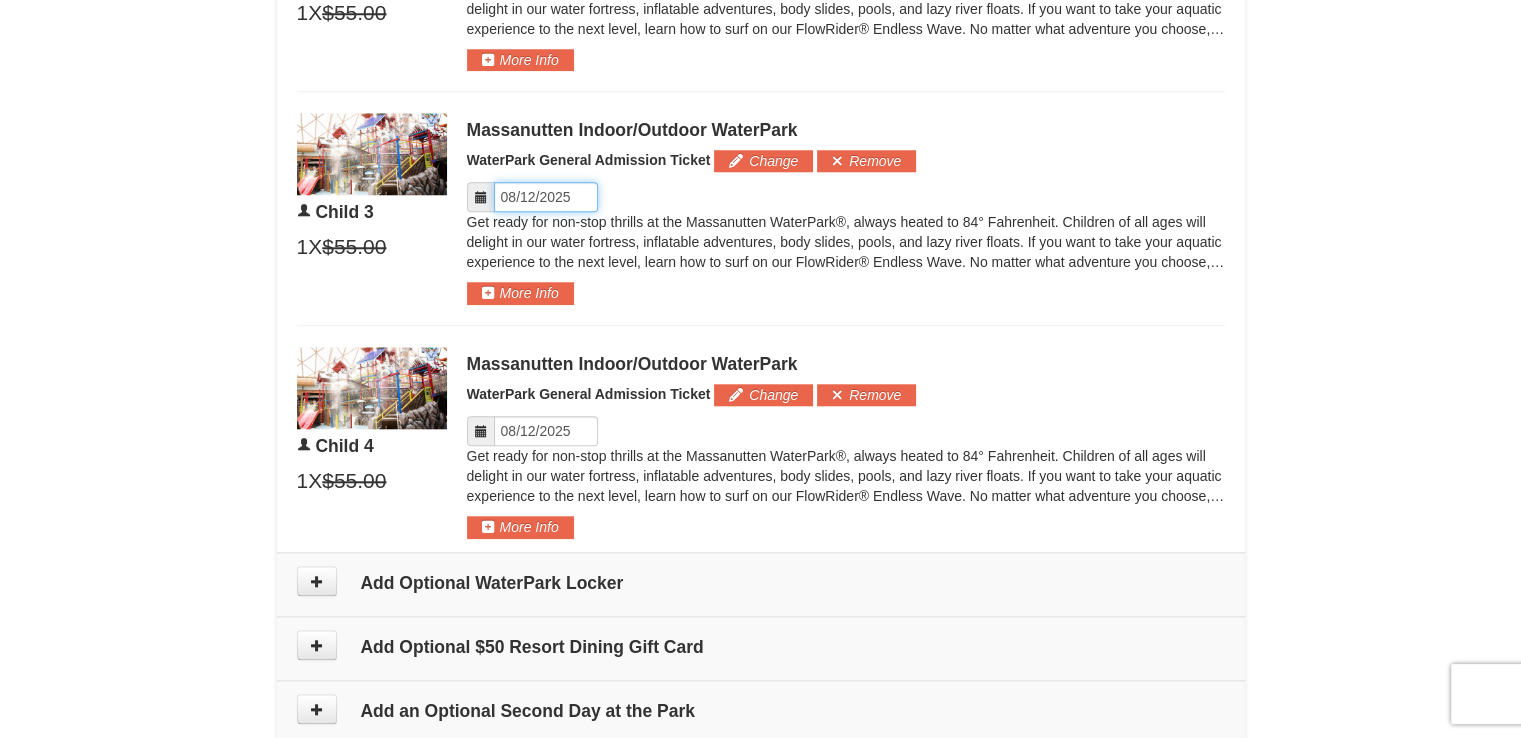 click on "Please format dates MM/DD/YYYY" at bounding box center [546, 197] 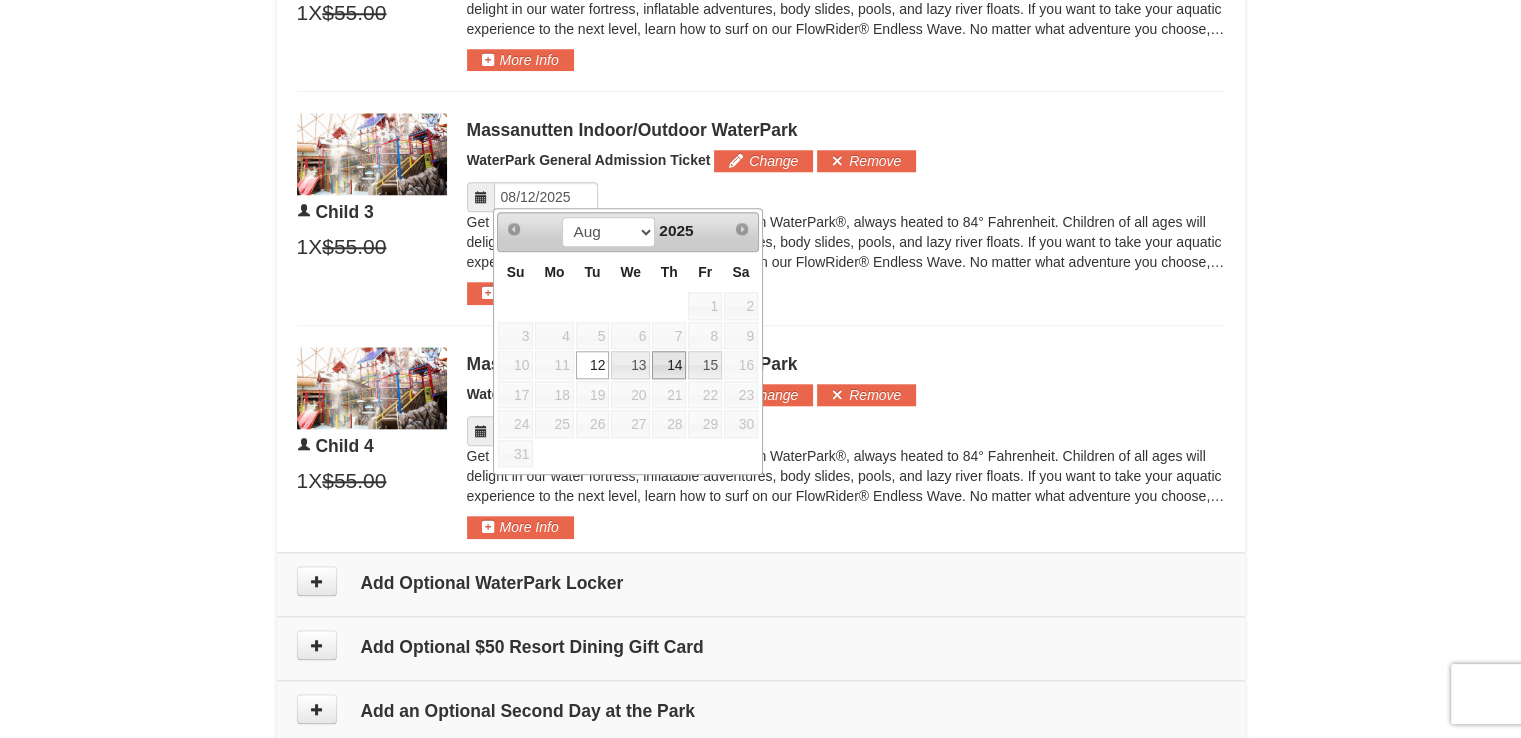click on "14" at bounding box center (669, 365) 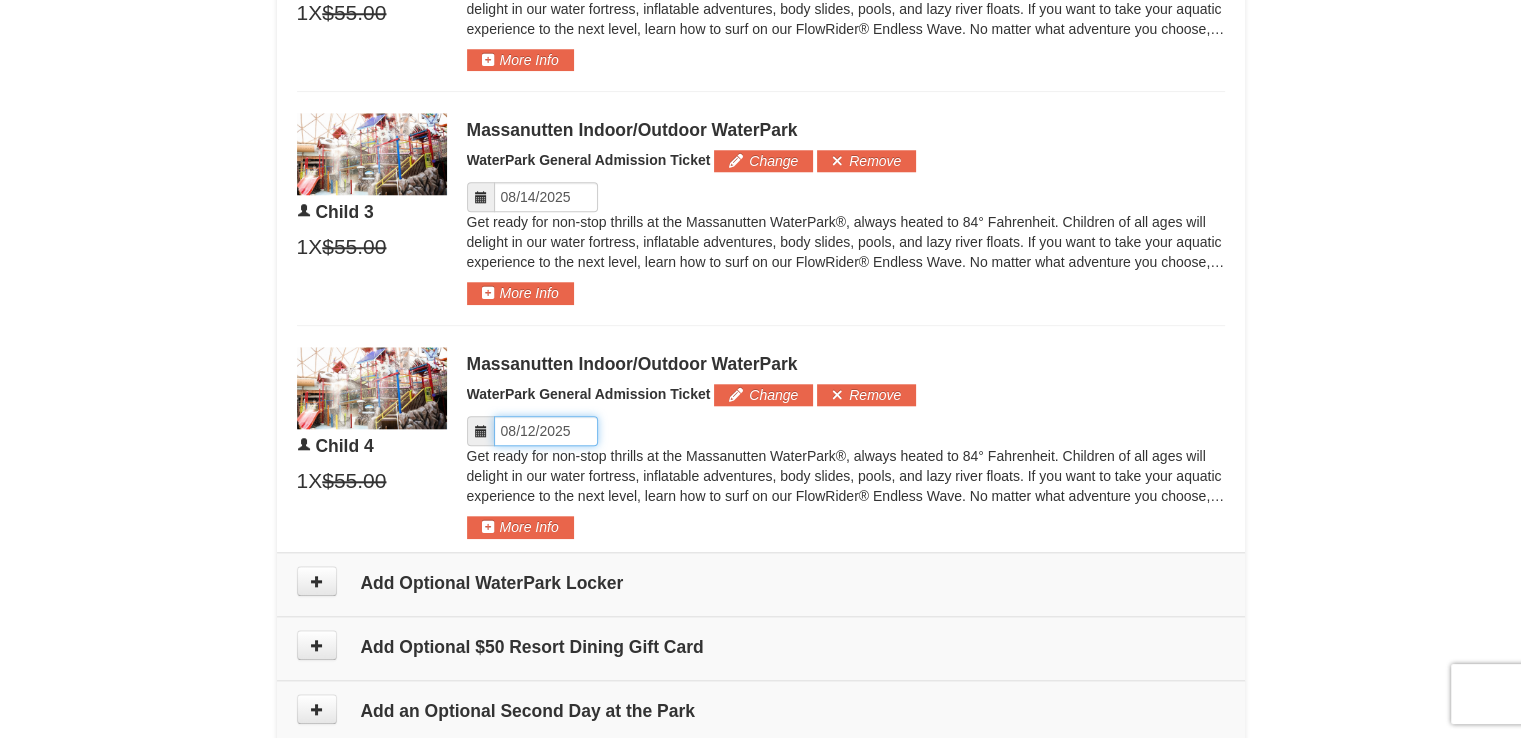 click on "Please format dates MM/DD/YYYY" at bounding box center (546, 431) 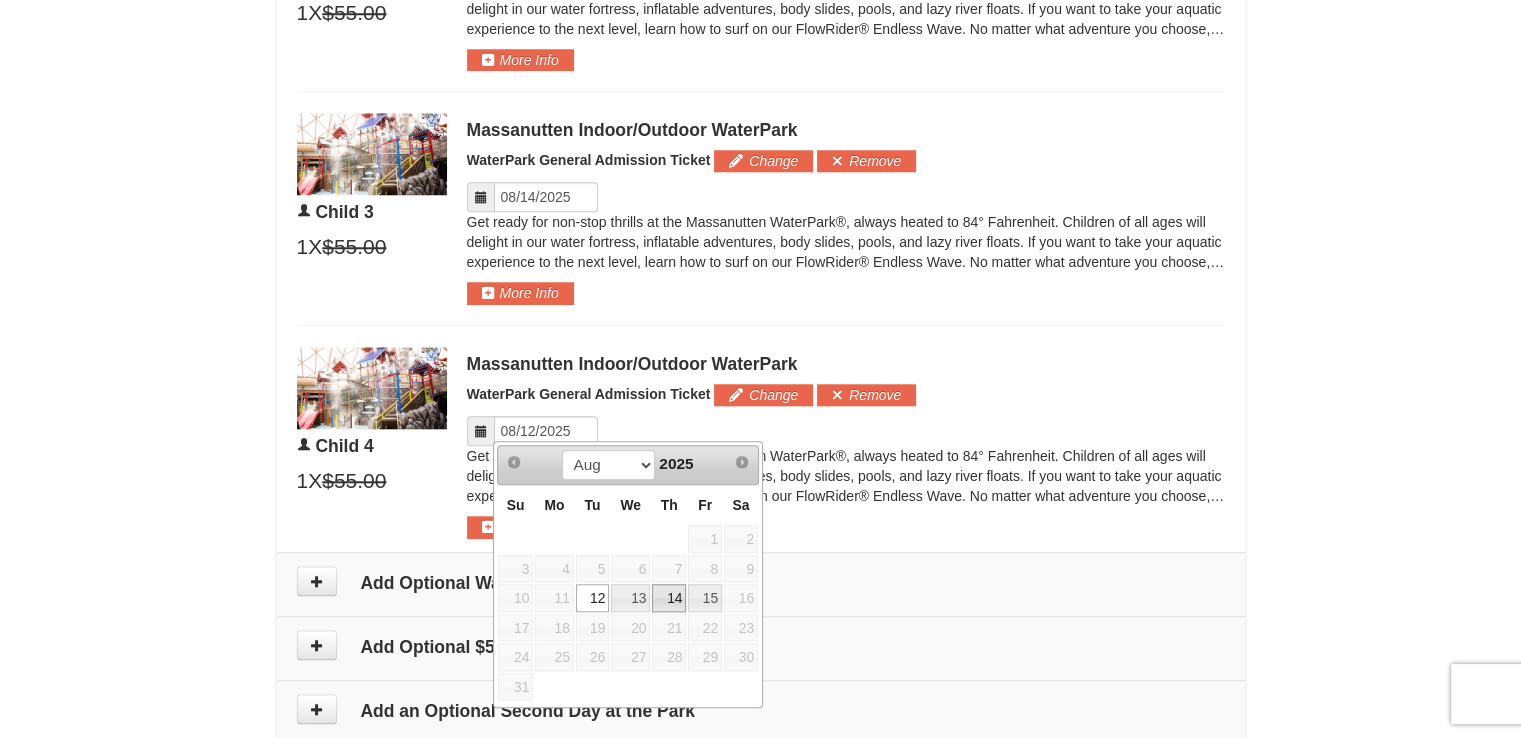 click on "14" at bounding box center (669, 598) 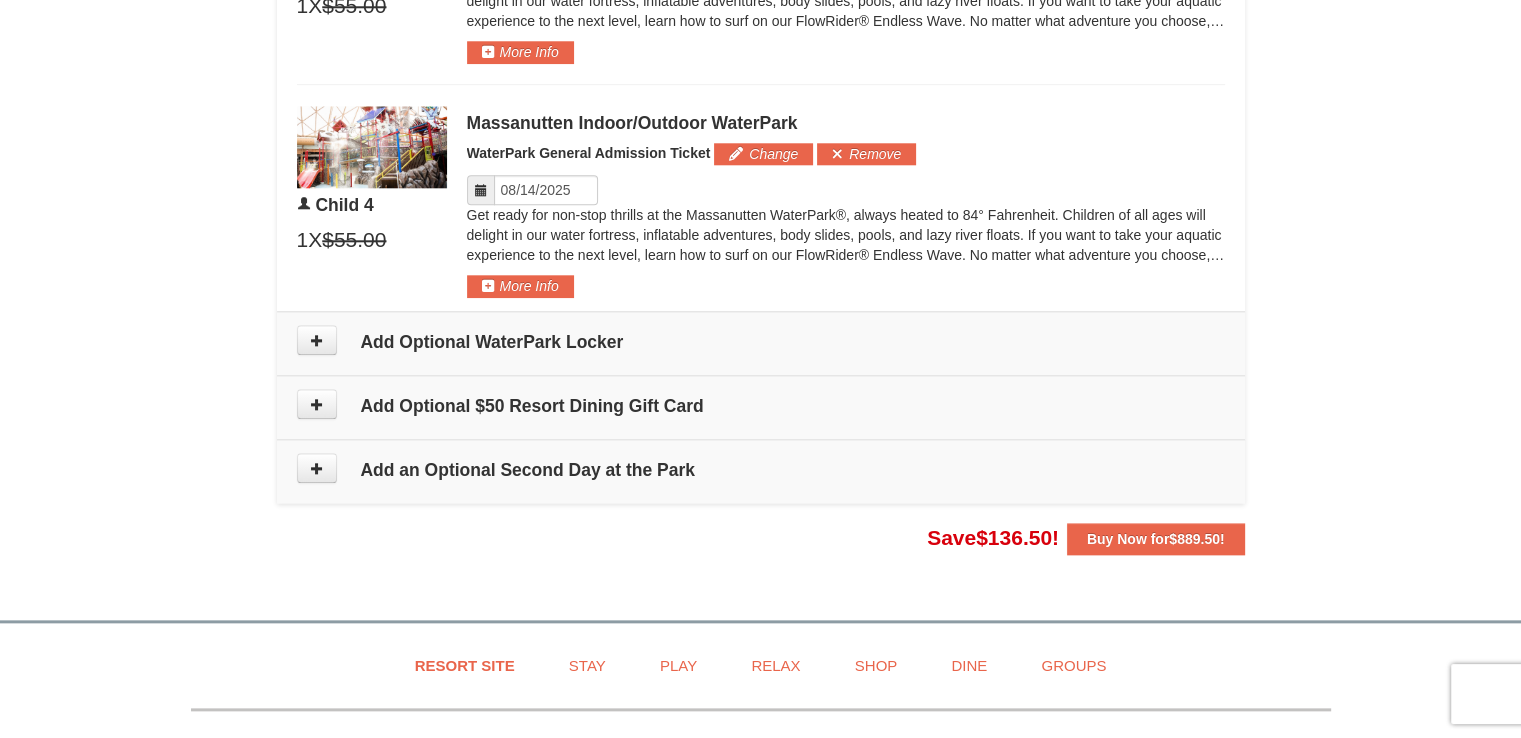 scroll, scrollTop: 2132, scrollLeft: 0, axis: vertical 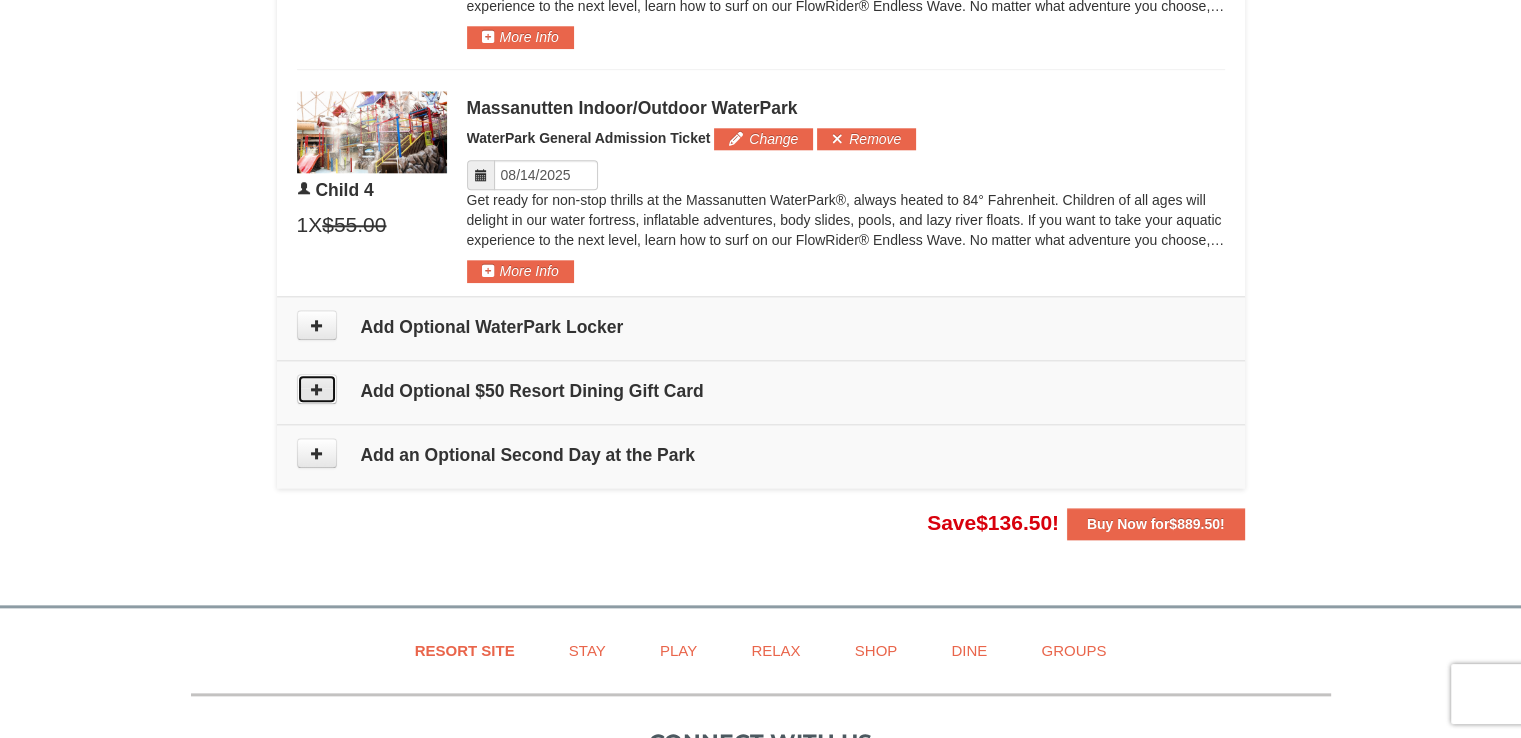 click at bounding box center [317, 389] 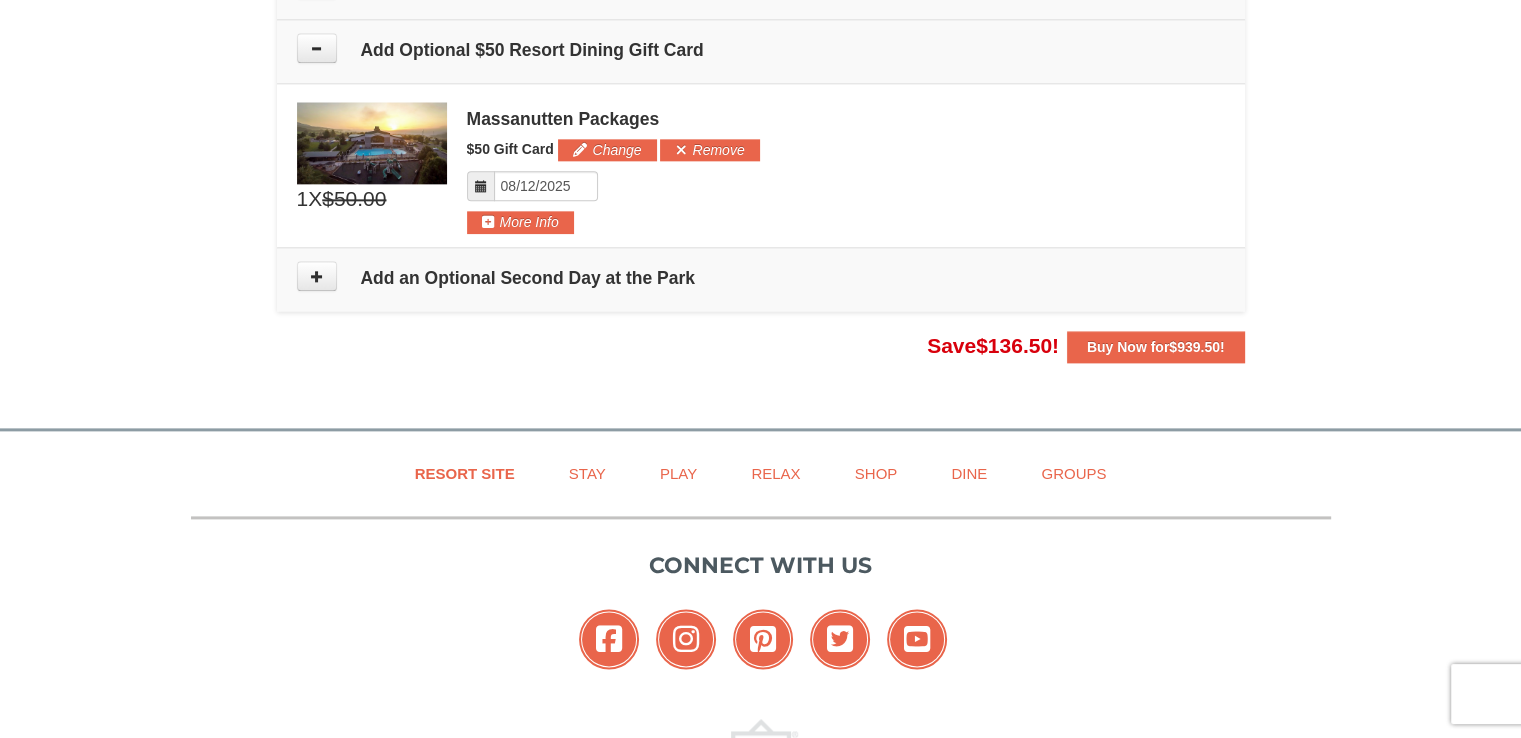 scroll, scrollTop: 2485, scrollLeft: 0, axis: vertical 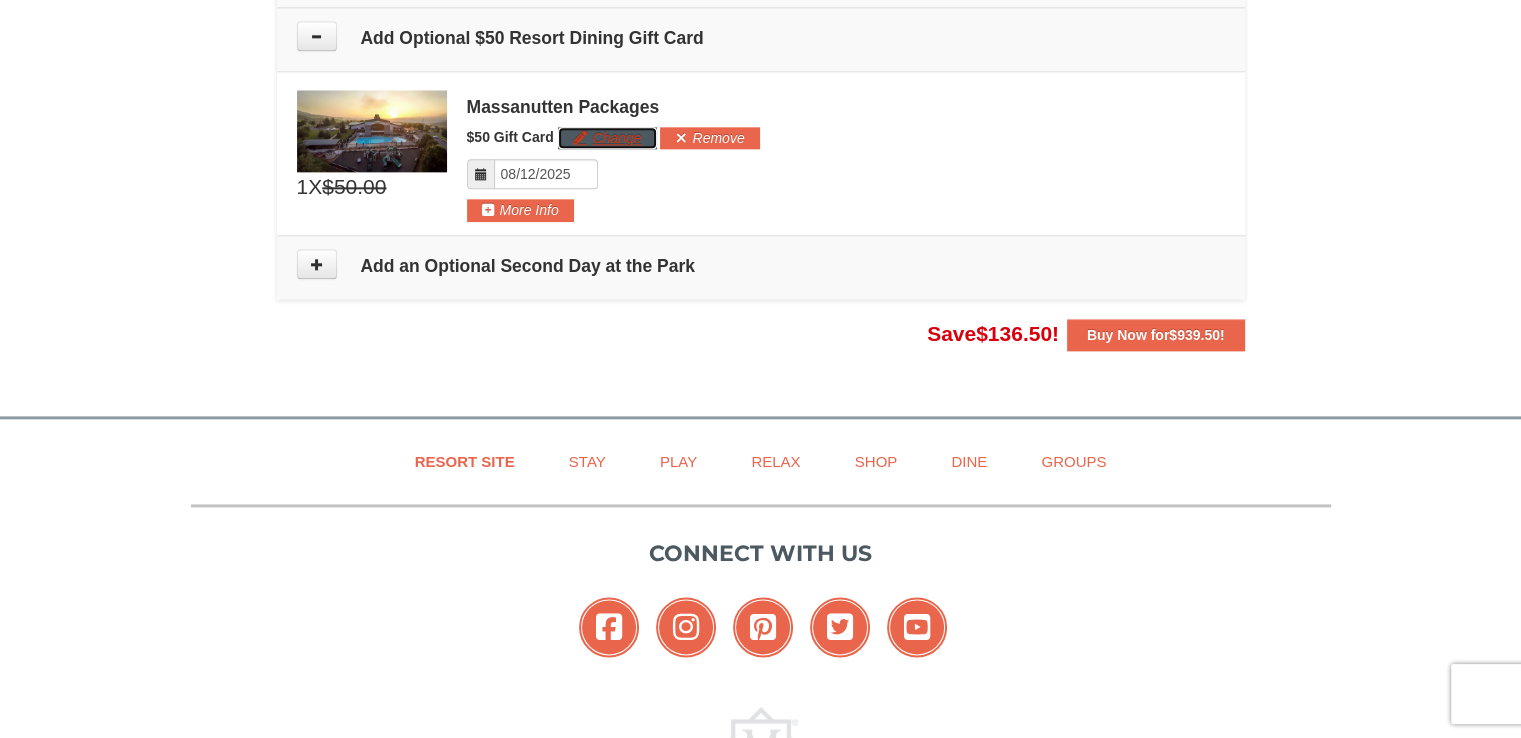 click on "Change" at bounding box center (607, 138) 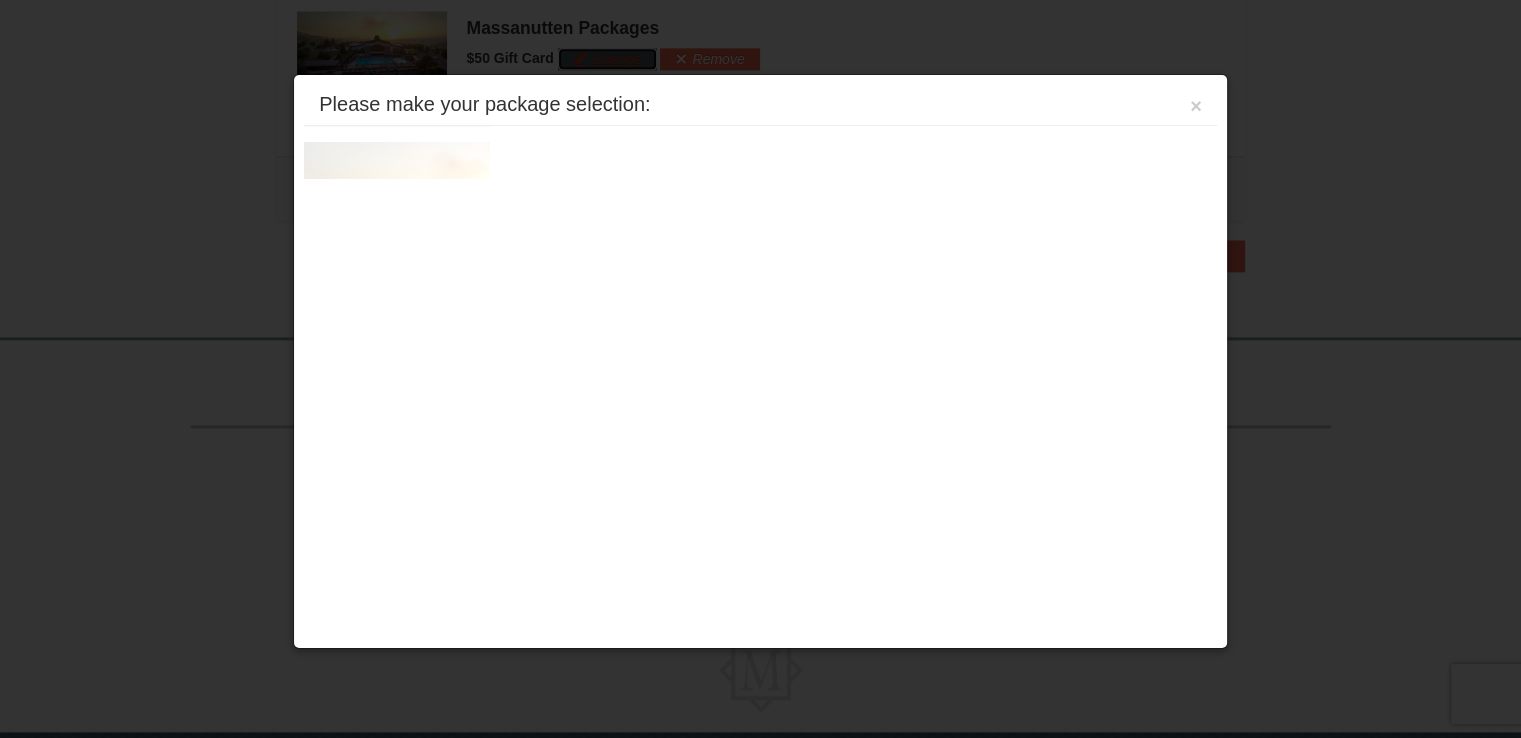 scroll, scrollTop: 2568, scrollLeft: 0, axis: vertical 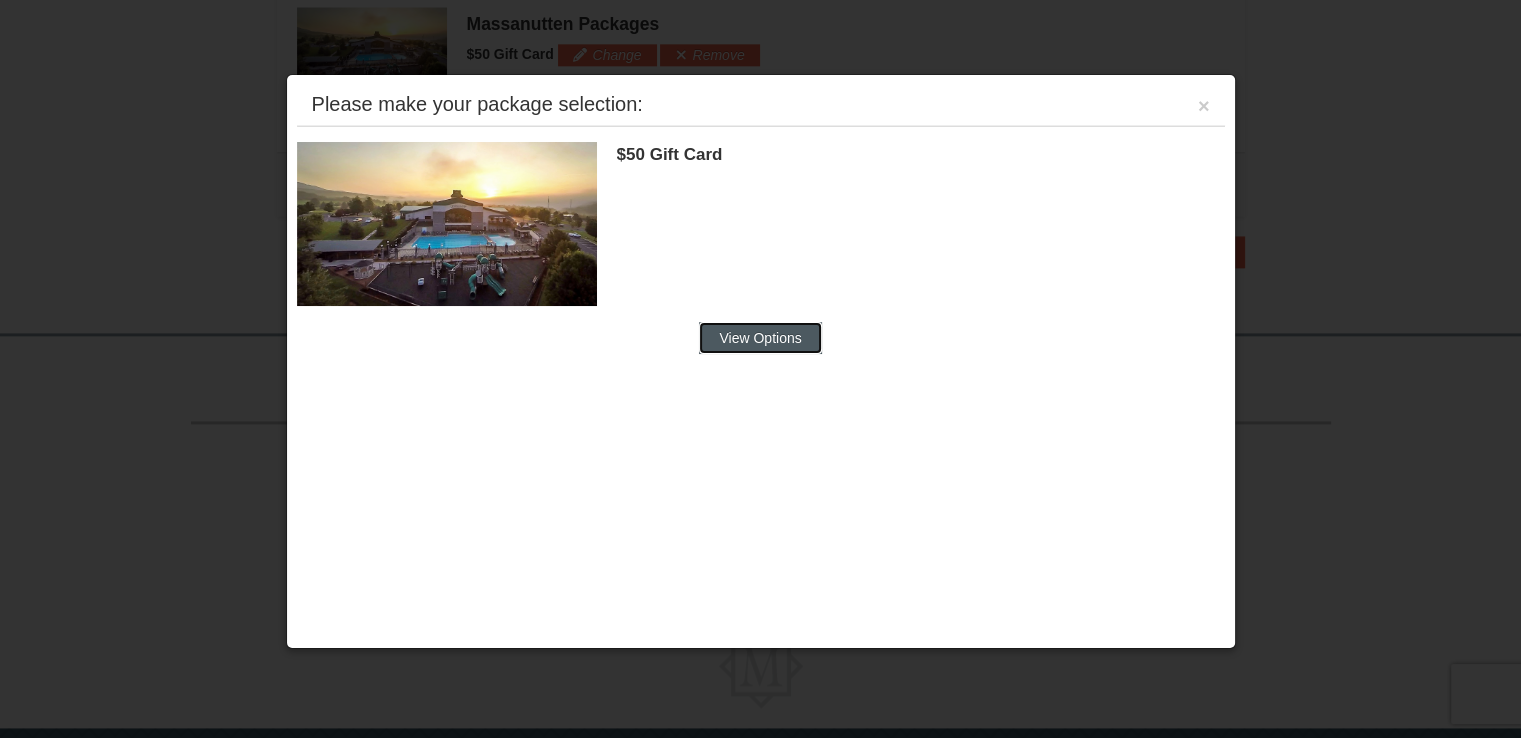 click on "View Options" at bounding box center [760, 338] 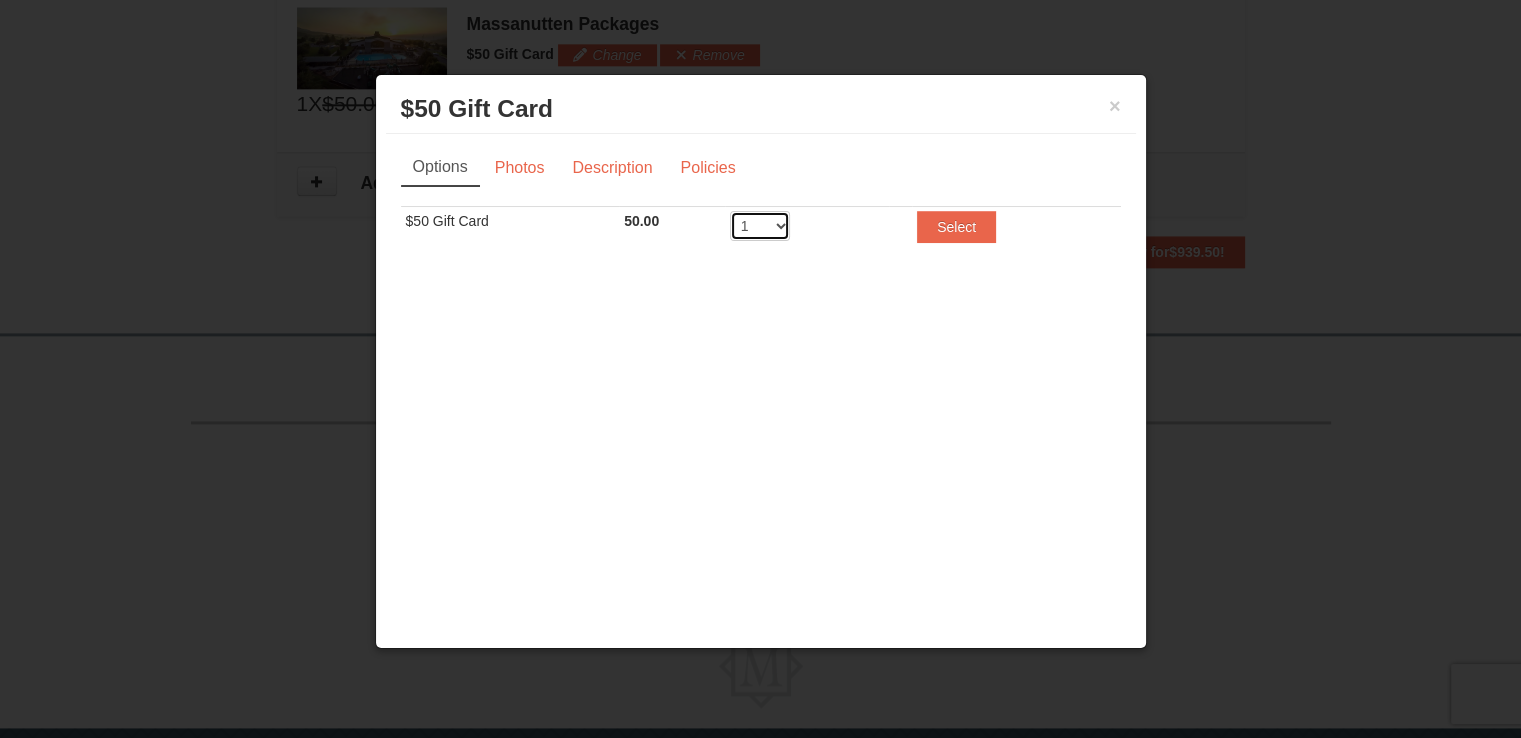 click on "1 2 3 4 5 6 7 8 9 10 11 12 13 14 15 16 17 18 19 20" at bounding box center [760, 226] 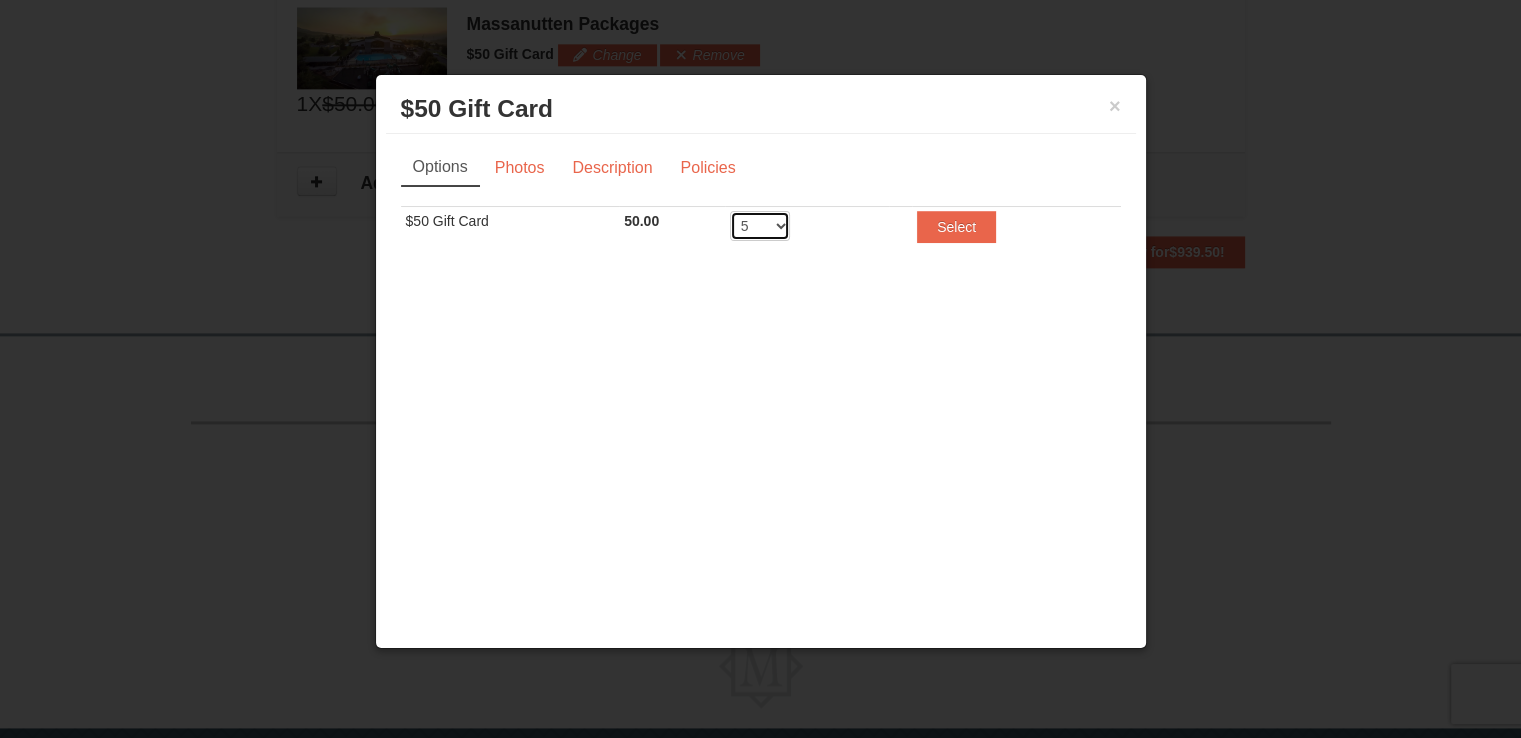 click on "1 2 3 4 5 6 7 8 9 10 11 12 13 14 15 16 17 18 19 20" at bounding box center (760, 226) 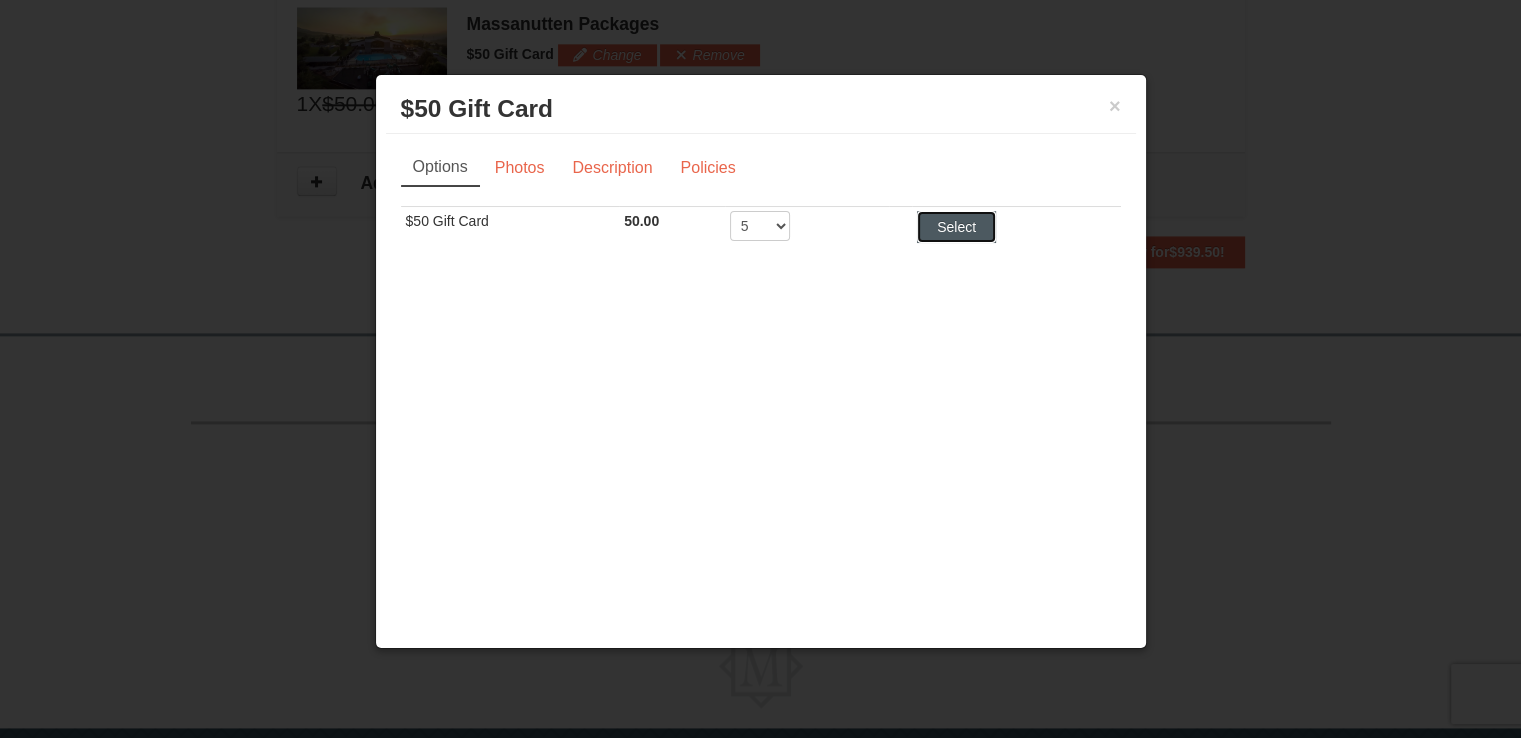 click on "Select" at bounding box center [956, 227] 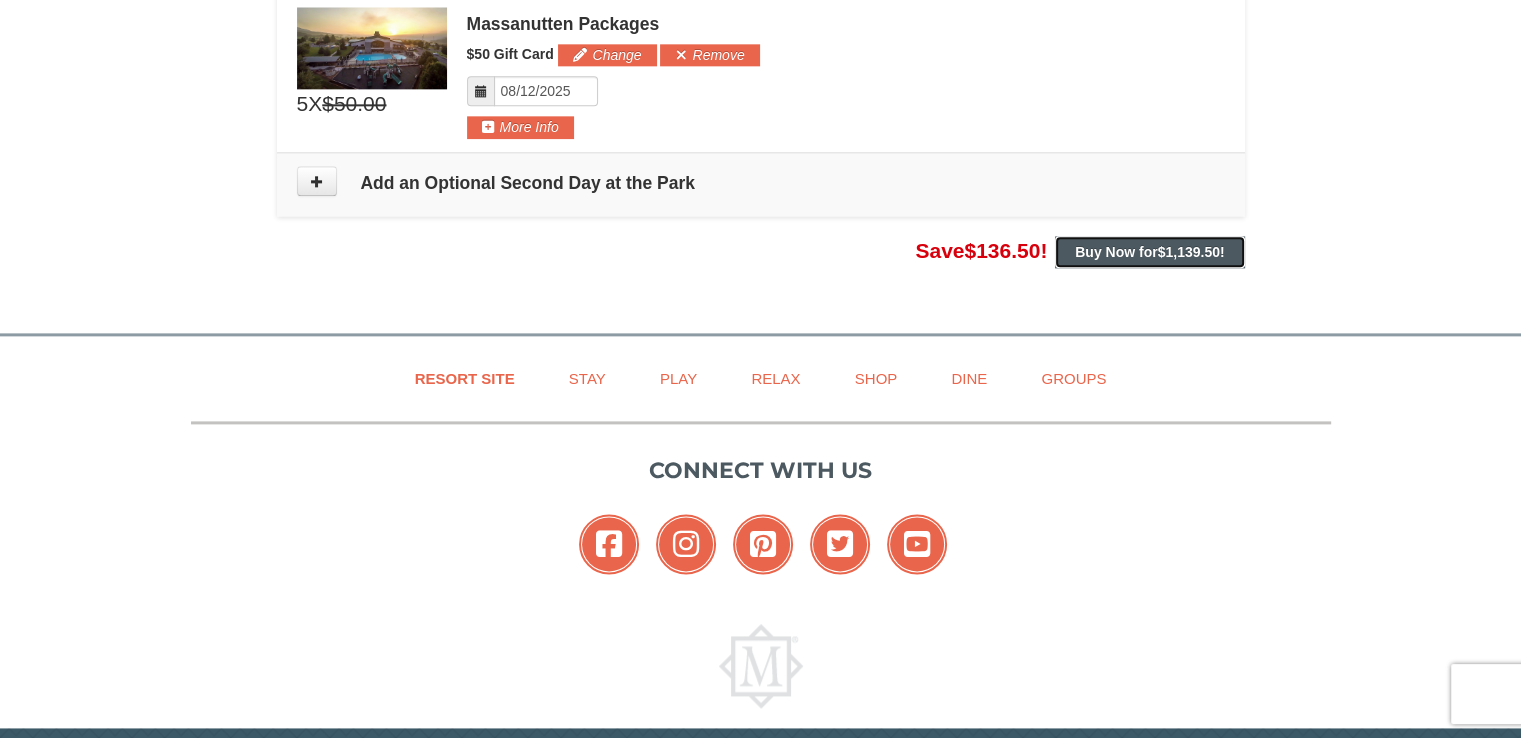 click on "Buy Now for
$1,139.50 !" at bounding box center (1149, 252) 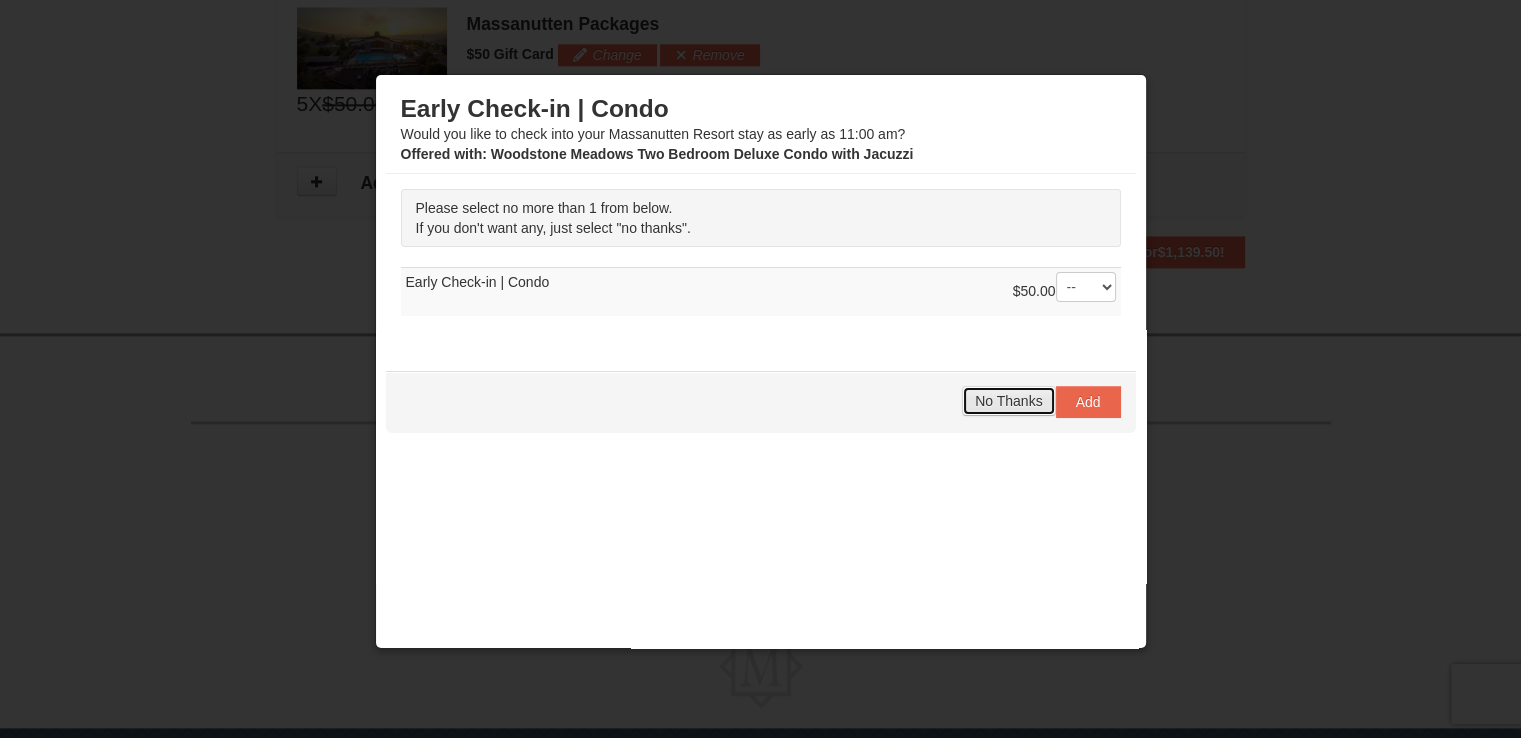 click on "No Thanks" at bounding box center [1008, 401] 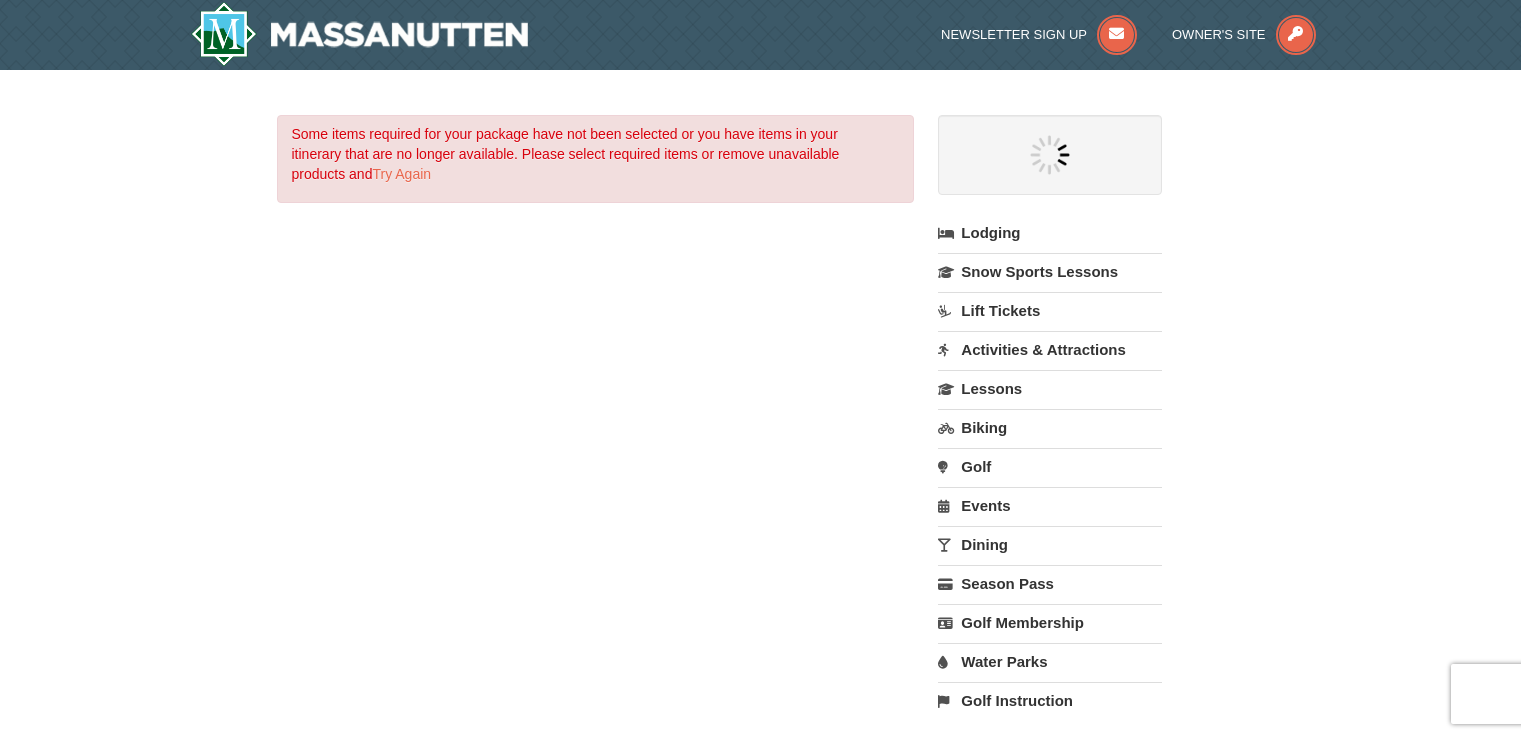 scroll, scrollTop: 0, scrollLeft: 0, axis: both 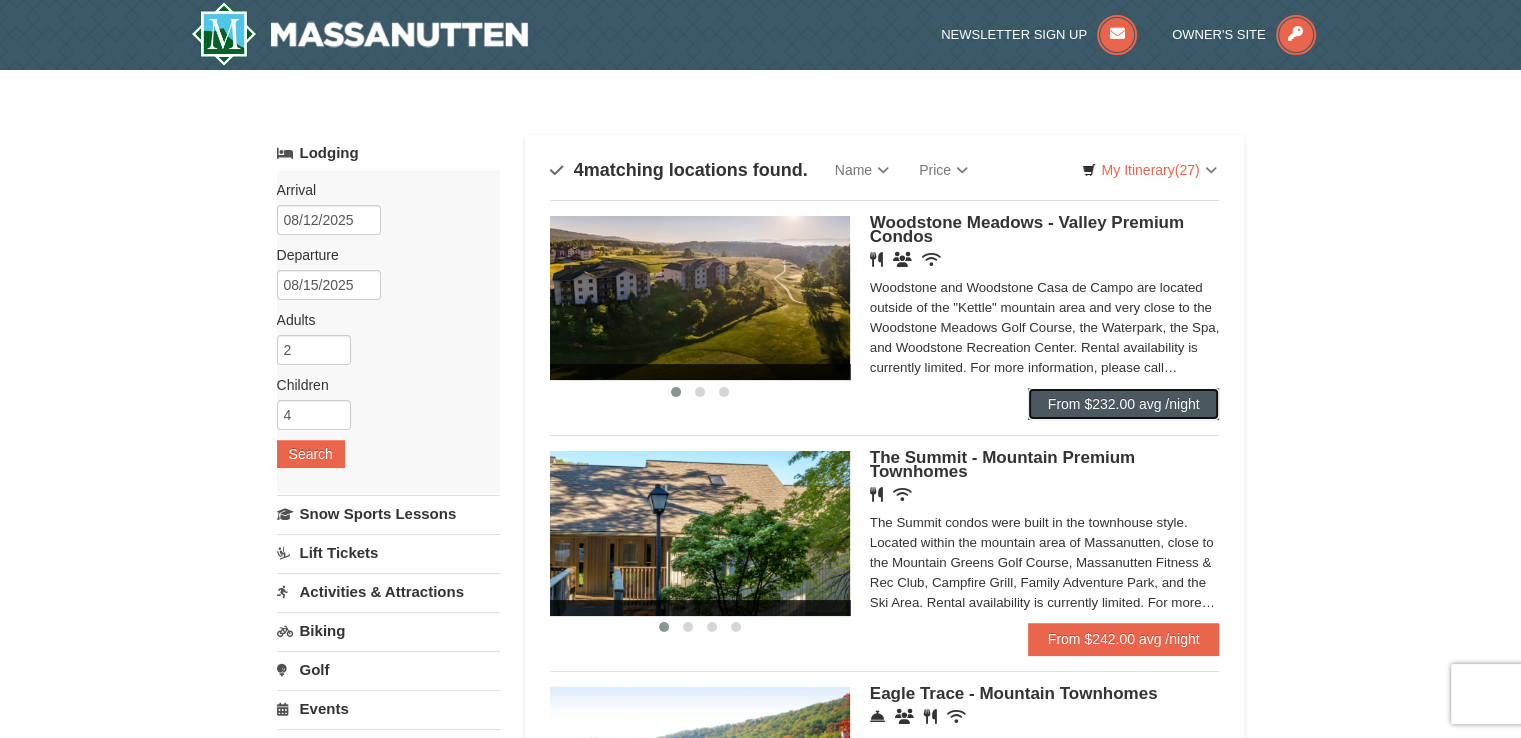 click on "From $232.00 avg /night" at bounding box center [1124, 404] 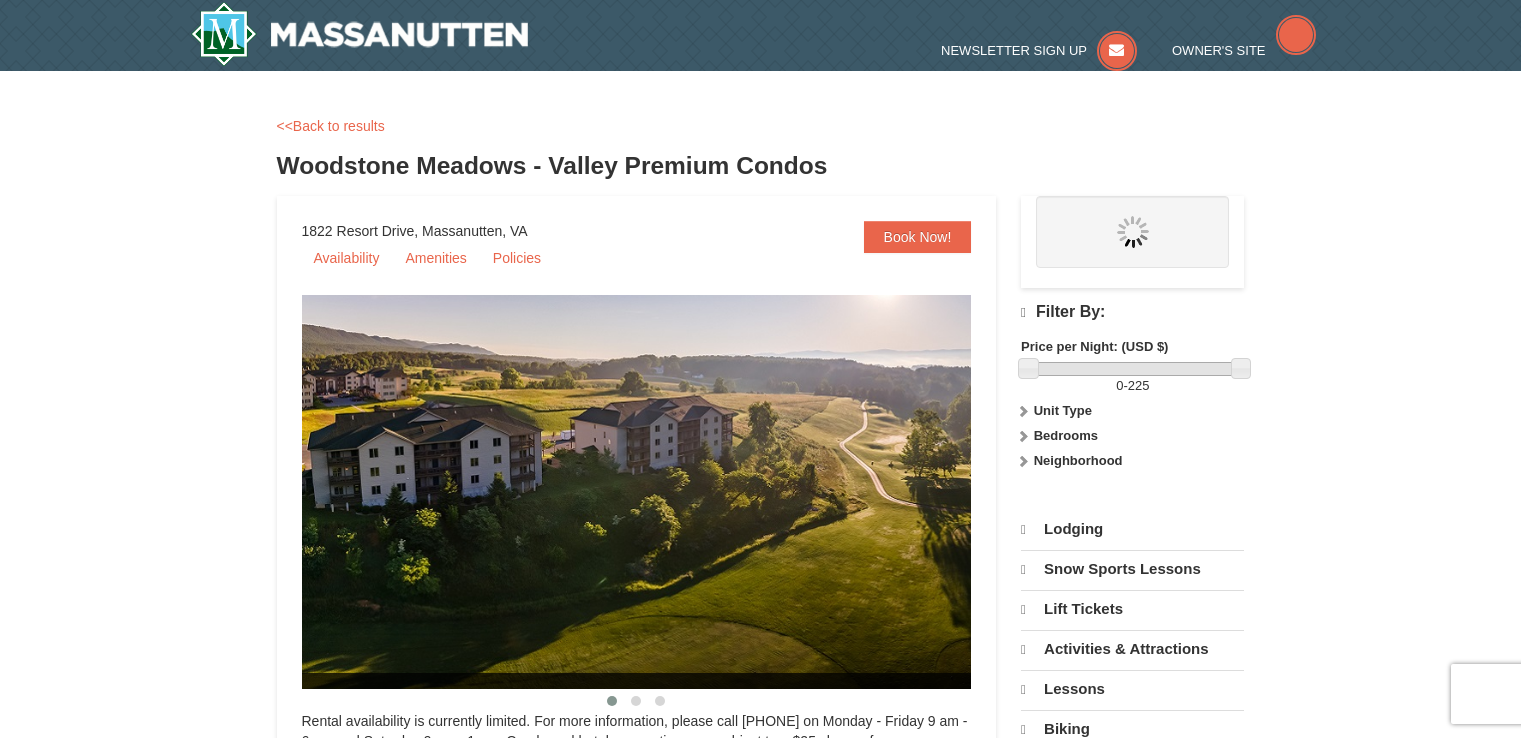 scroll, scrollTop: 0, scrollLeft: 0, axis: both 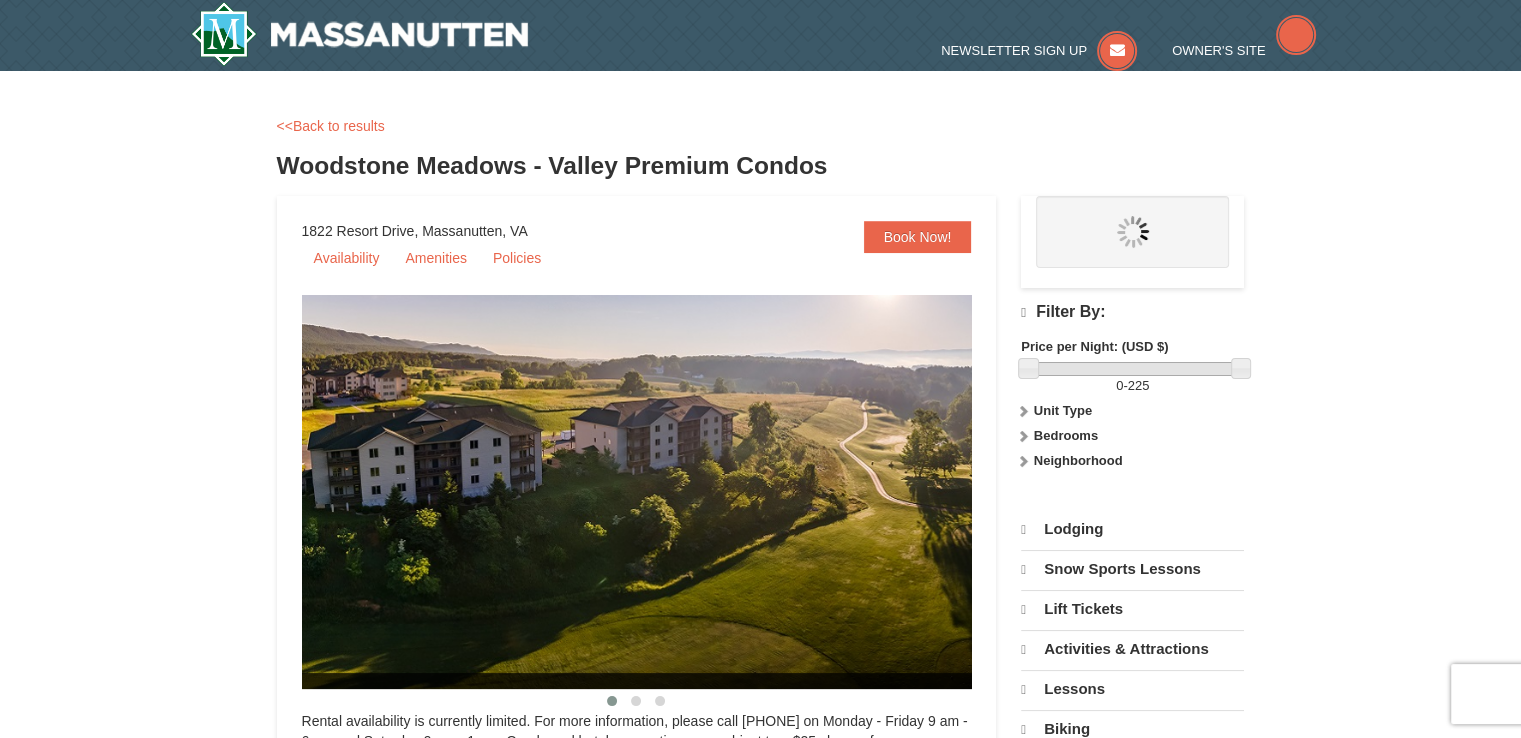 select on "8" 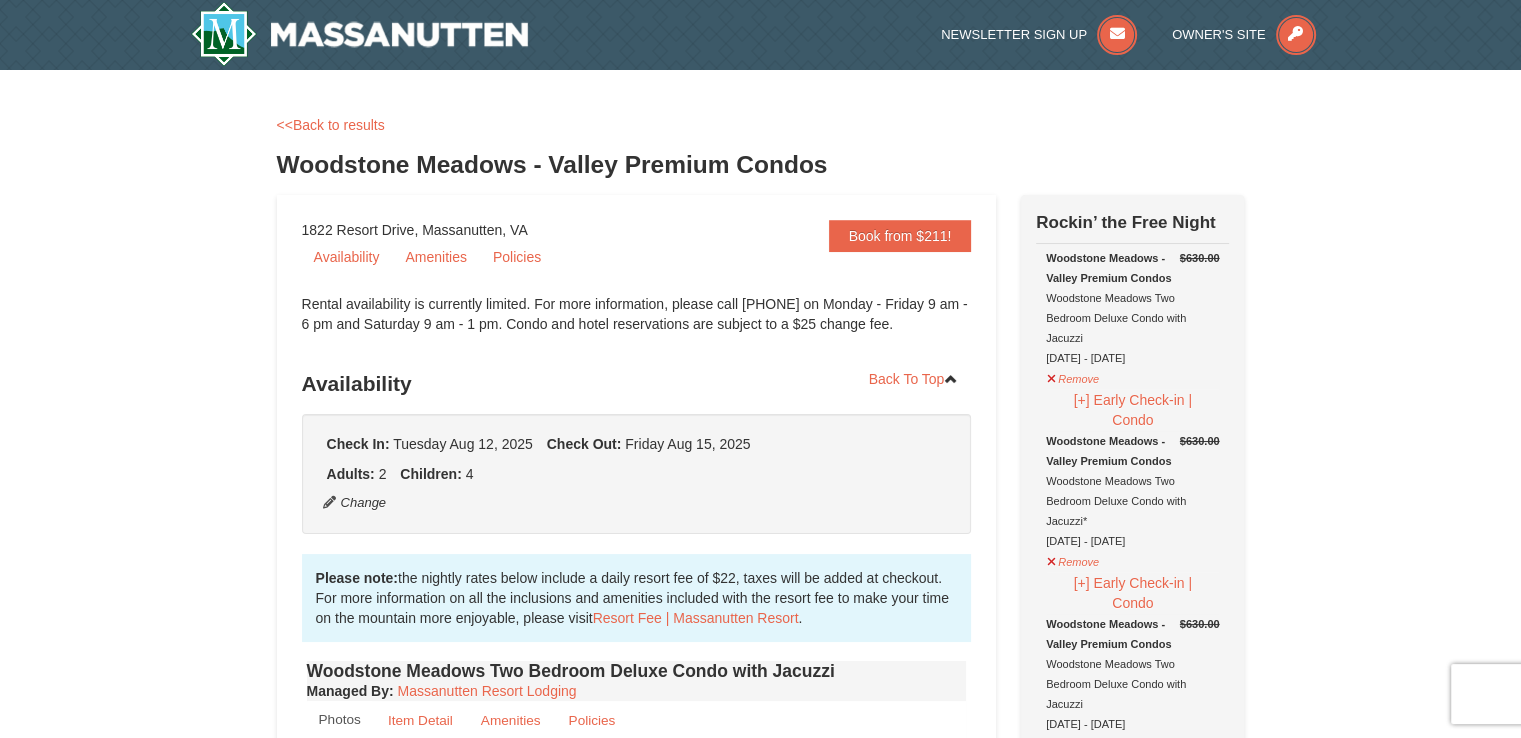 scroll, scrollTop: 0, scrollLeft: 0, axis: both 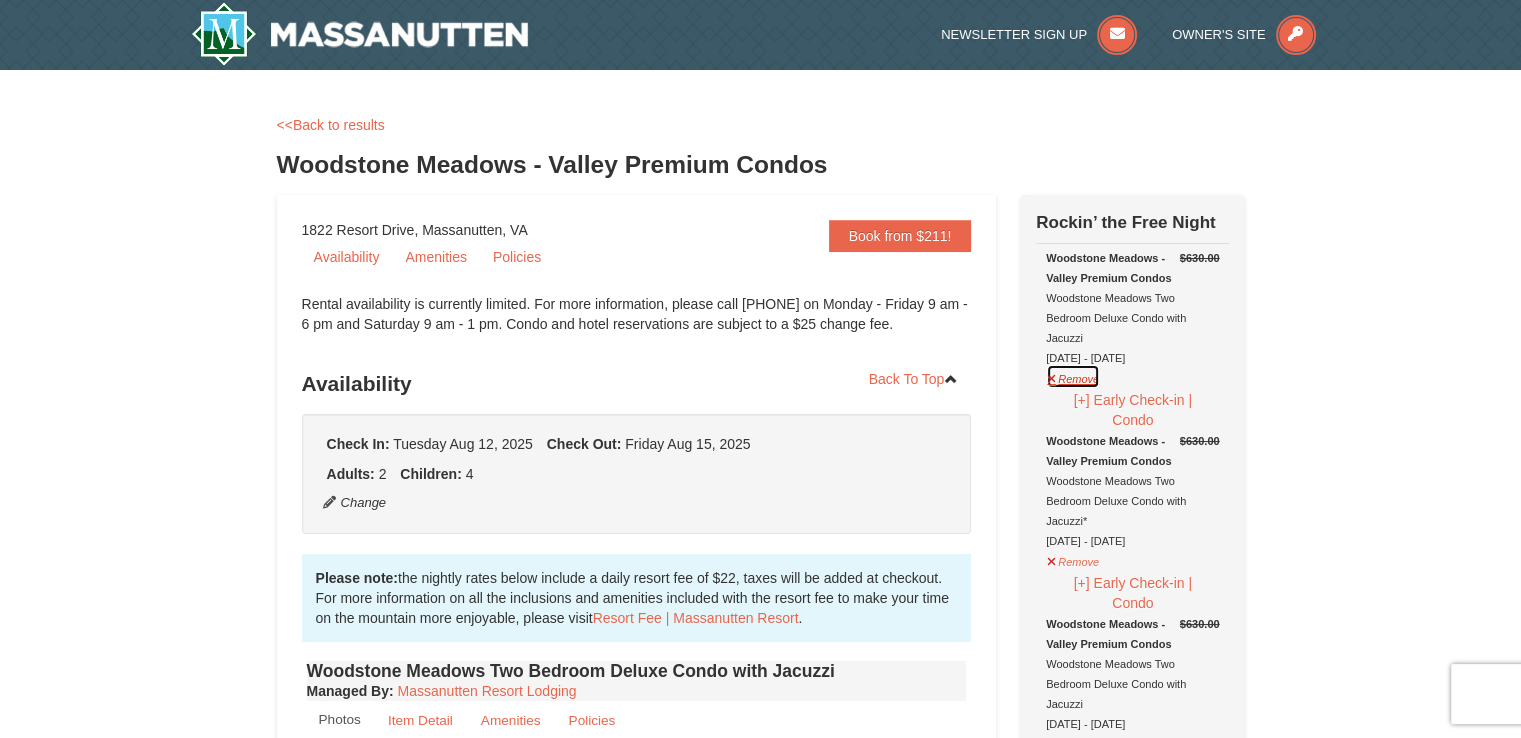 click on "Remove" at bounding box center (1073, 376) 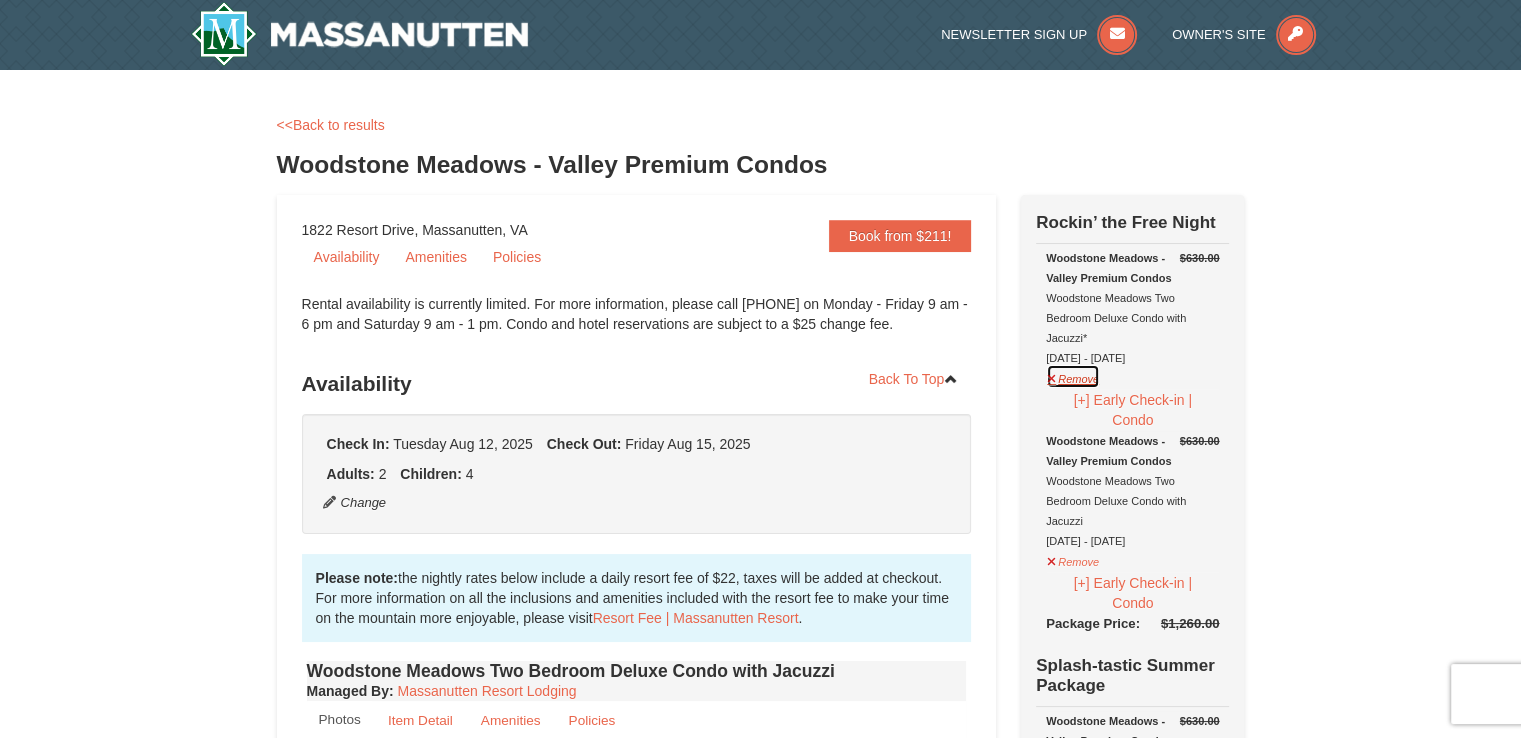 click on "Remove" at bounding box center (1073, 376) 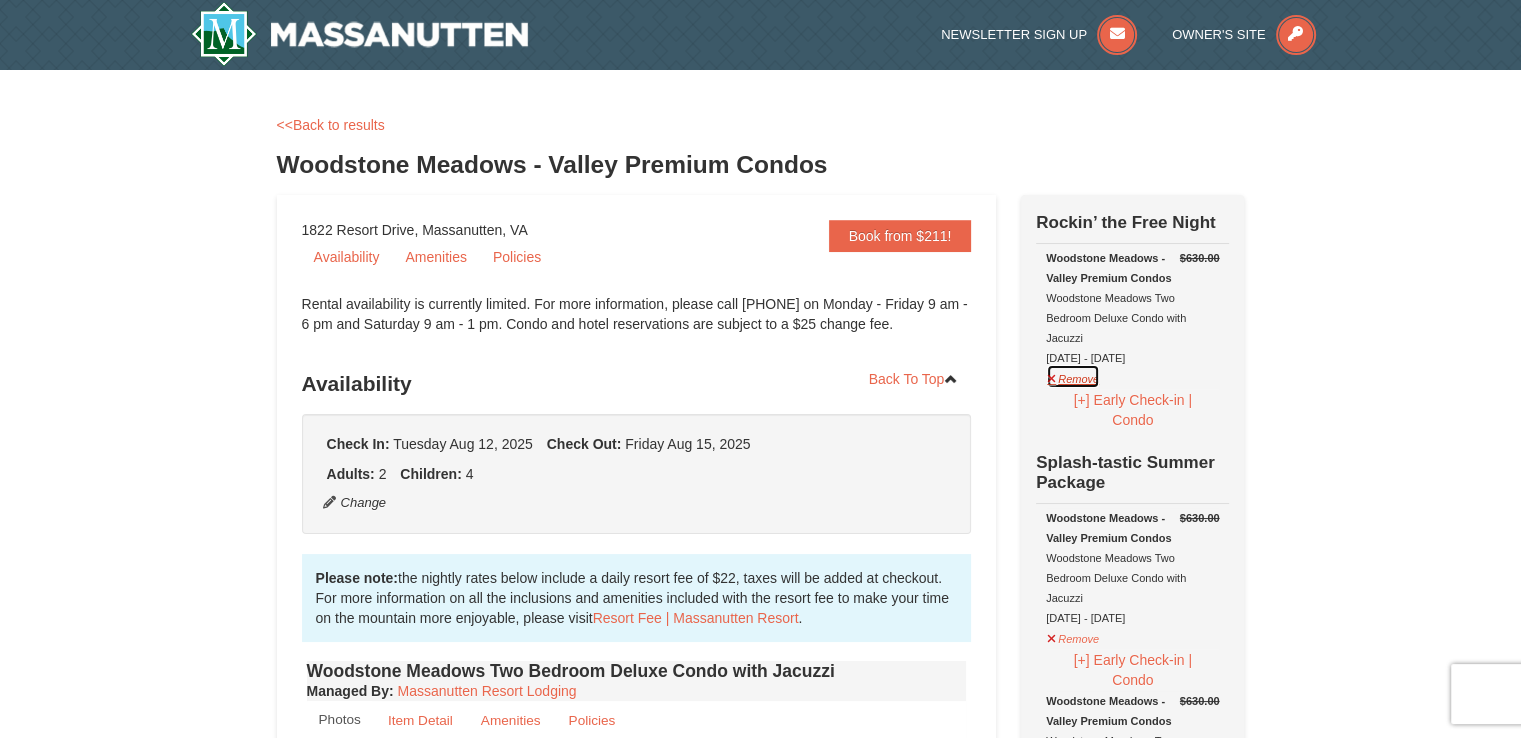 click on "Remove" at bounding box center (1073, 376) 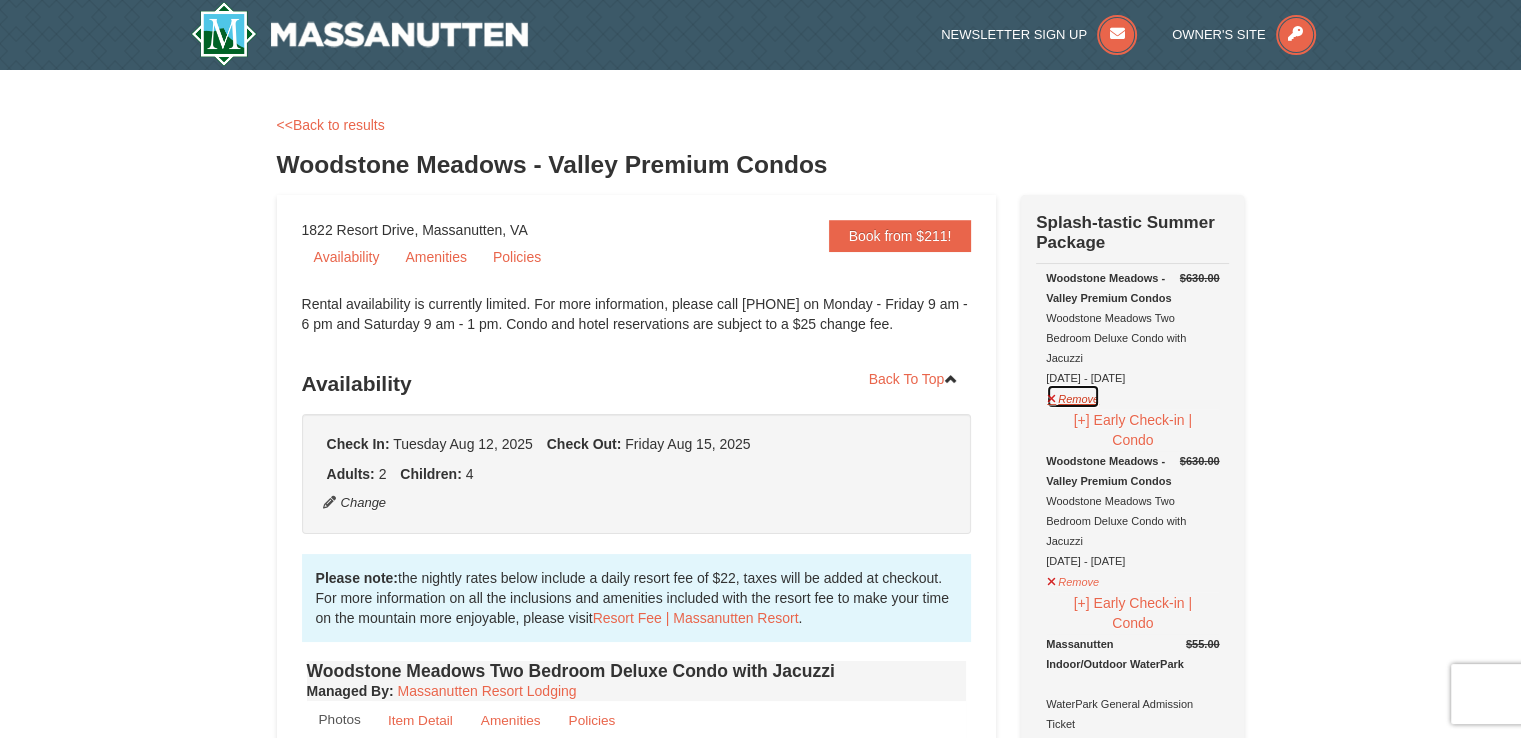 click on "Remove" at bounding box center [1073, 396] 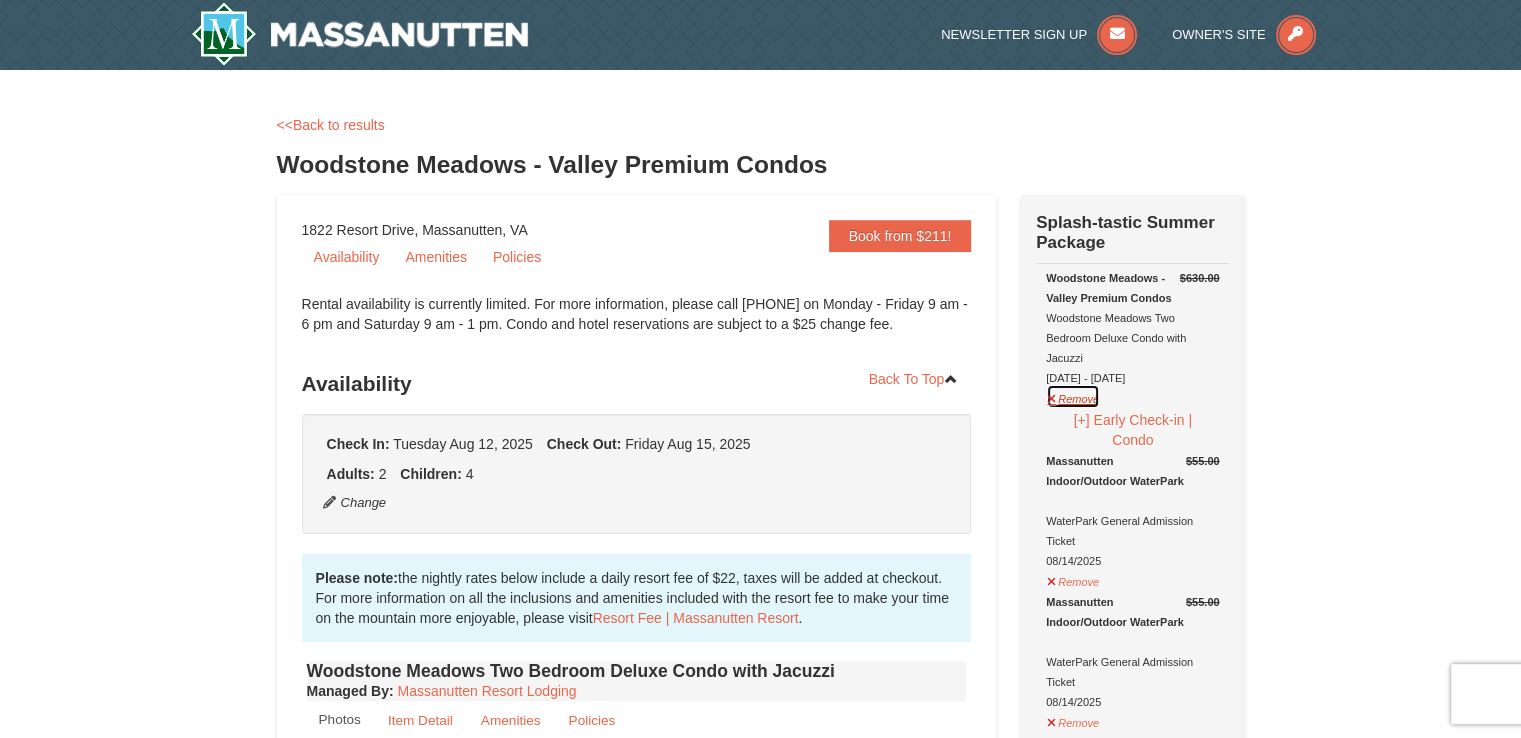 click on "Remove" at bounding box center [1073, 396] 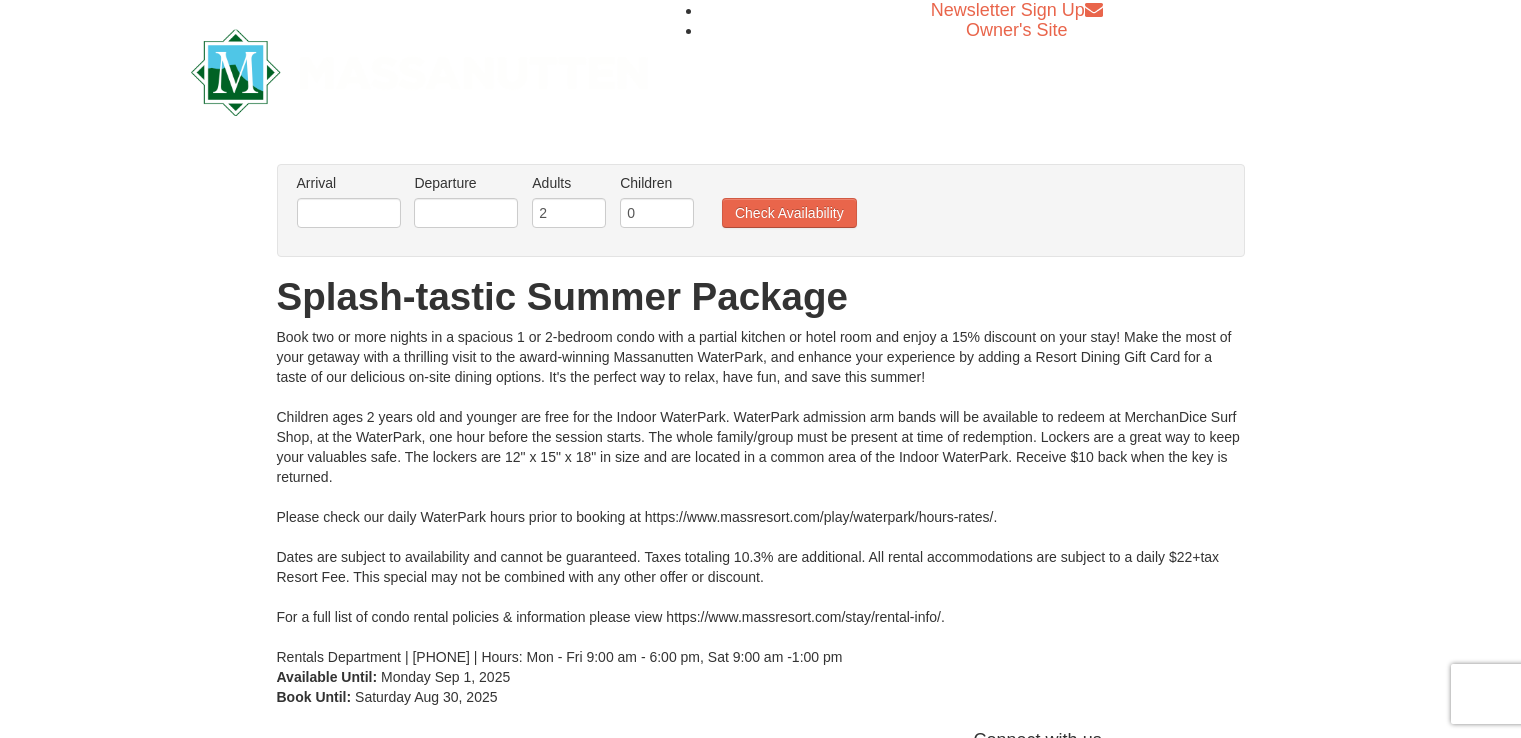scroll, scrollTop: 0, scrollLeft: 0, axis: both 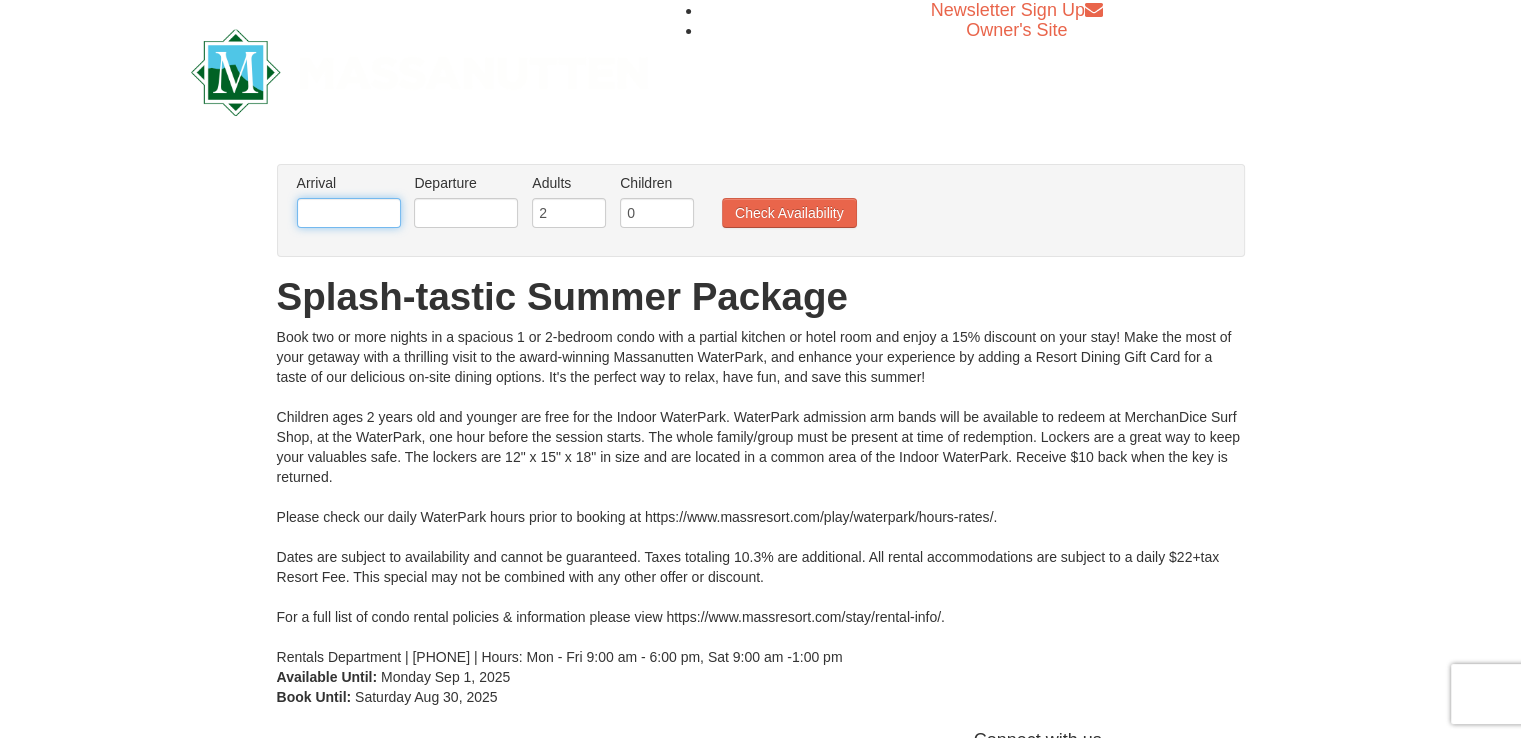 click at bounding box center [349, 213] 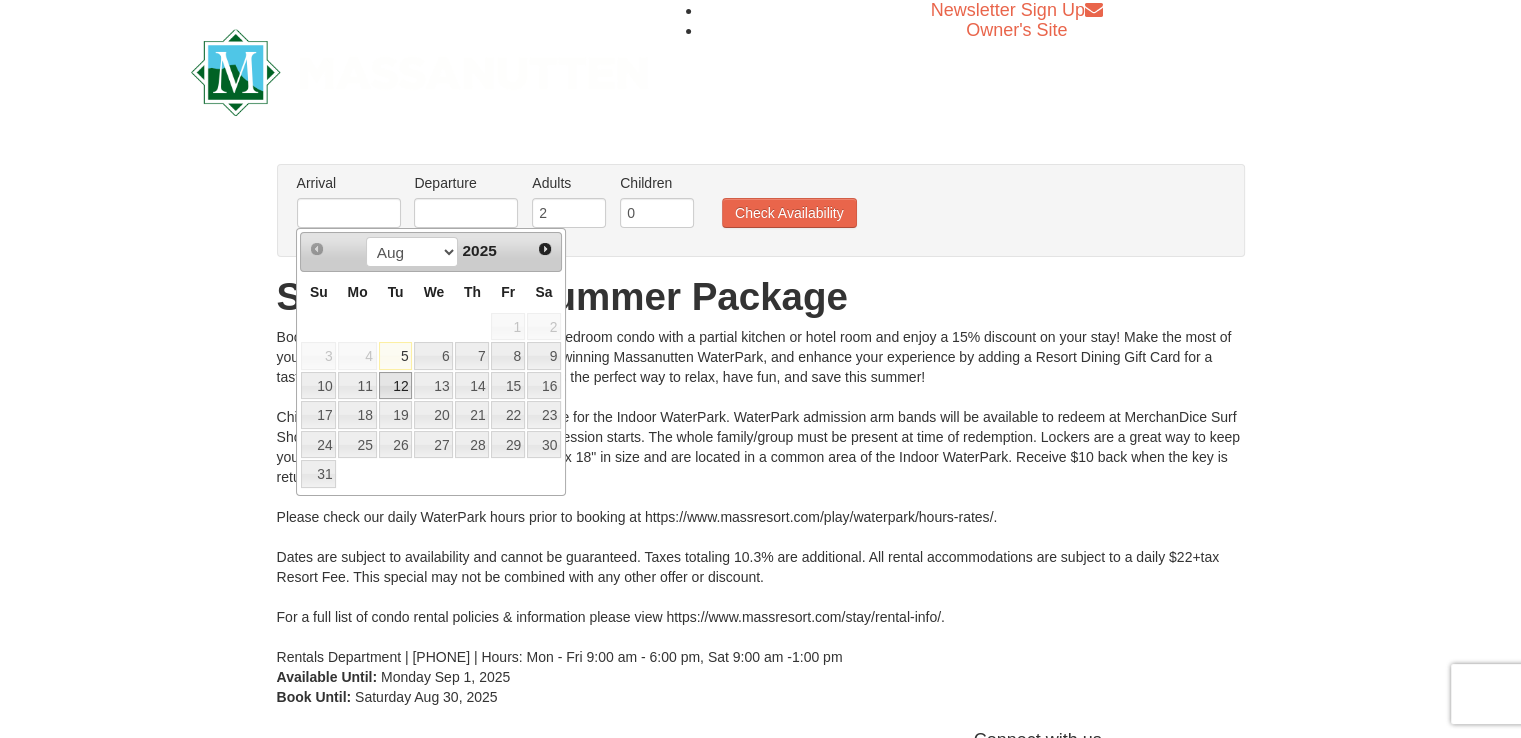 click on "12" at bounding box center [396, 386] 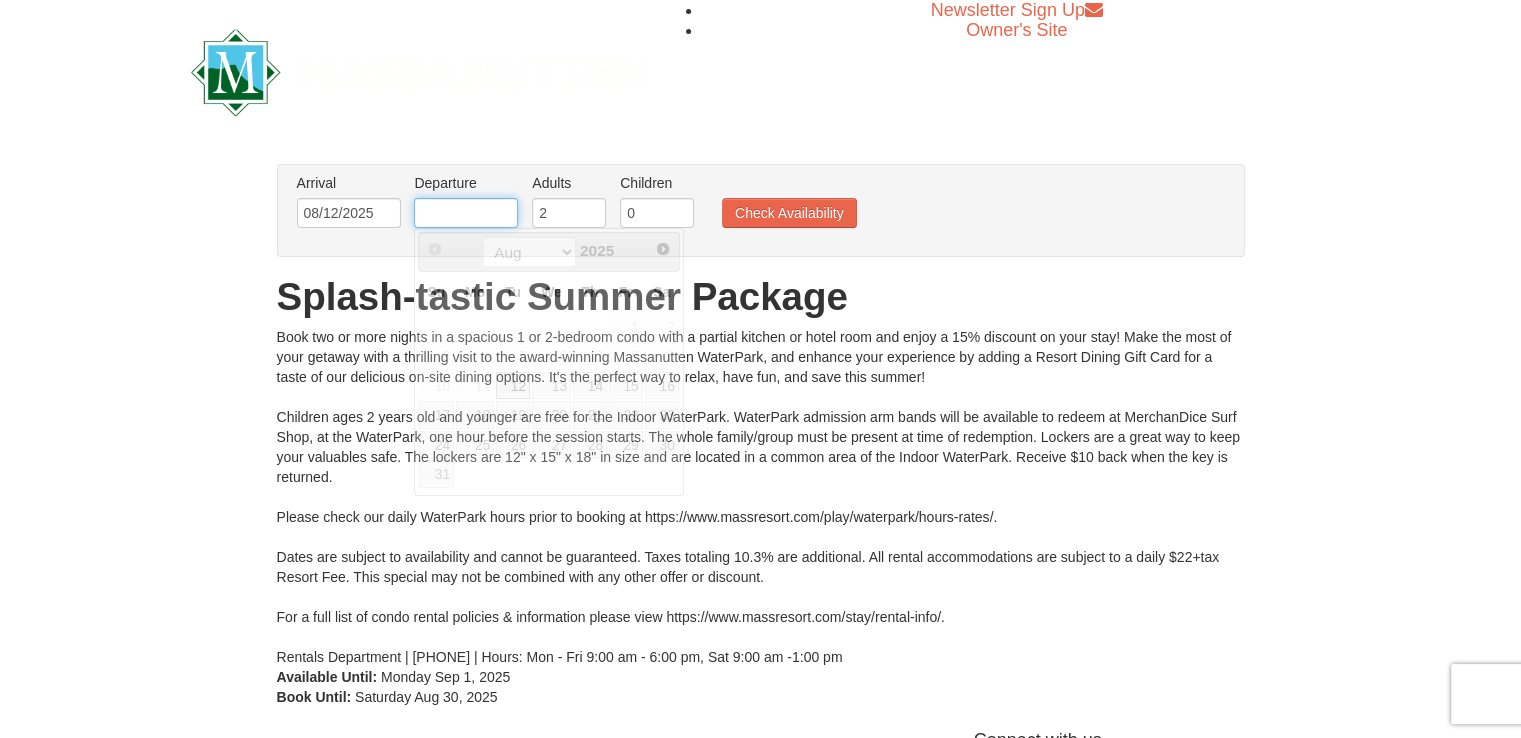 click at bounding box center (466, 213) 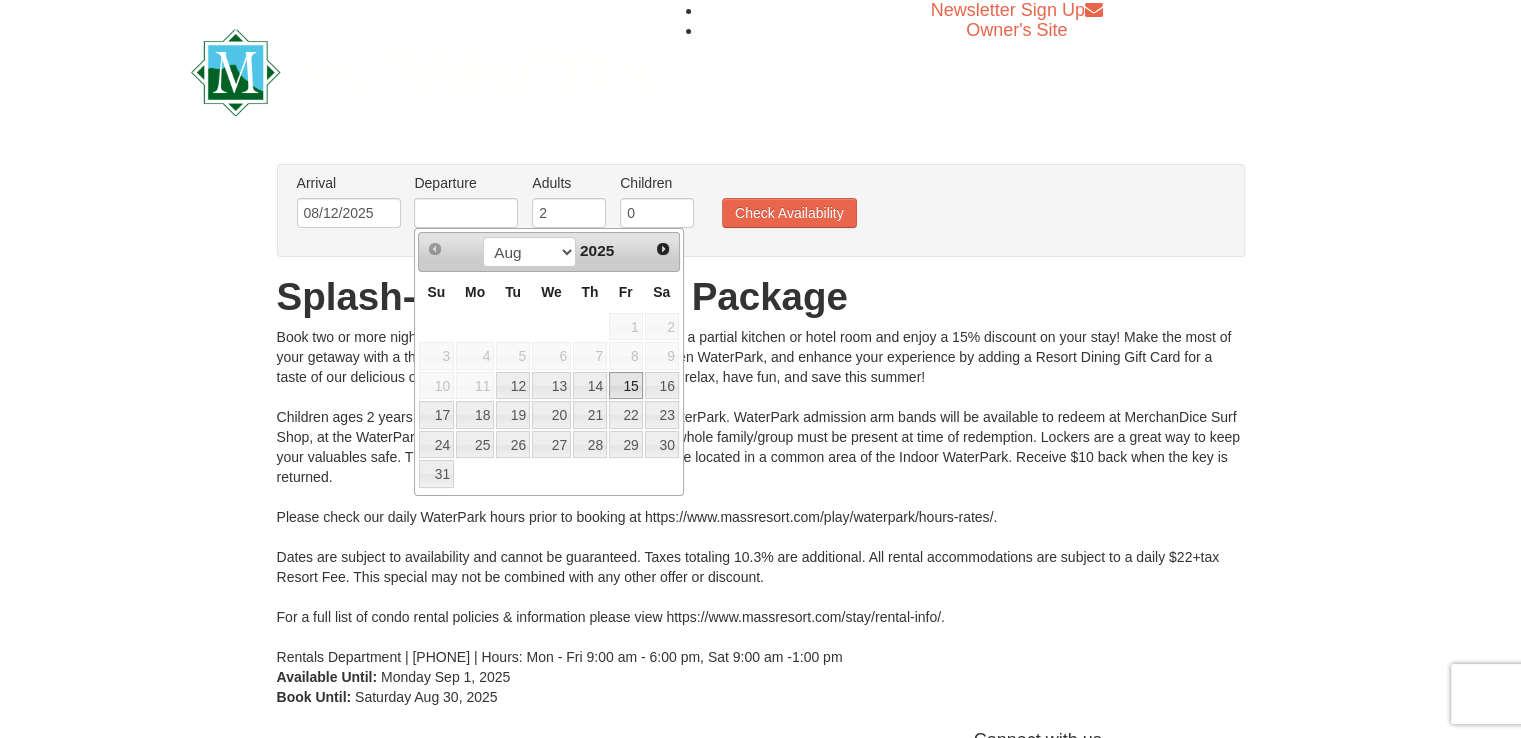 click on "15" at bounding box center (626, 386) 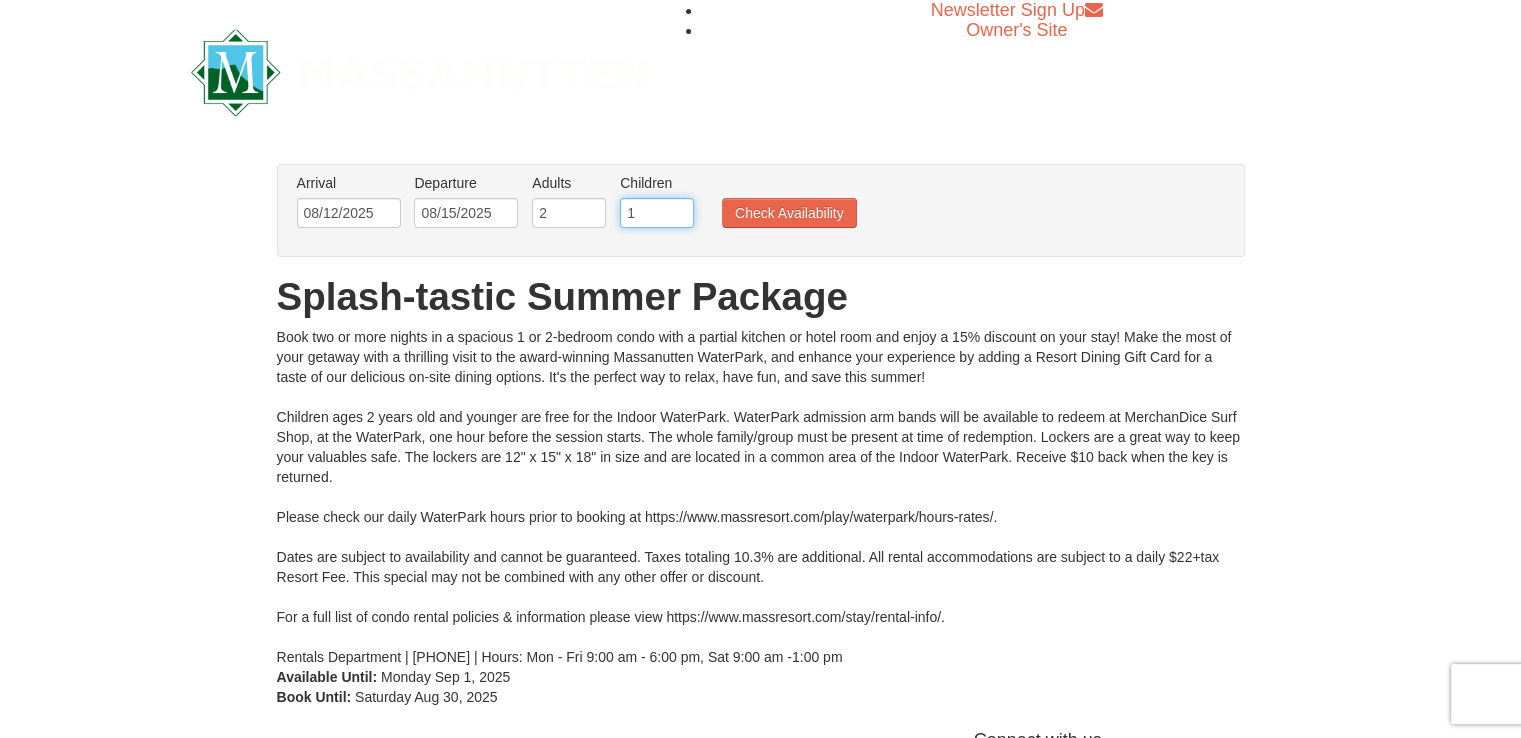 click on "1" at bounding box center (657, 213) 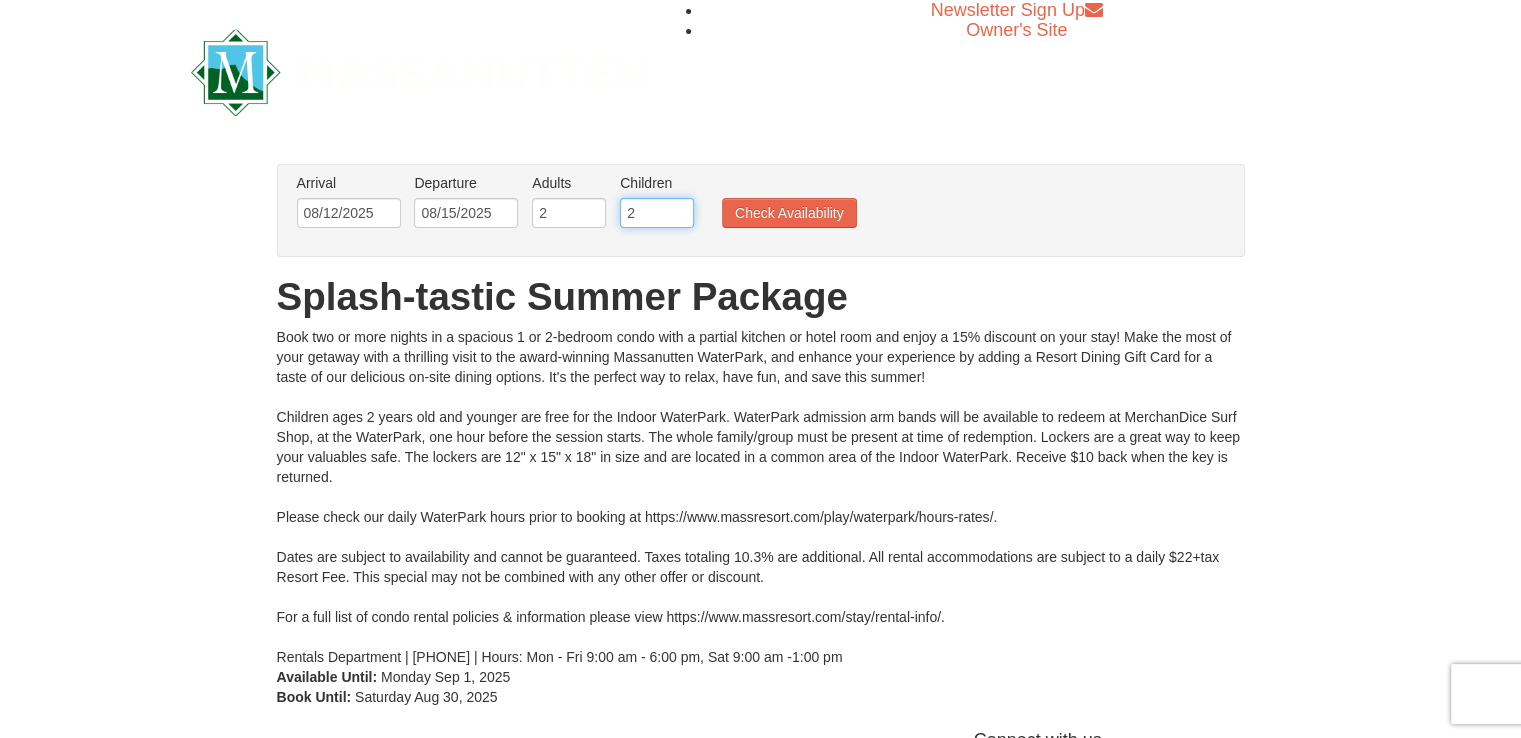 click on "2" at bounding box center [657, 213] 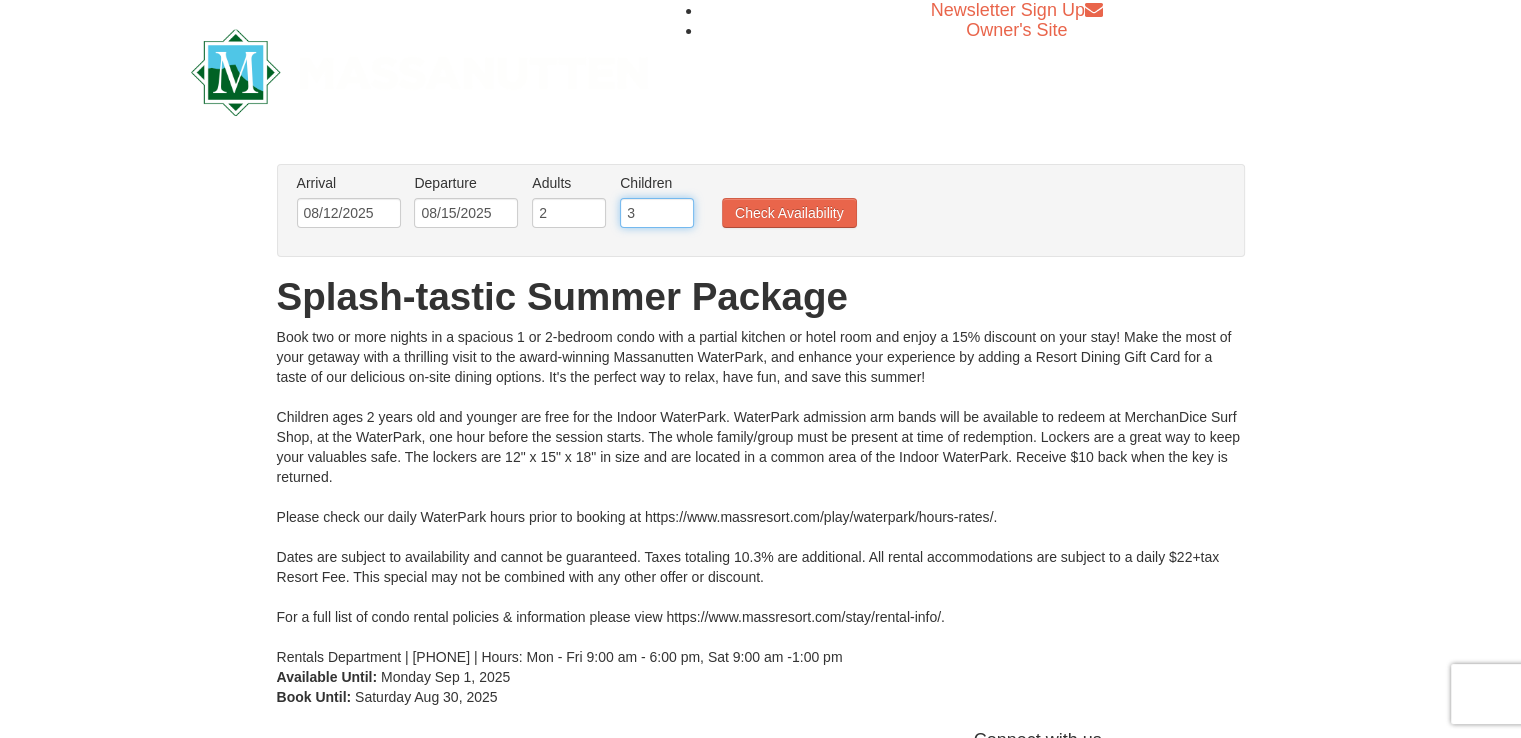 click on "3" at bounding box center (657, 213) 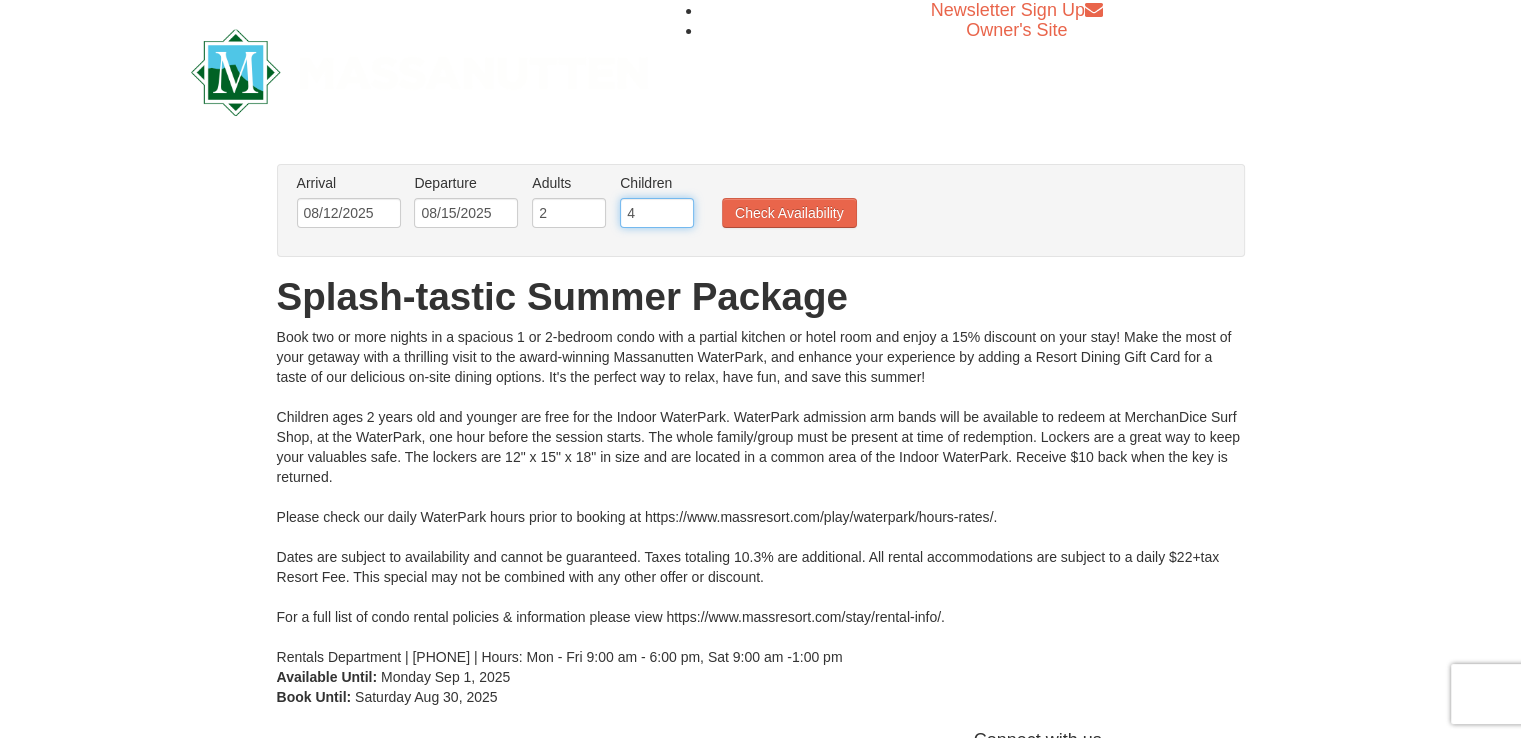 type on "4" 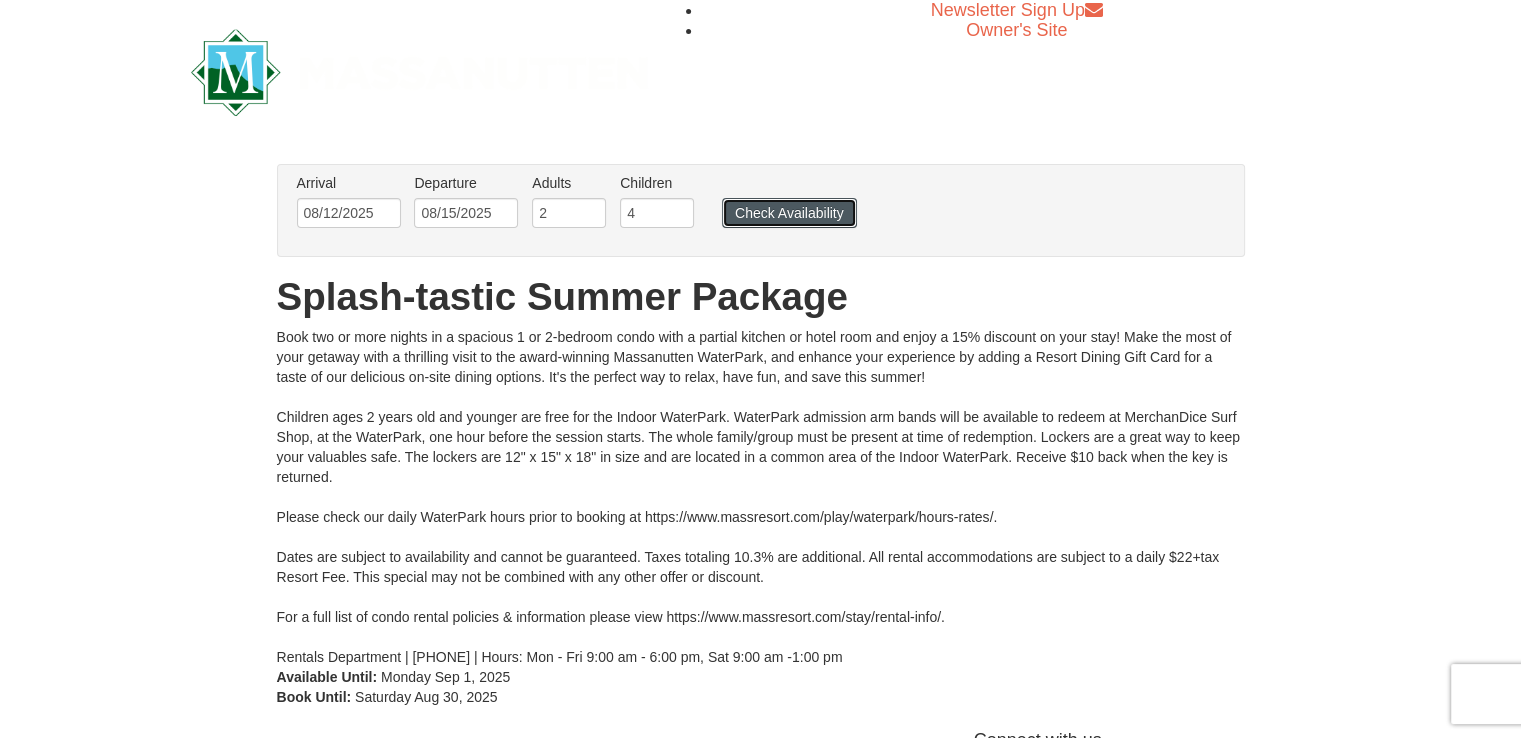 click on "Check Availability" at bounding box center [789, 213] 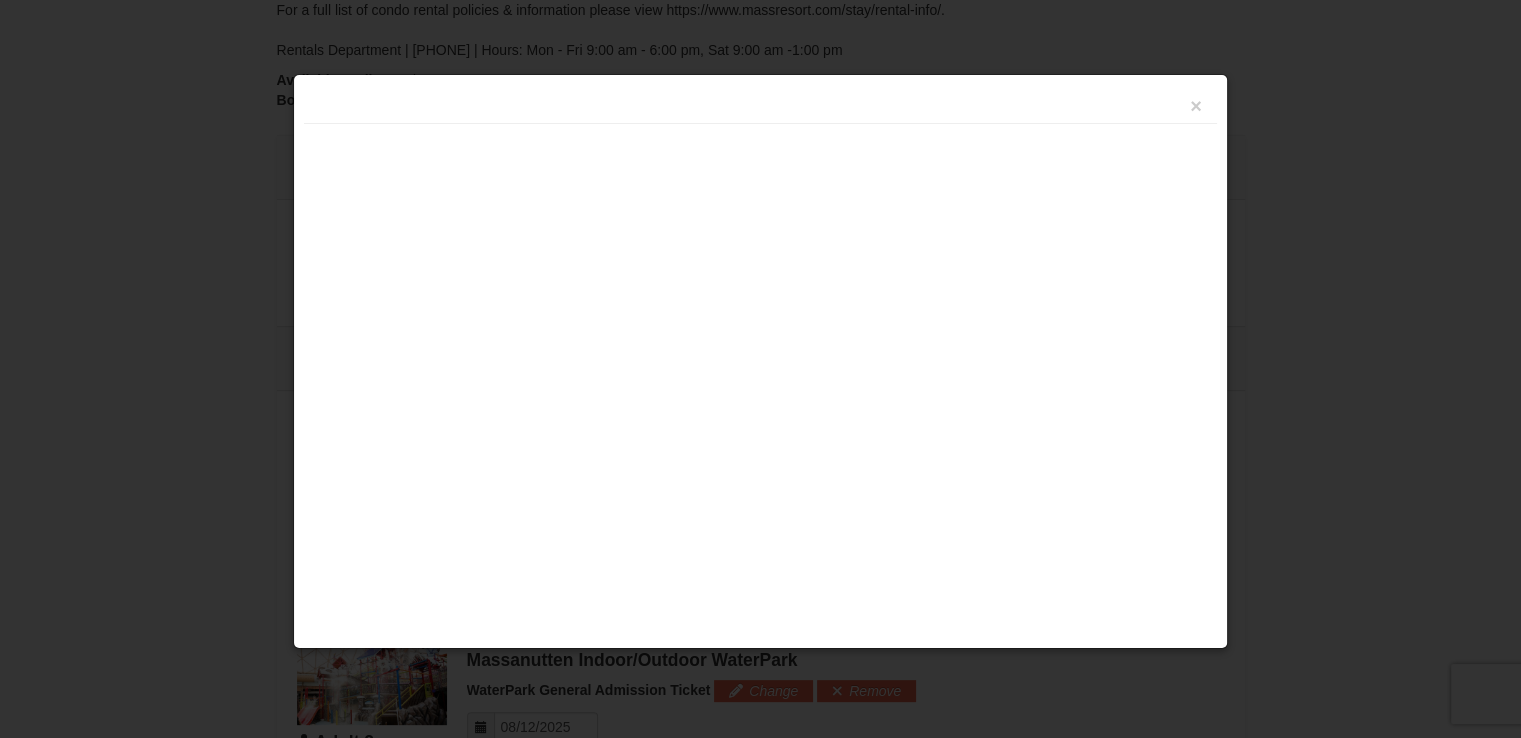 scroll, scrollTop: 737, scrollLeft: 0, axis: vertical 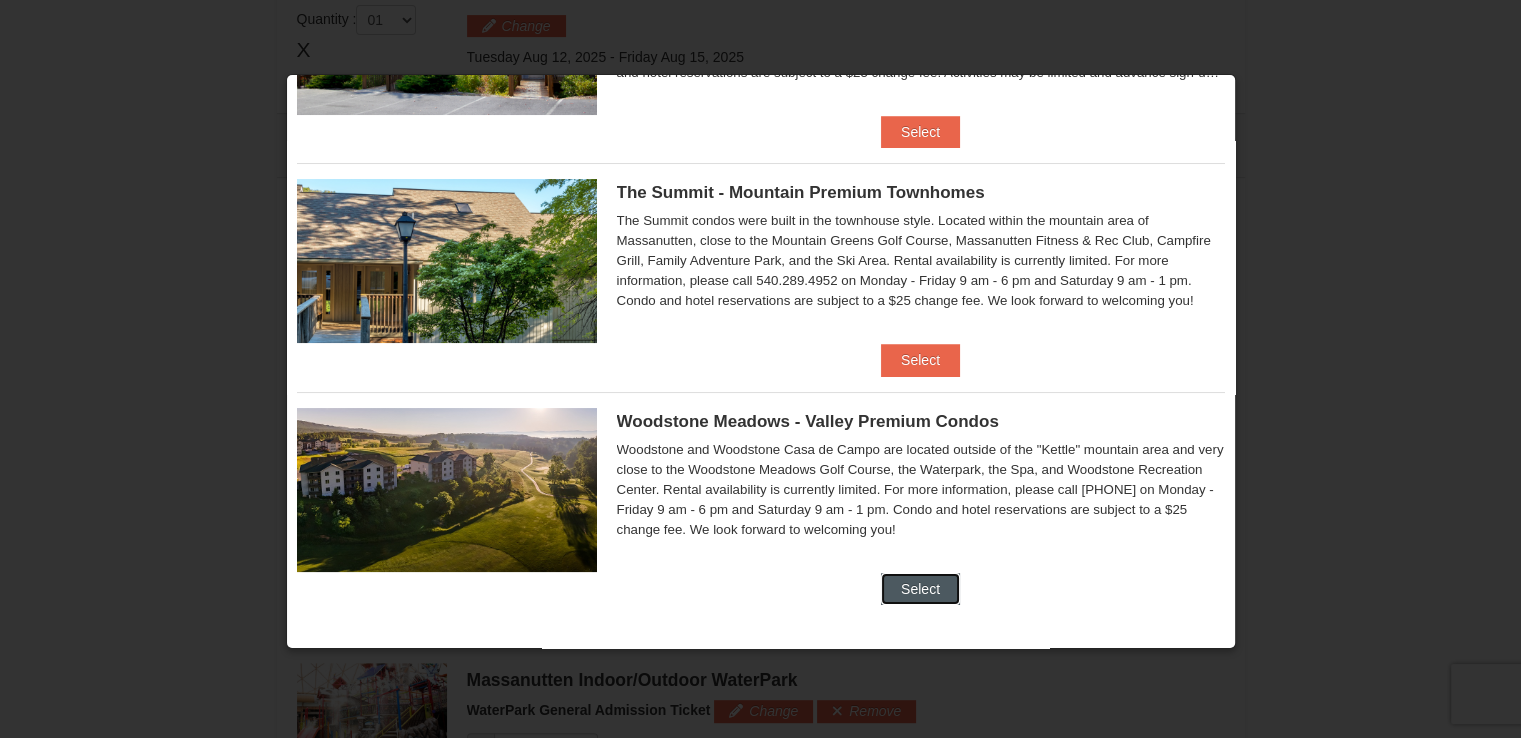 click on "Select" at bounding box center [920, 589] 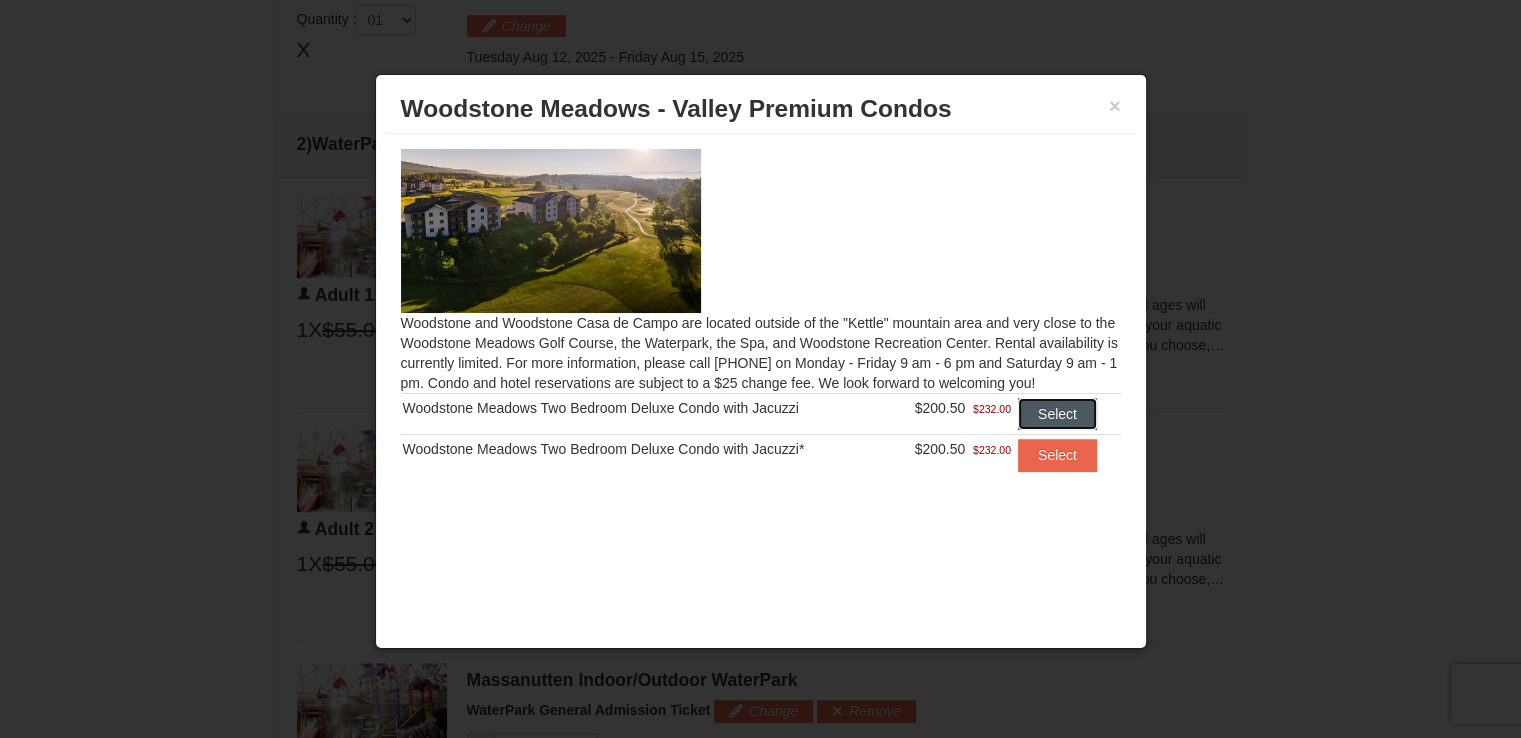 click on "Select" at bounding box center (1057, 414) 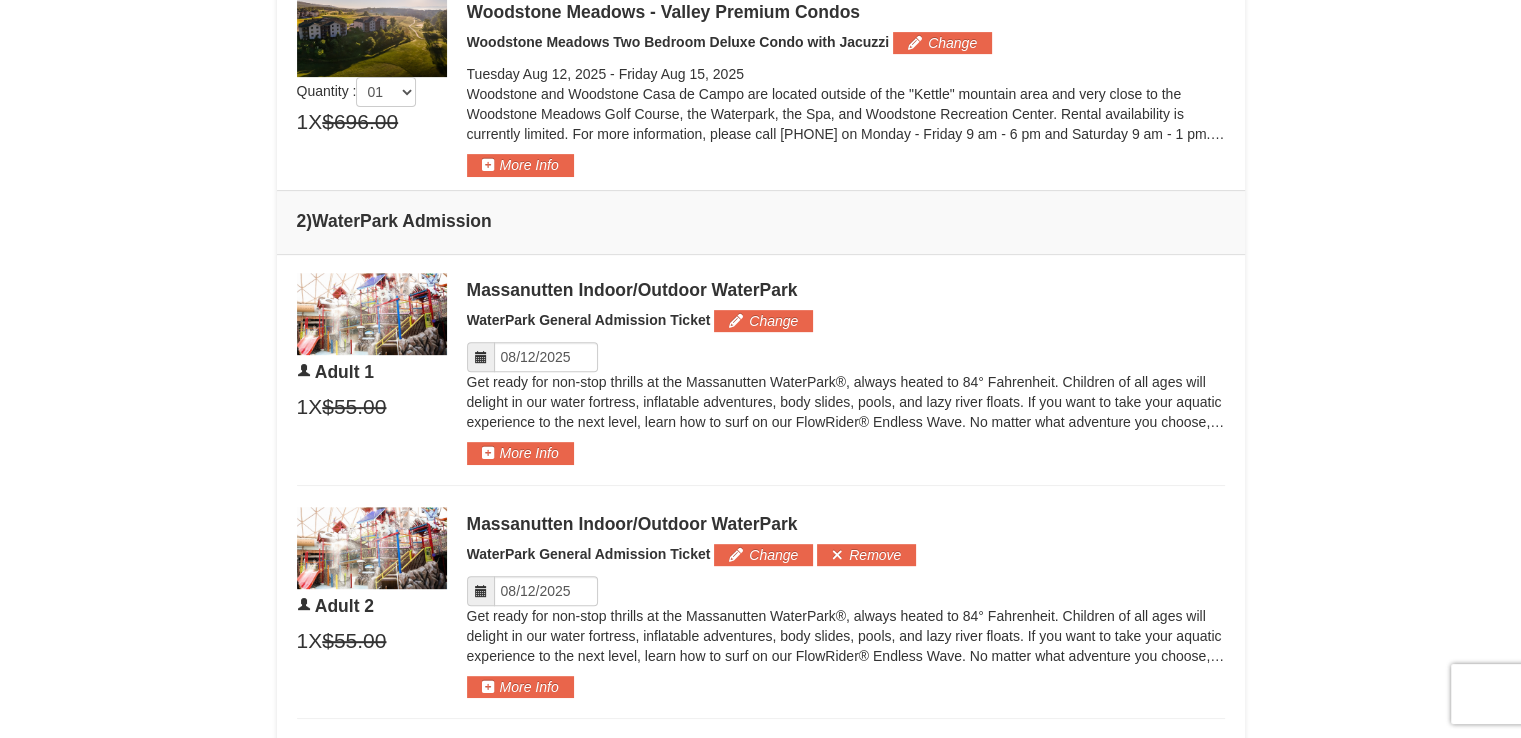 scroll, scrollTop: 784, scrollLeft: 0, axis: vertical 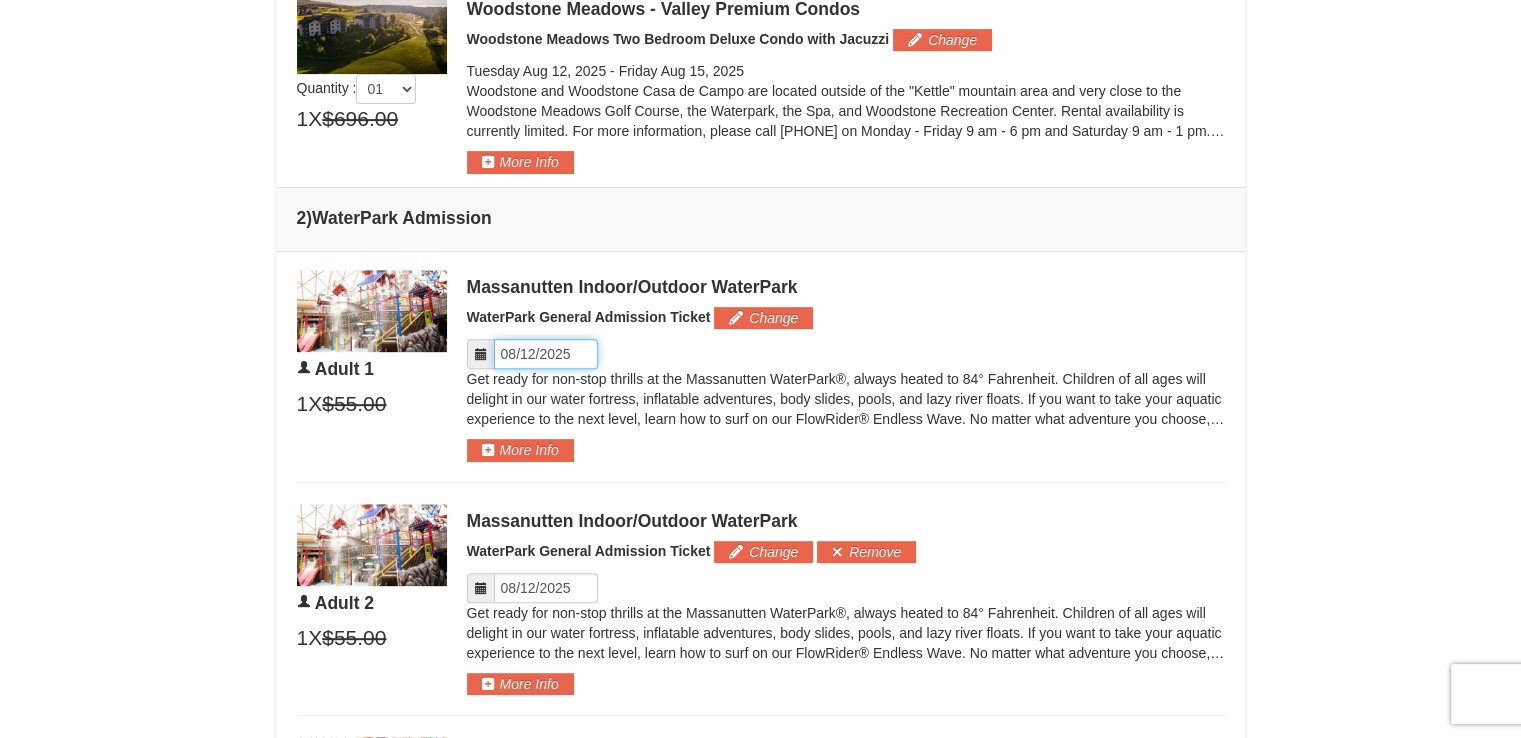 click on "Please format dates MM/DD/YYYY" at bounding box center [546, 354] 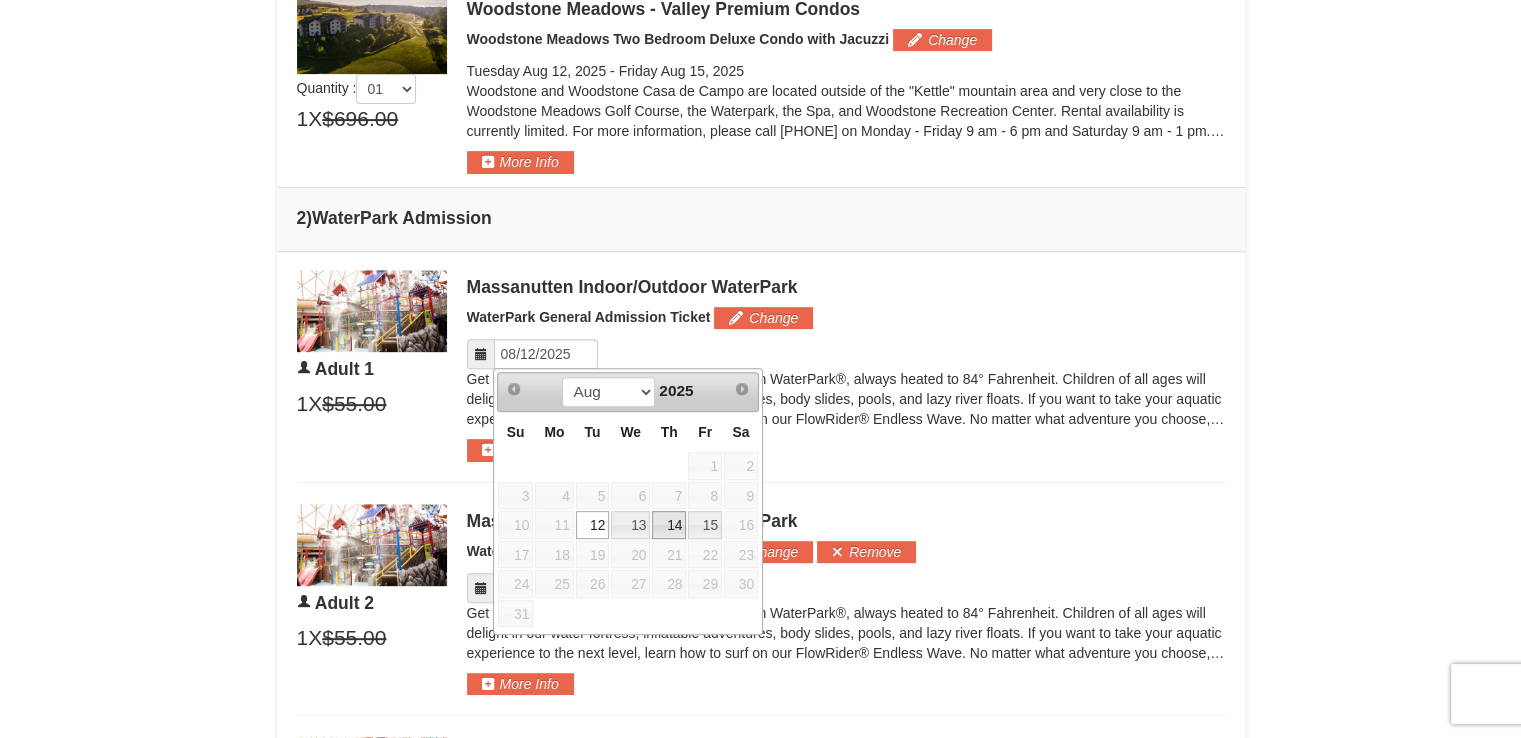 click on "14" at bounding box center (669, 525) 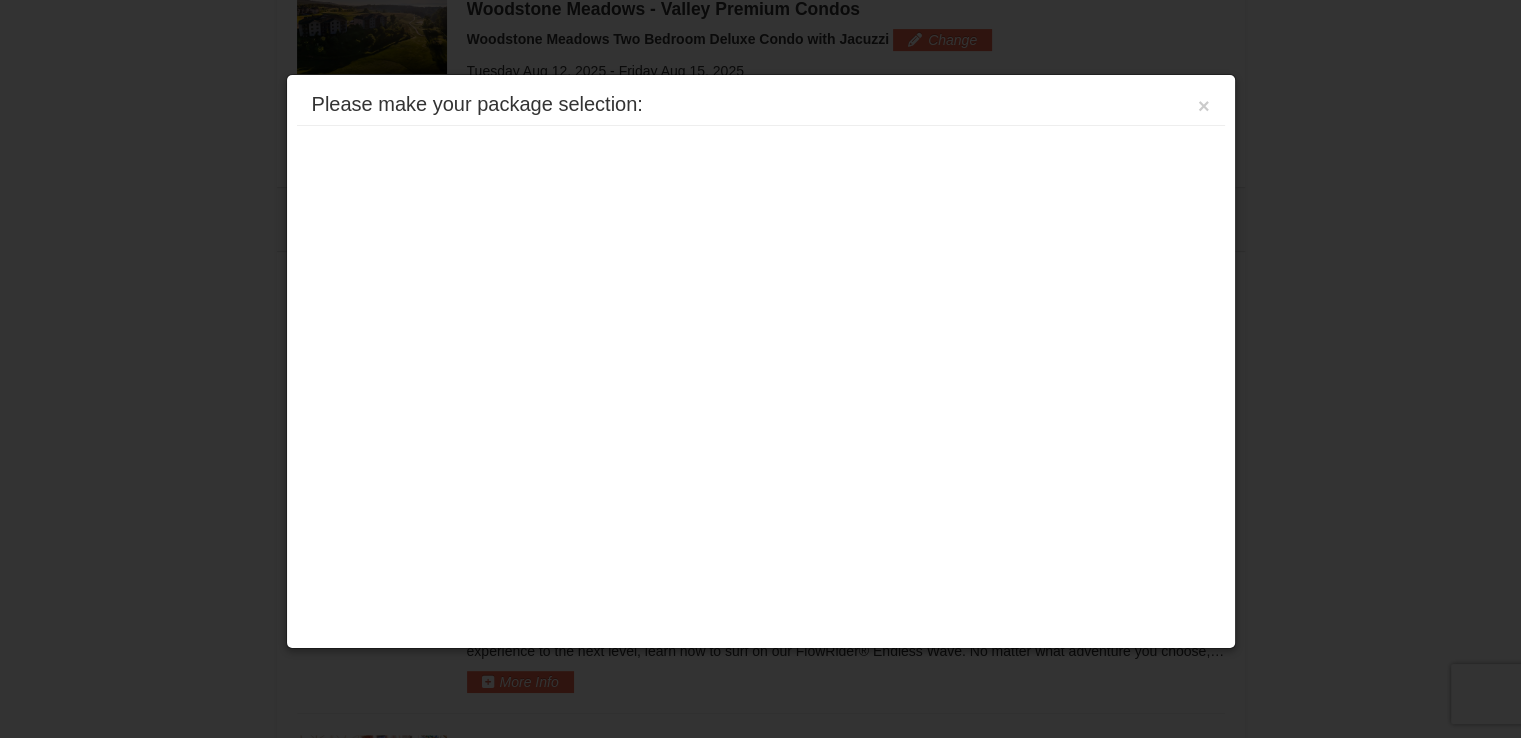 scroll, scrollTop: 780, scrollLeft: 0, axis: vertical 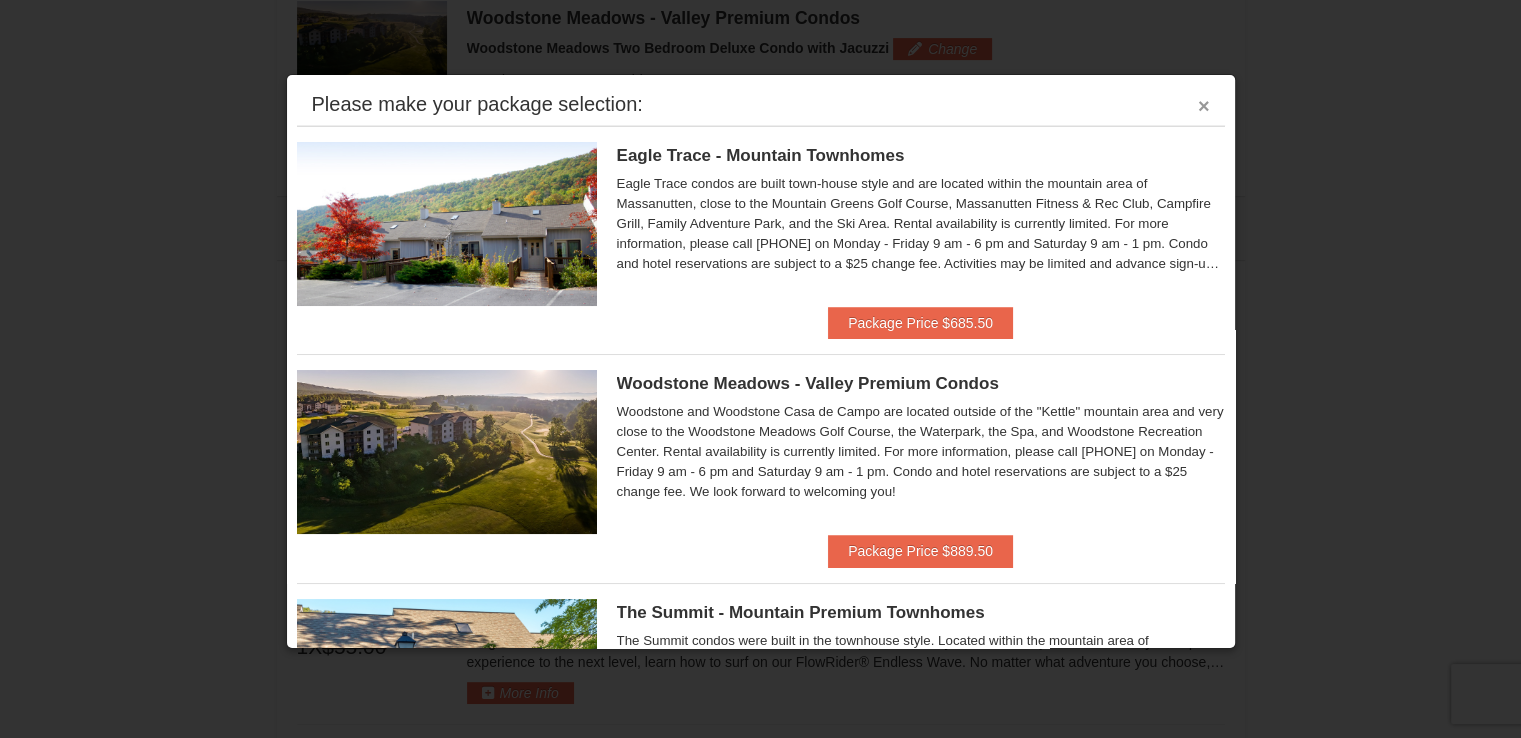 click on "×" at bounding box center (1204, 106) 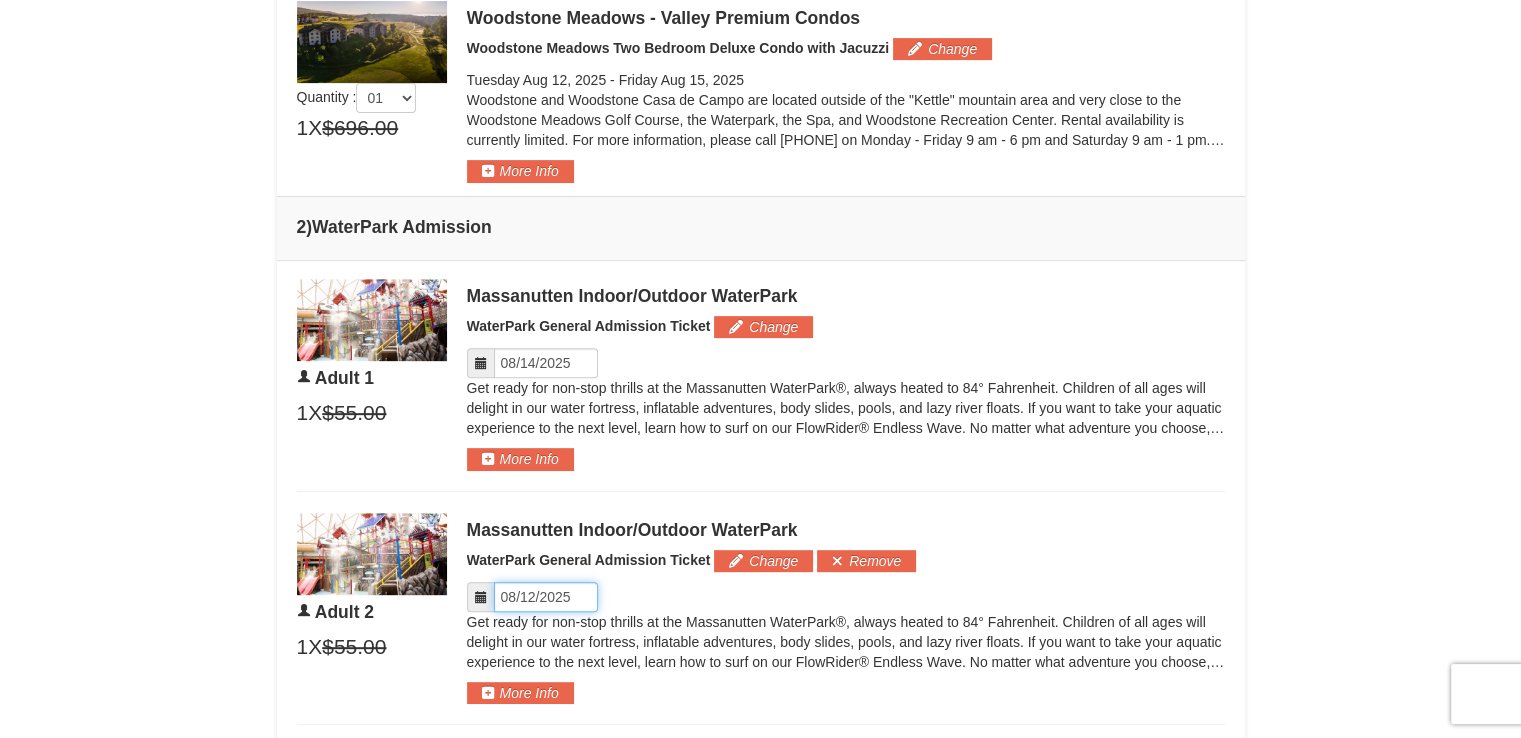 click on "Please format dates MM/DD/YYYY" at bounding box center (546, 597) 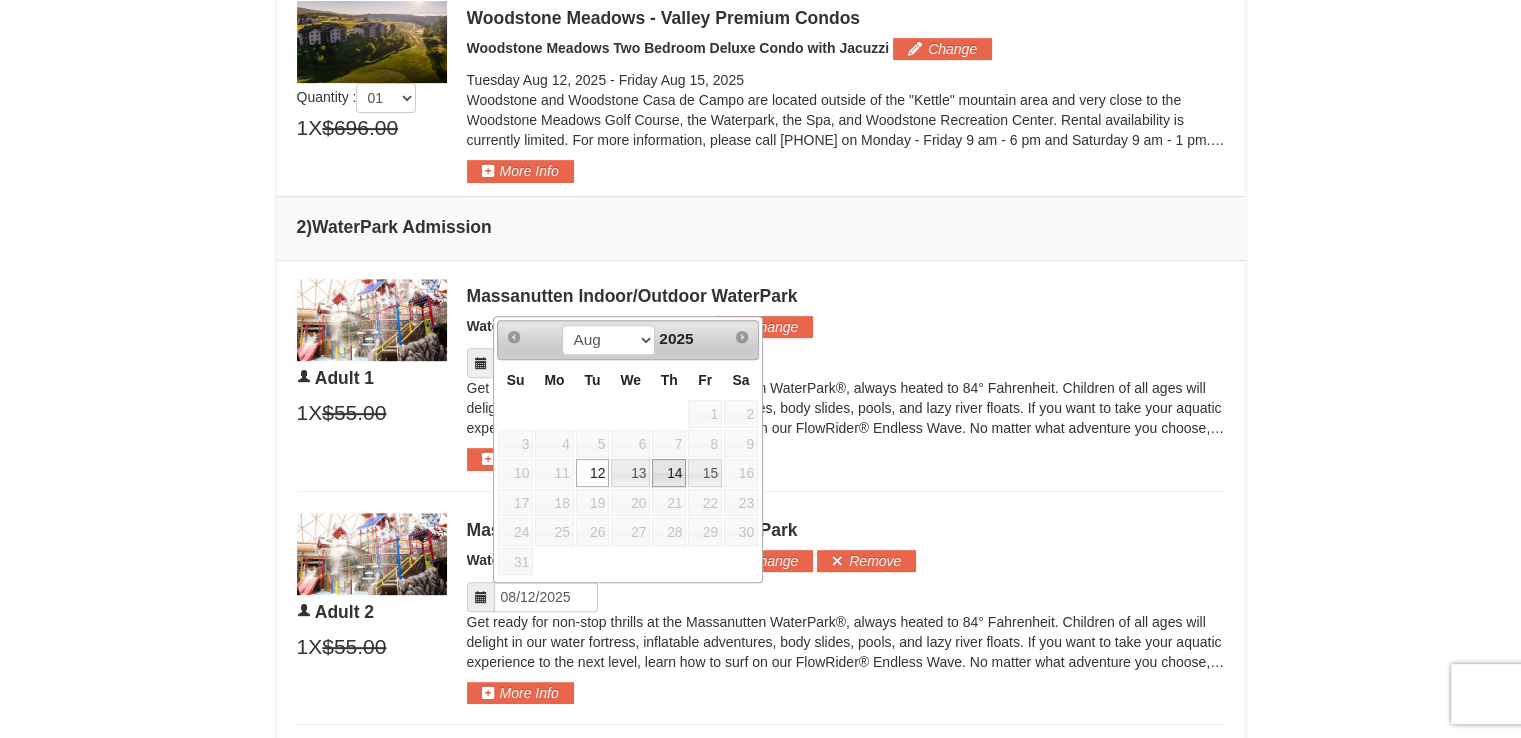 click on "14" at bounding box center [669, 473] 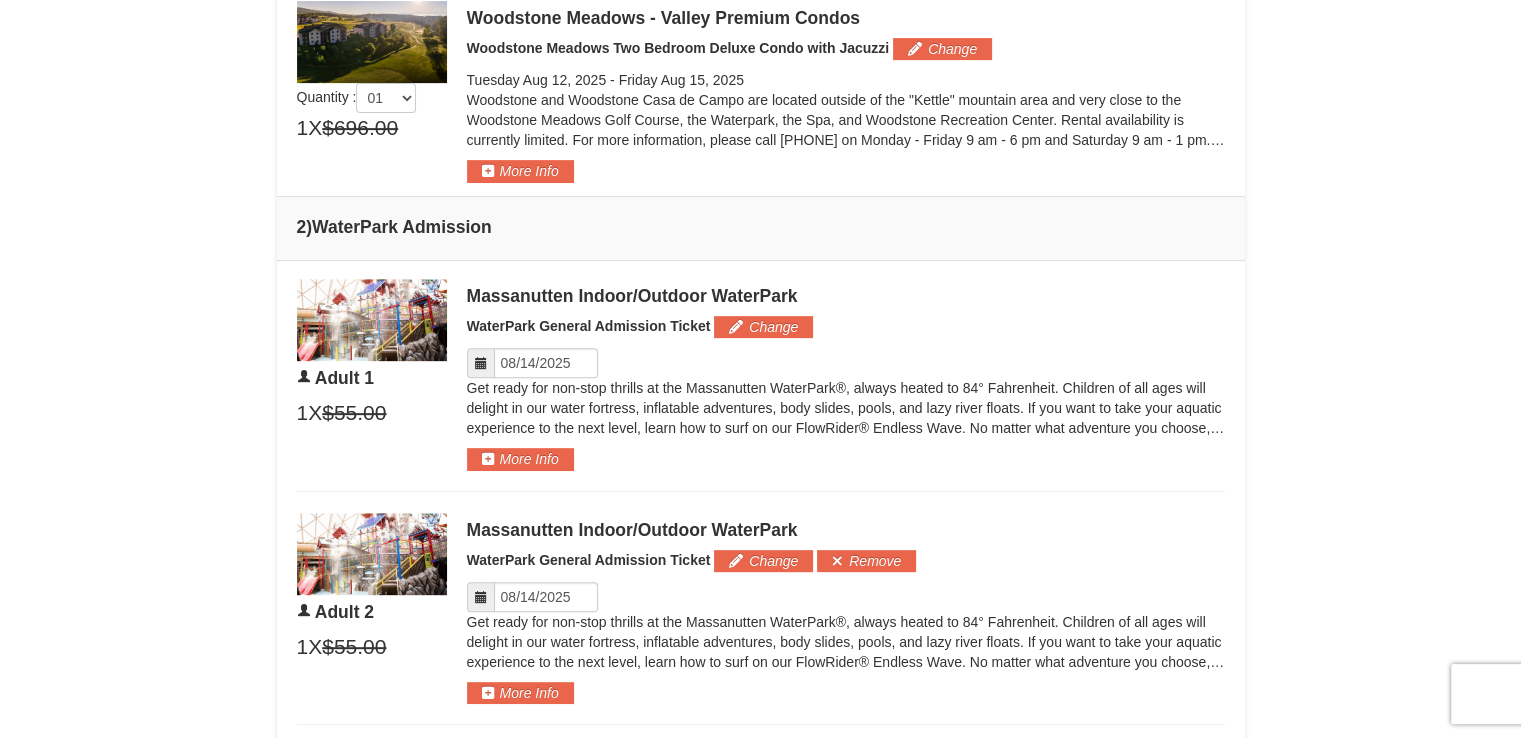 drag, startPoint x: 1520, startPoint y: 273, endPoint x: 1508, endPoint y: 394, distance: 121.59358 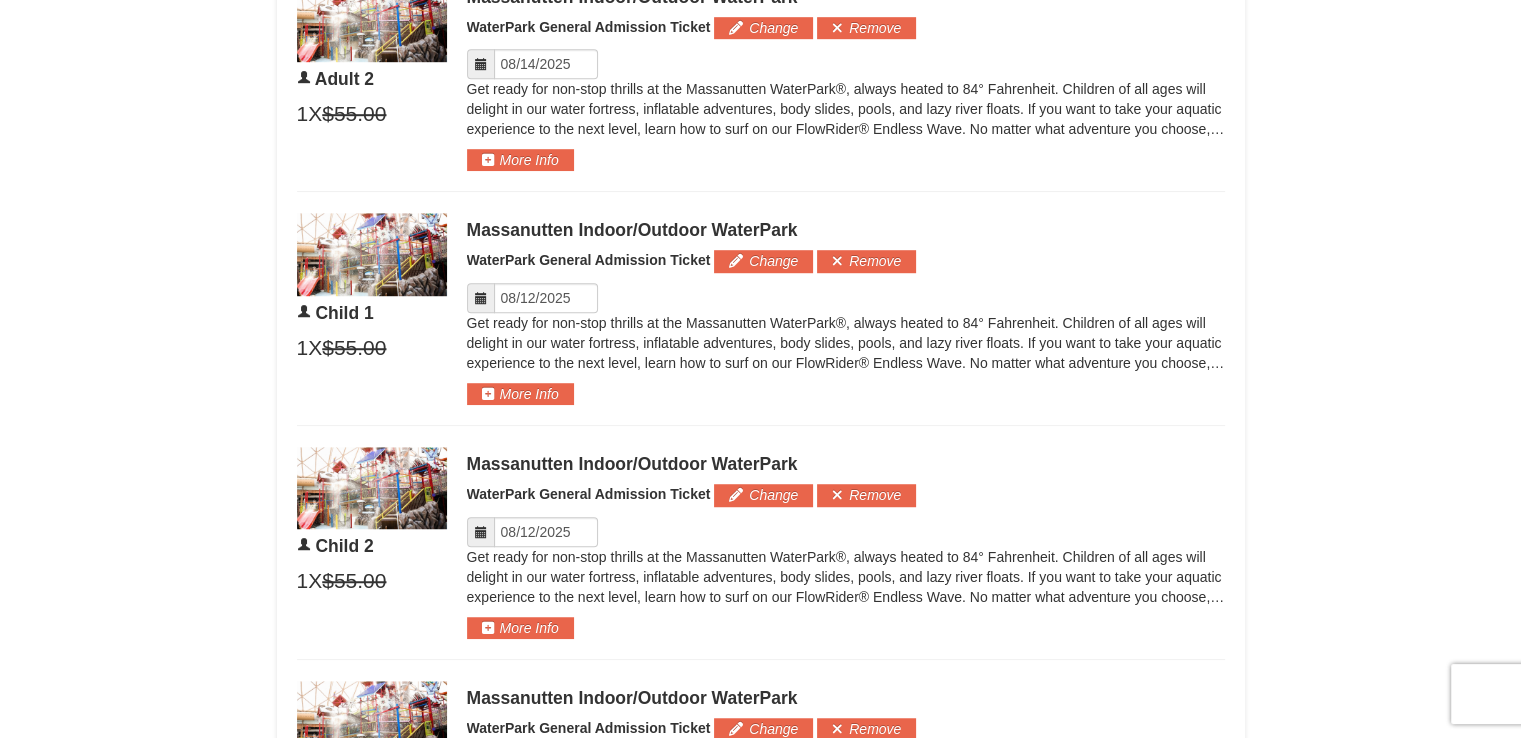 scroll, scrollTop: 1316, scrollLeft: 0, axis: vertical 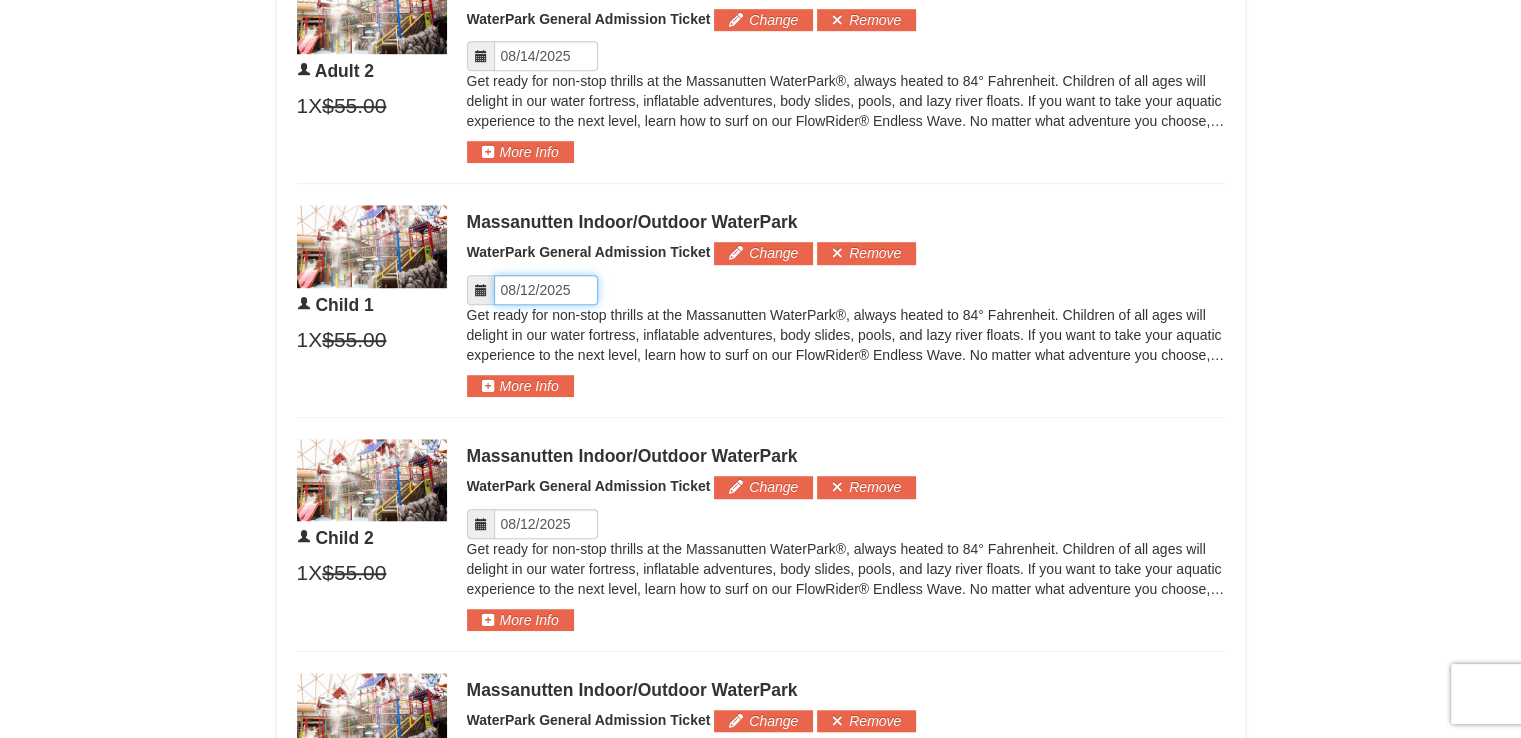 click on "Please format dates MM/DD/YYYY" at bounding box center [546, 290] 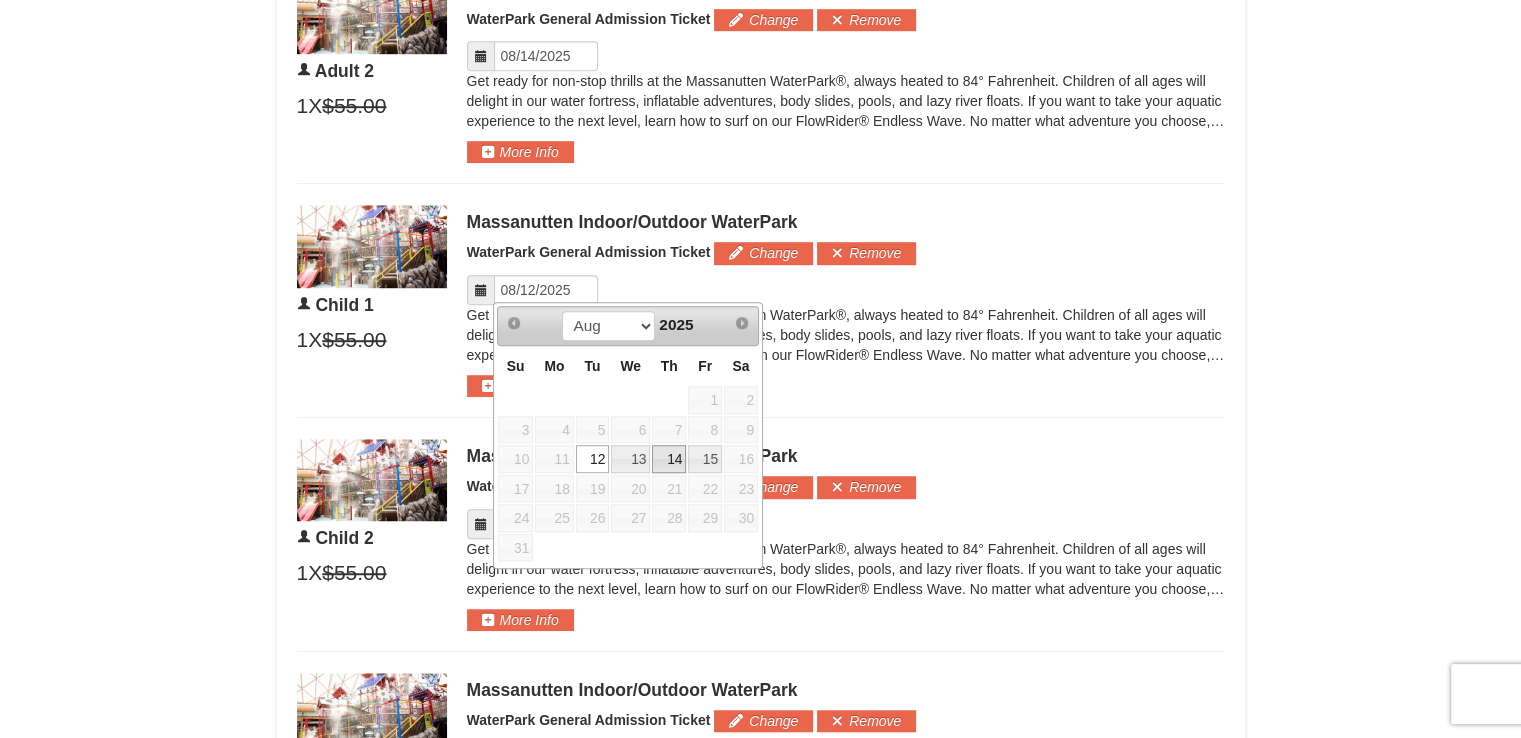 click on "14" at bounding box center (669, 459) 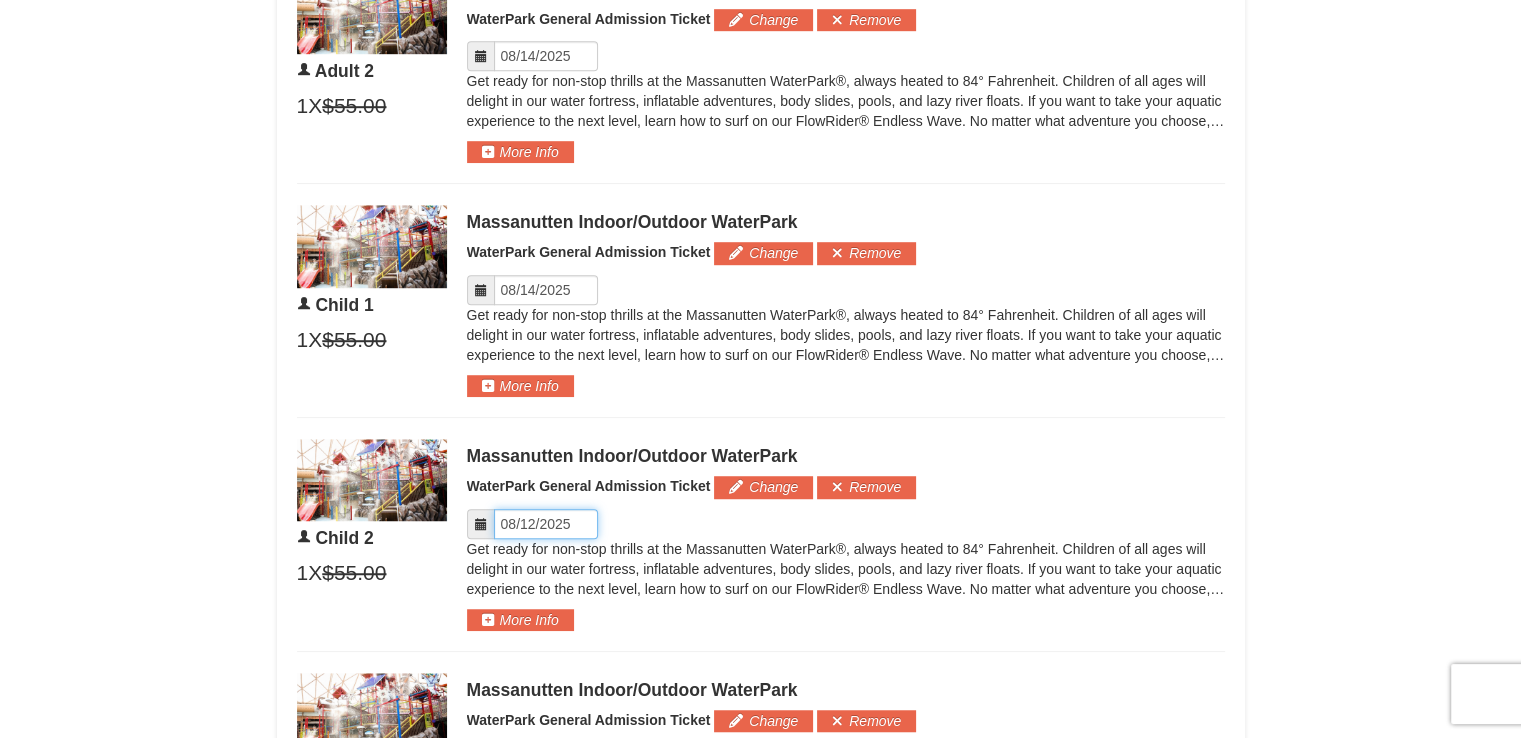 click on "Please format dates MM/DD/YYYY" at bounding box center [546, 524] 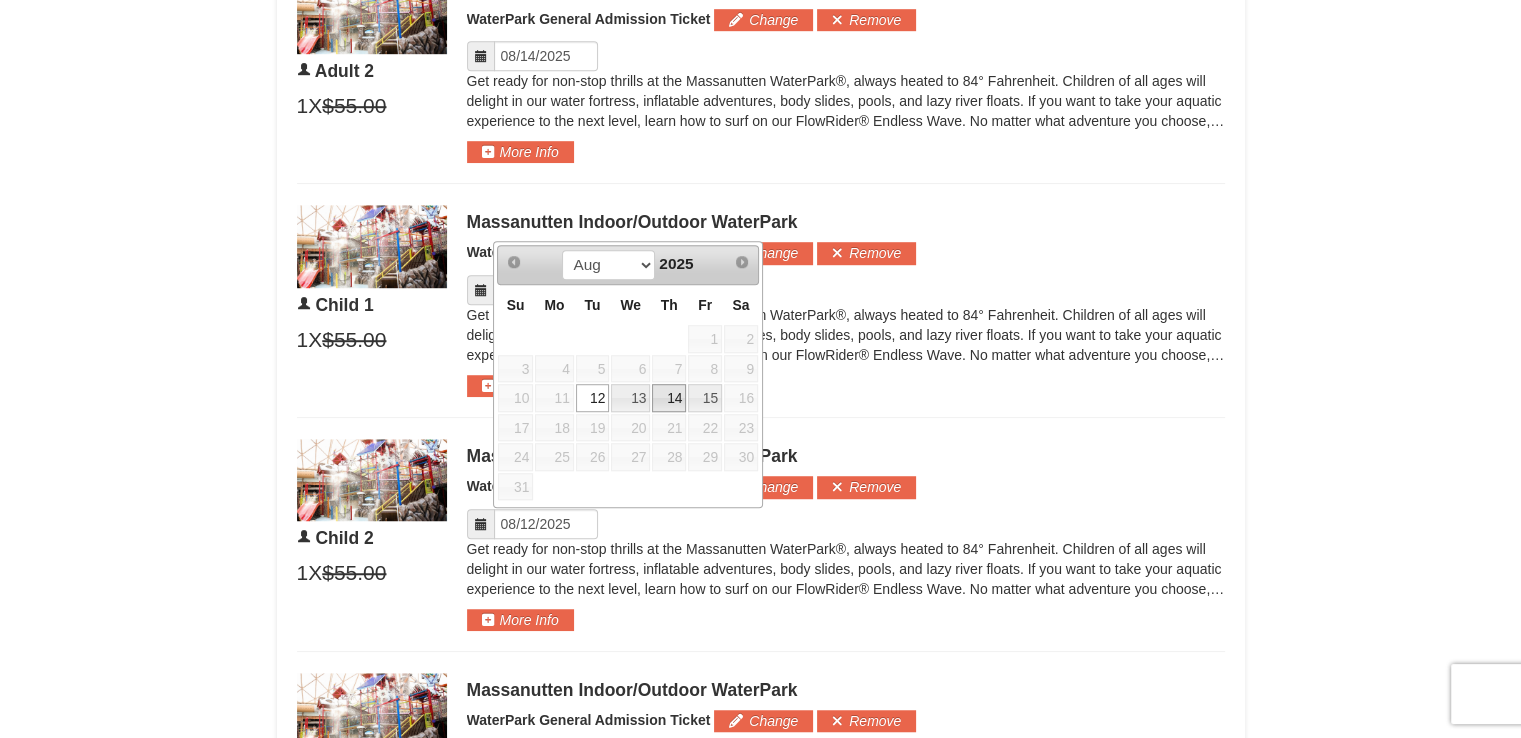 click on "14" at bounding box center (669, 398) 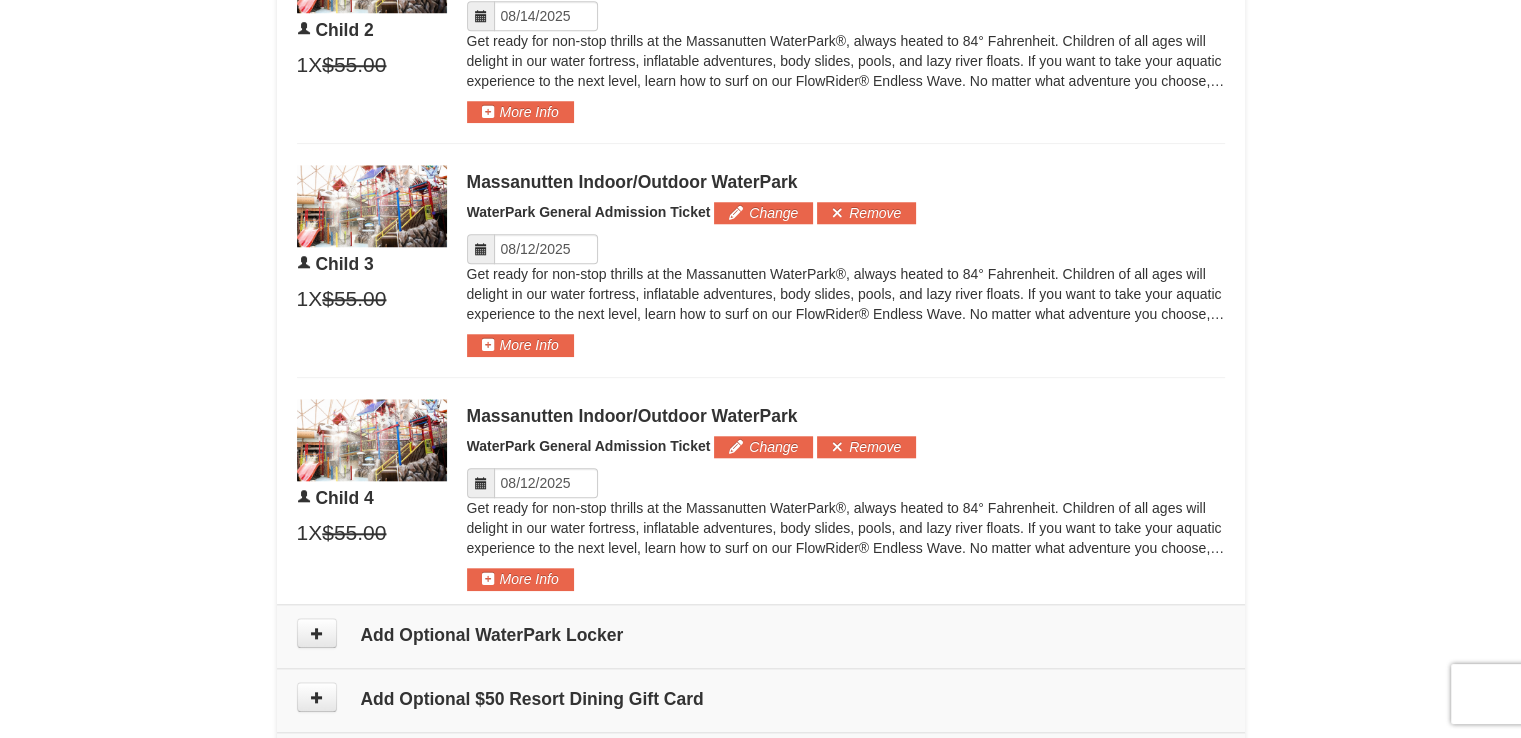 scroll, scrollTop: 1832, scrollLeft: 0, axis: vertical 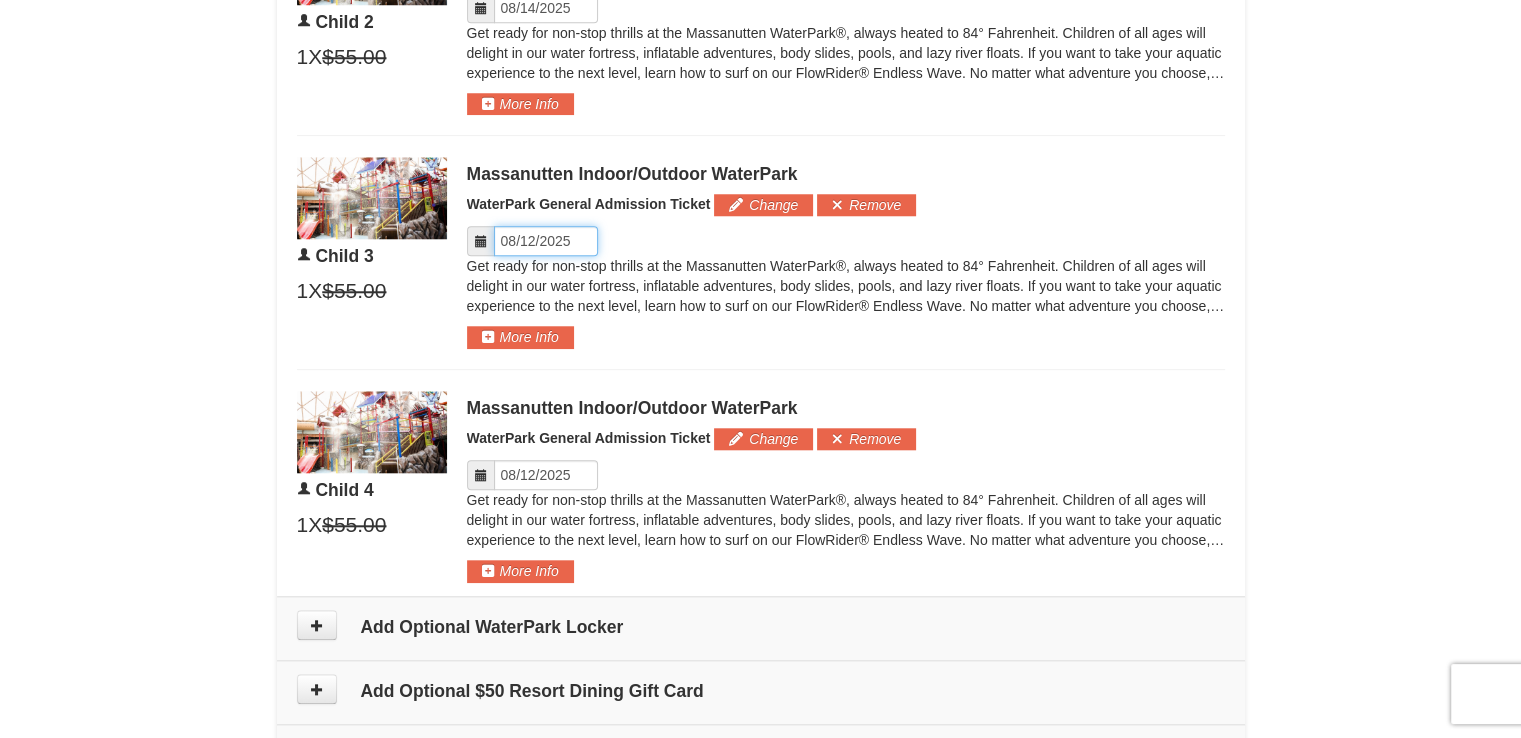 click on "Please format dates MM/DD/YYYY" at bounding box center [546, 241] 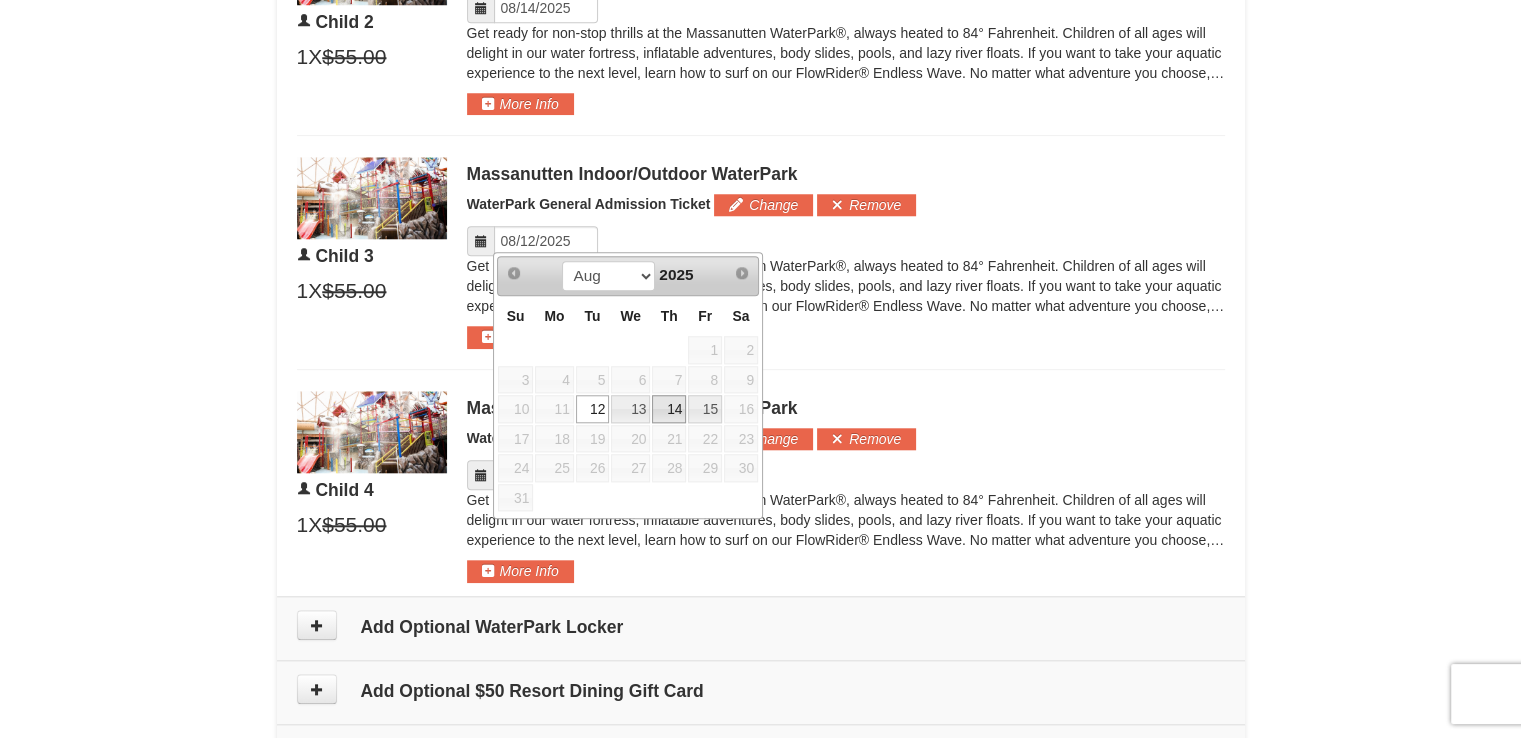 click on "14" at bounding box center (669, 409) 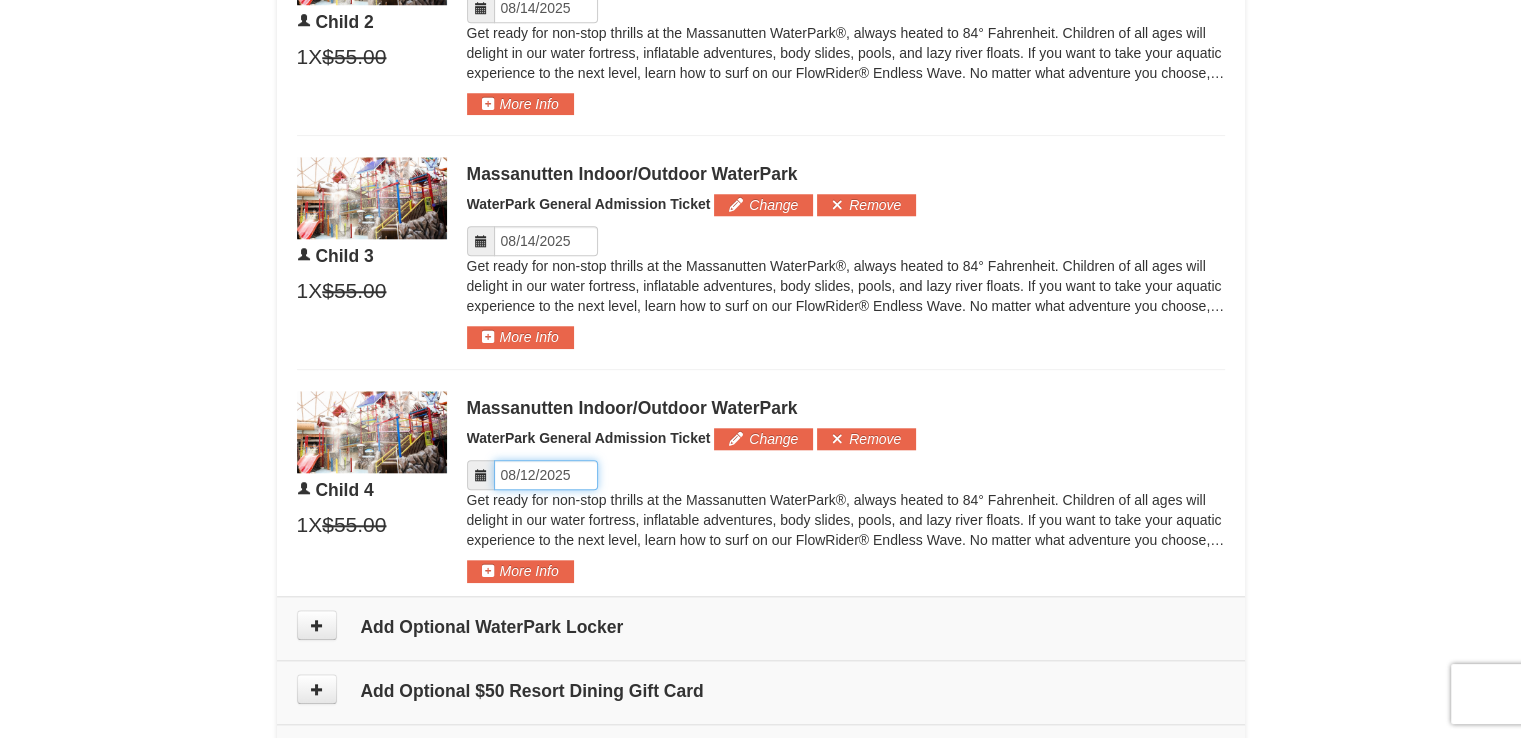 click on "Please format dates MM/DD/YYYY" at bounding box center [546, 475] 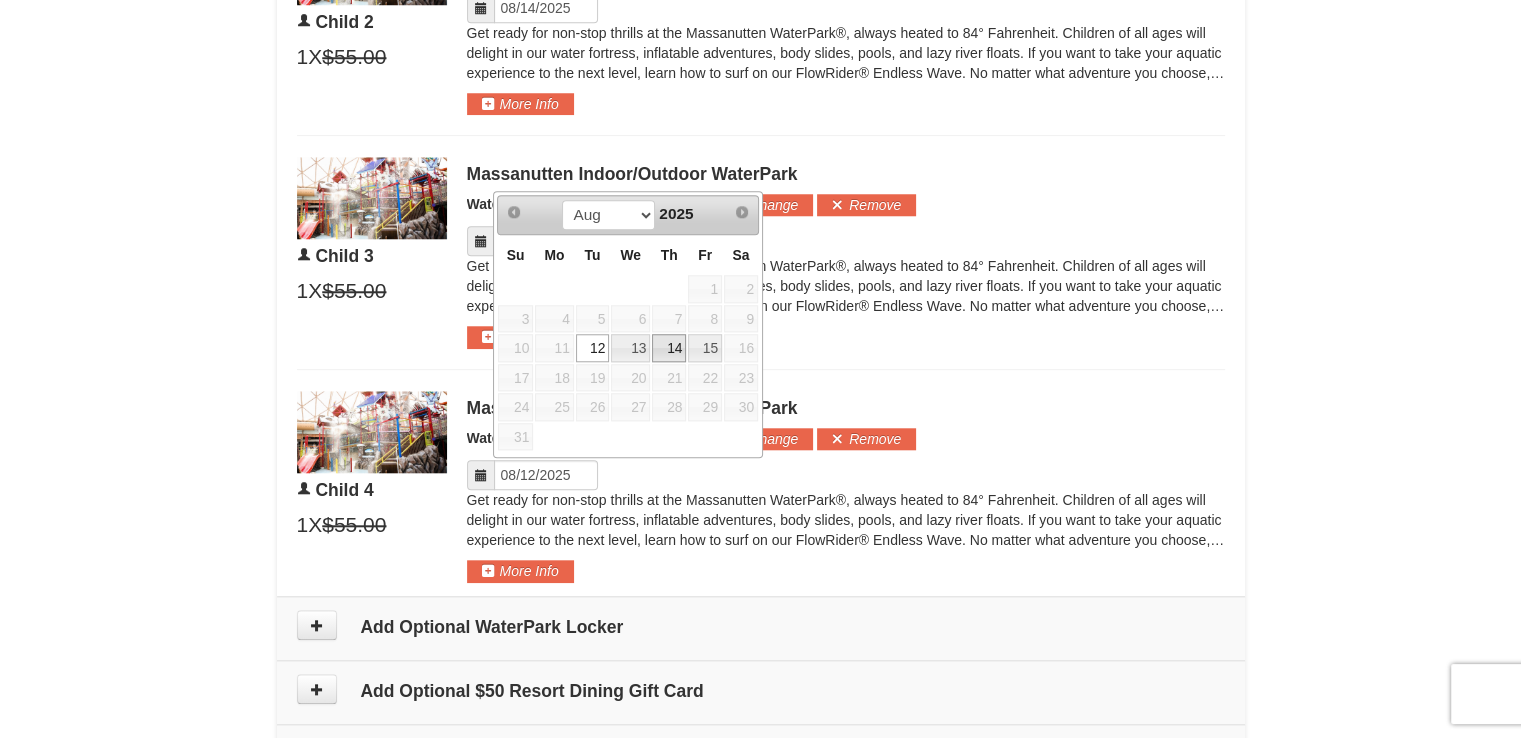 click on "14" at bounding box center (669, 348) 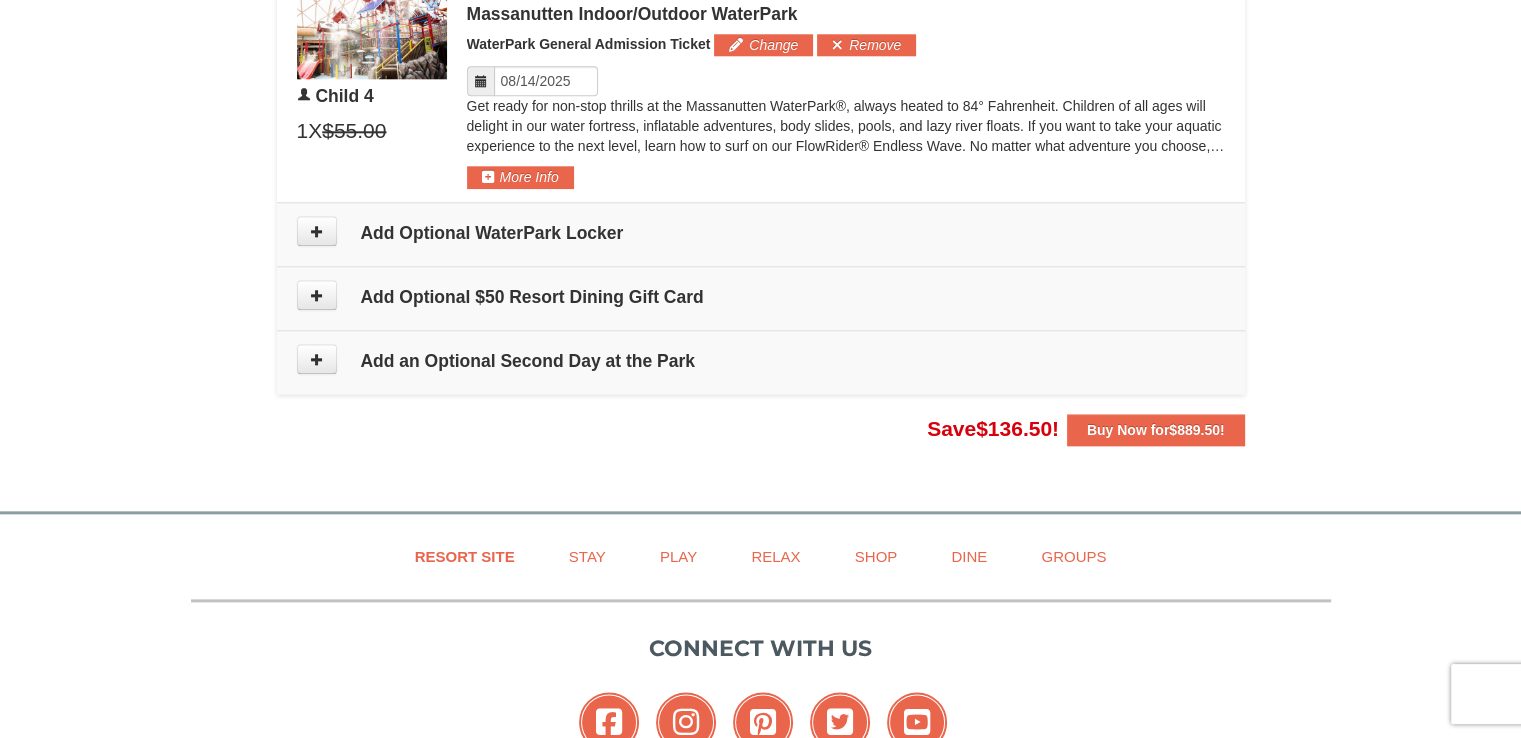 scroll, scrollTop: 2256, scrollLeft: 0, axis: vertical 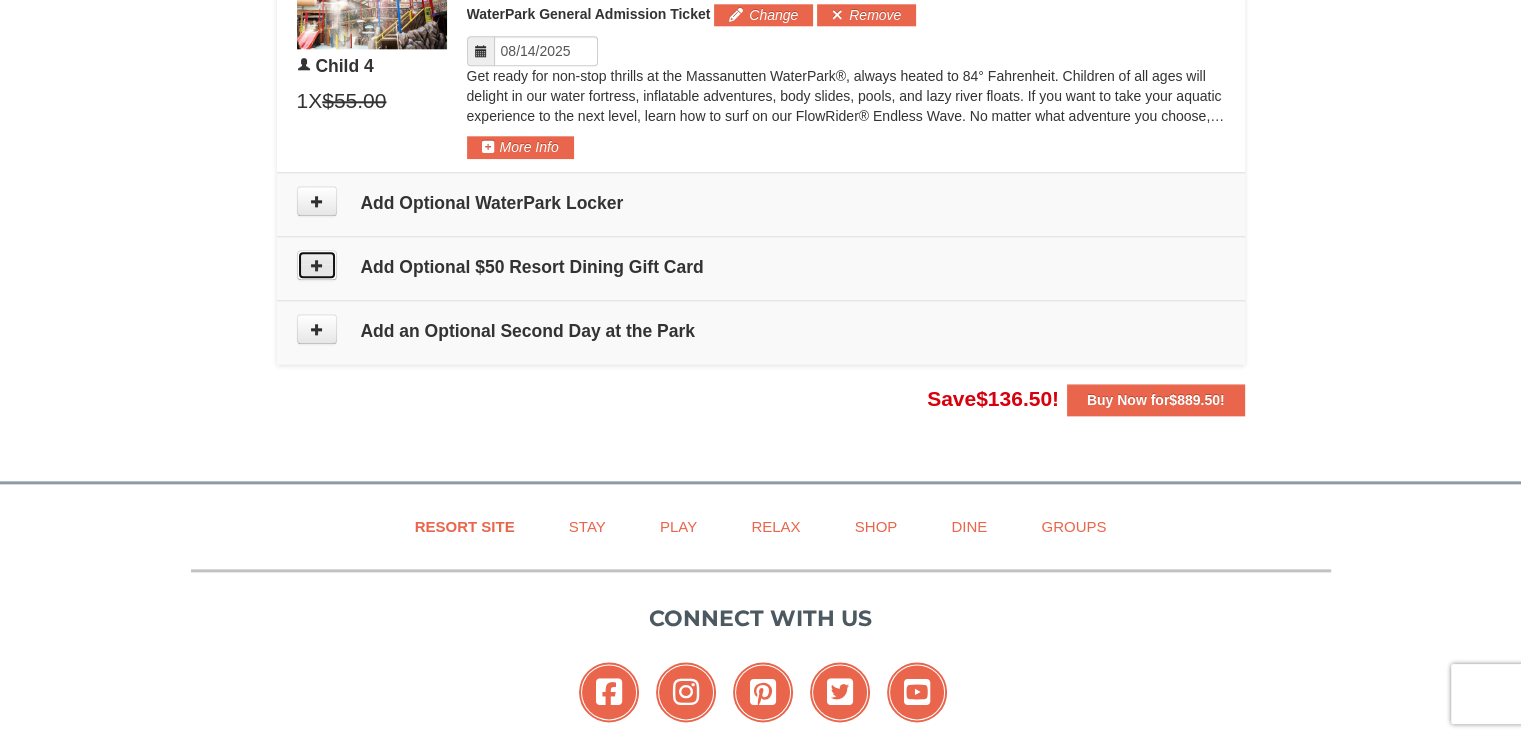 click at bounding box center [317, 265] 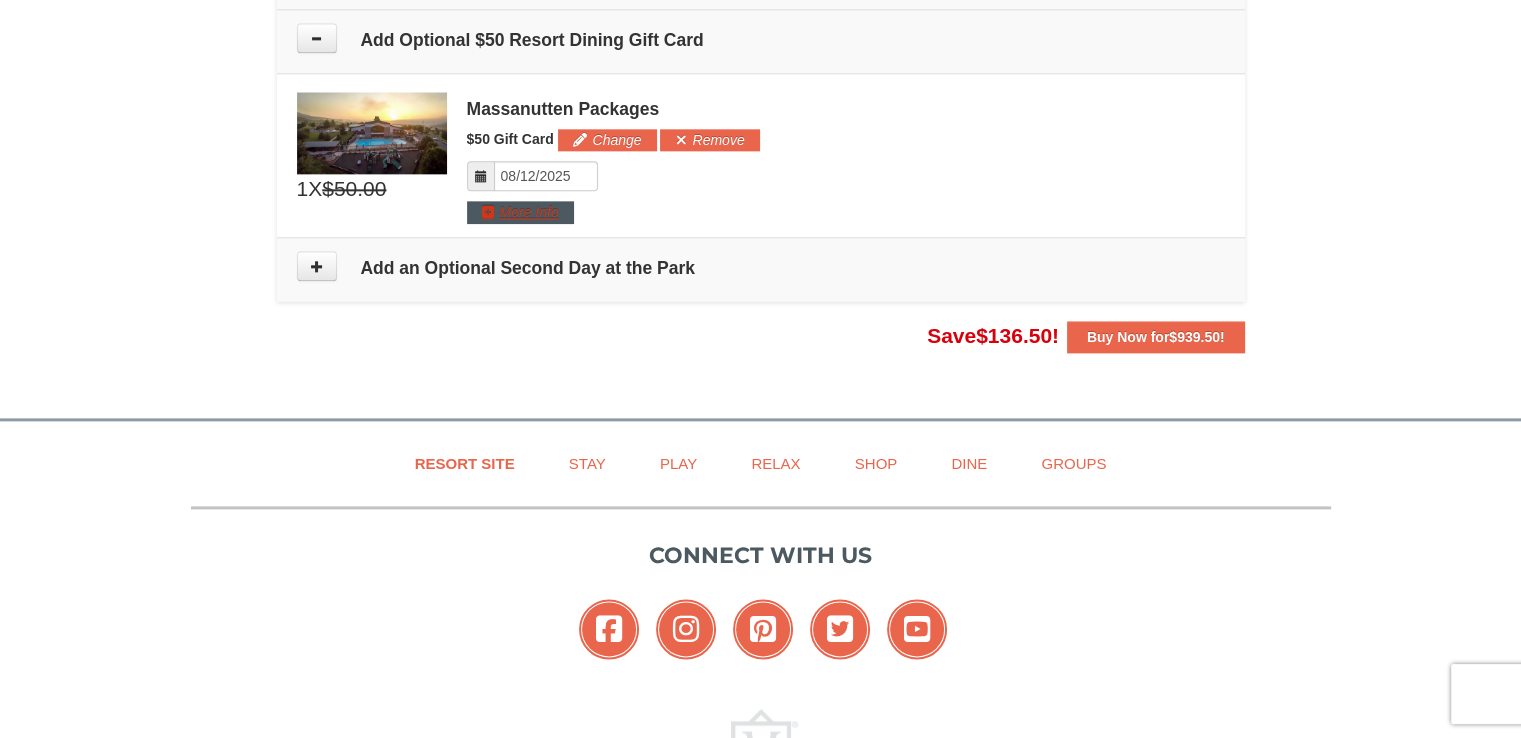 scroll, scrollTop: 2485, scrollLeft: 0, axis: vertical 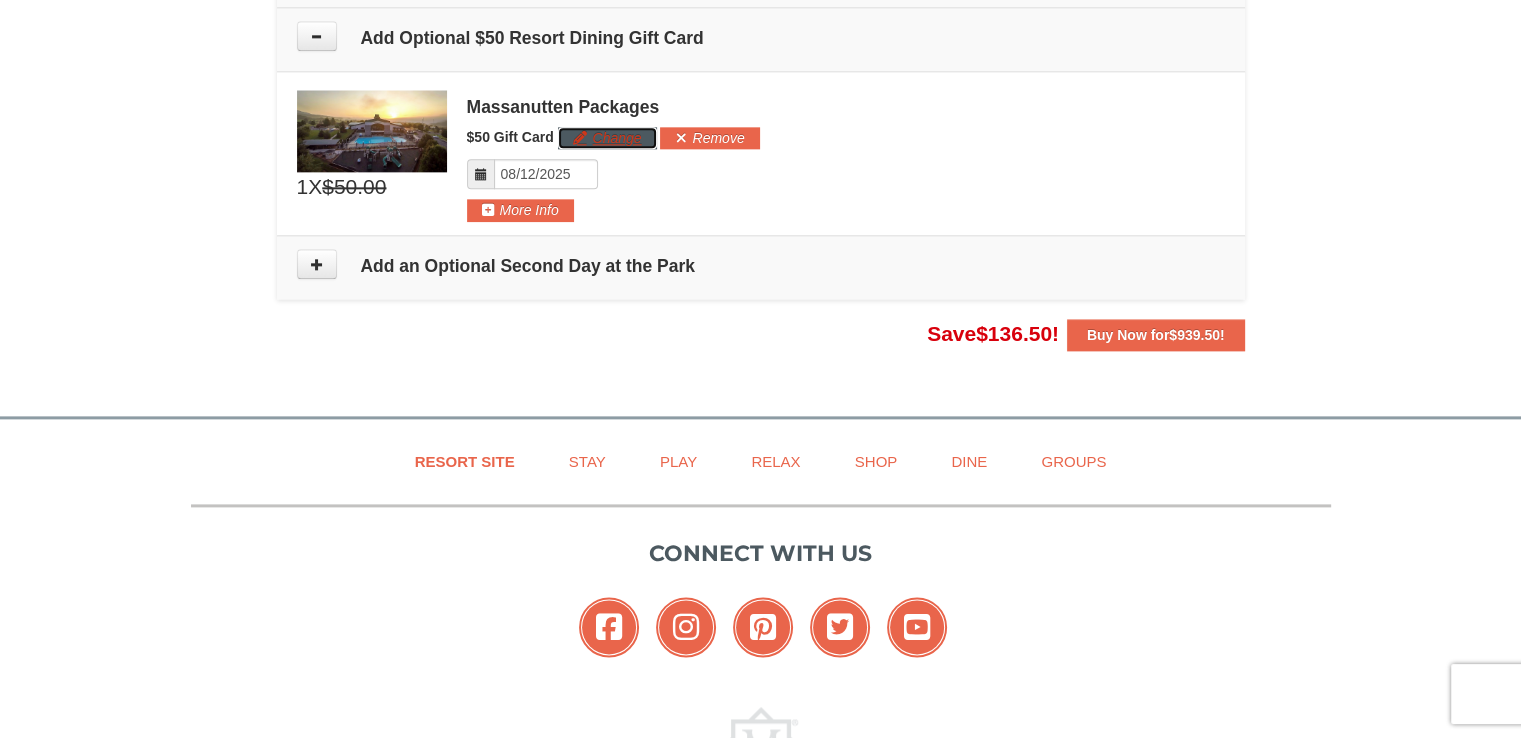 click on "Change" at bounding box center [607, 138] 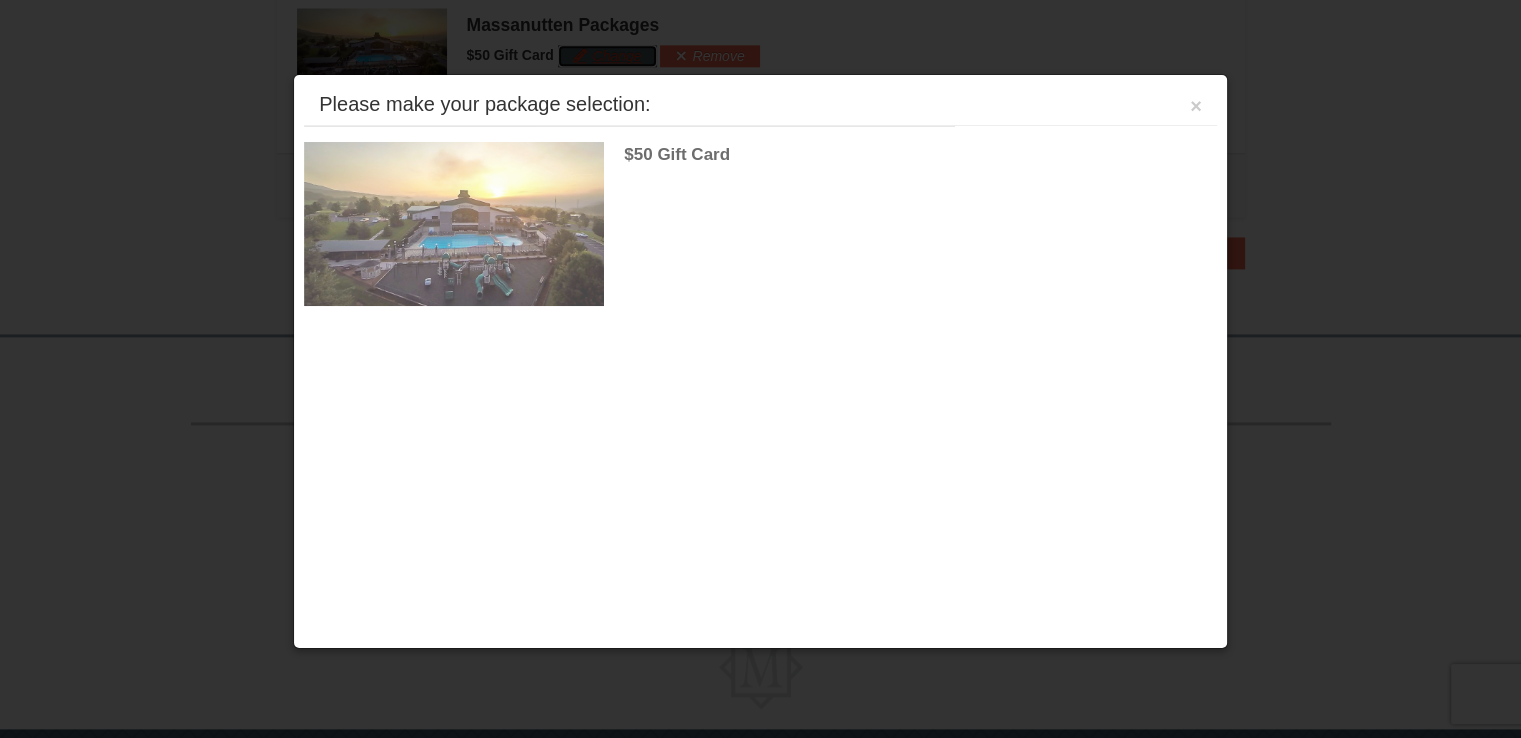 scroll, scrollTop: 2568, scrollLeft: 0, axis: vertical 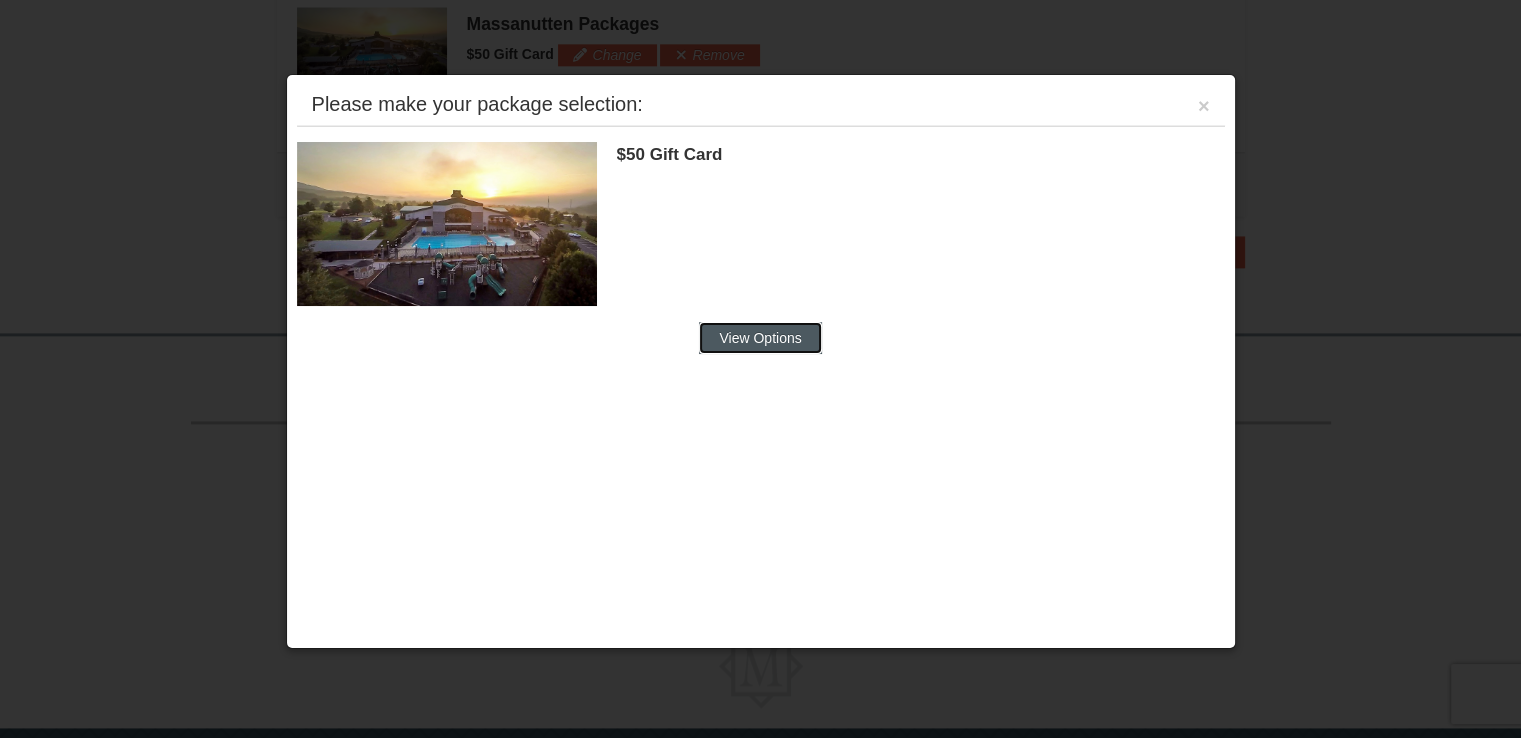 click on "View Options" at bounding box center (760, 338) 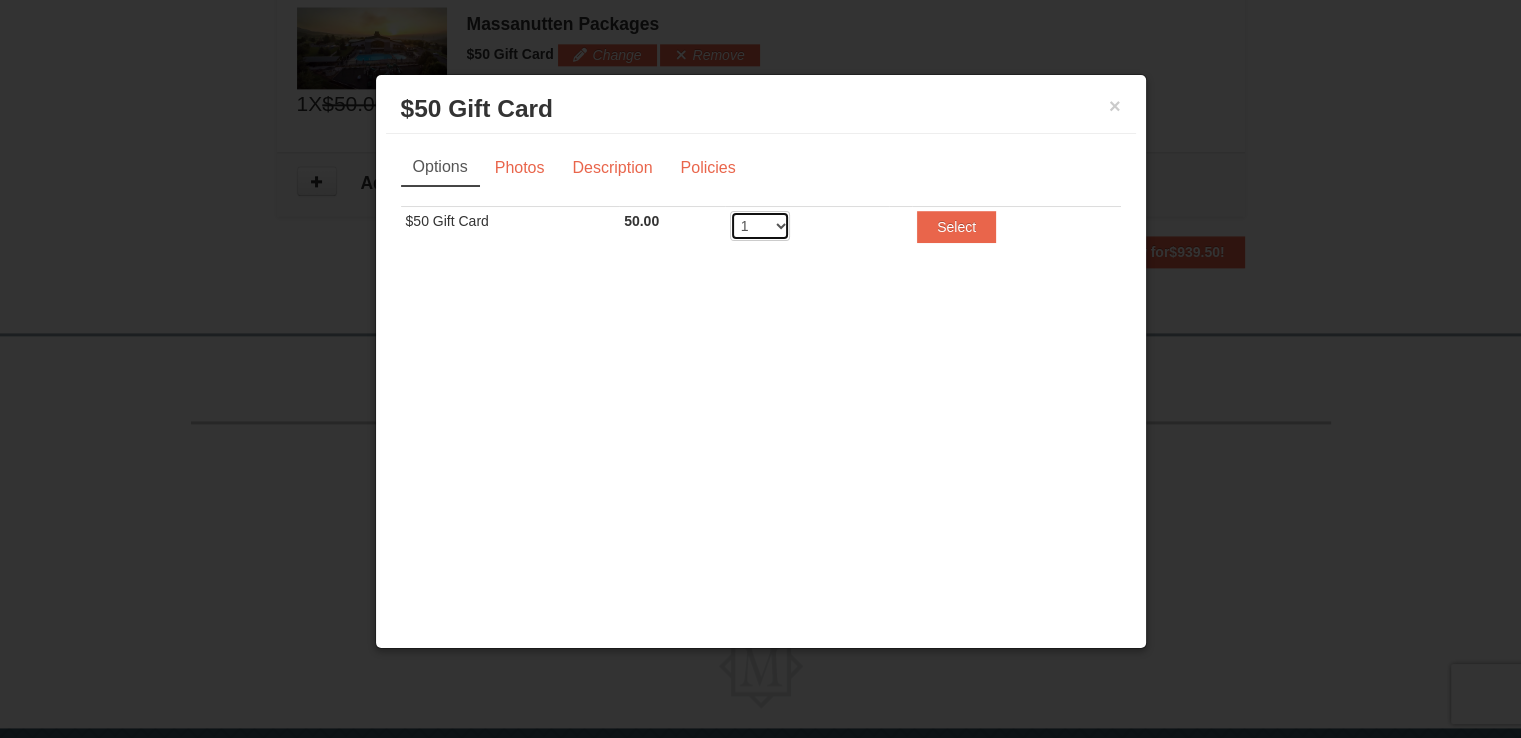 click on "1 2 3 4 5 6 7 8 9 10 11 12 13 14 15 16 17 18 19 20" at bounding box center [760, 226] 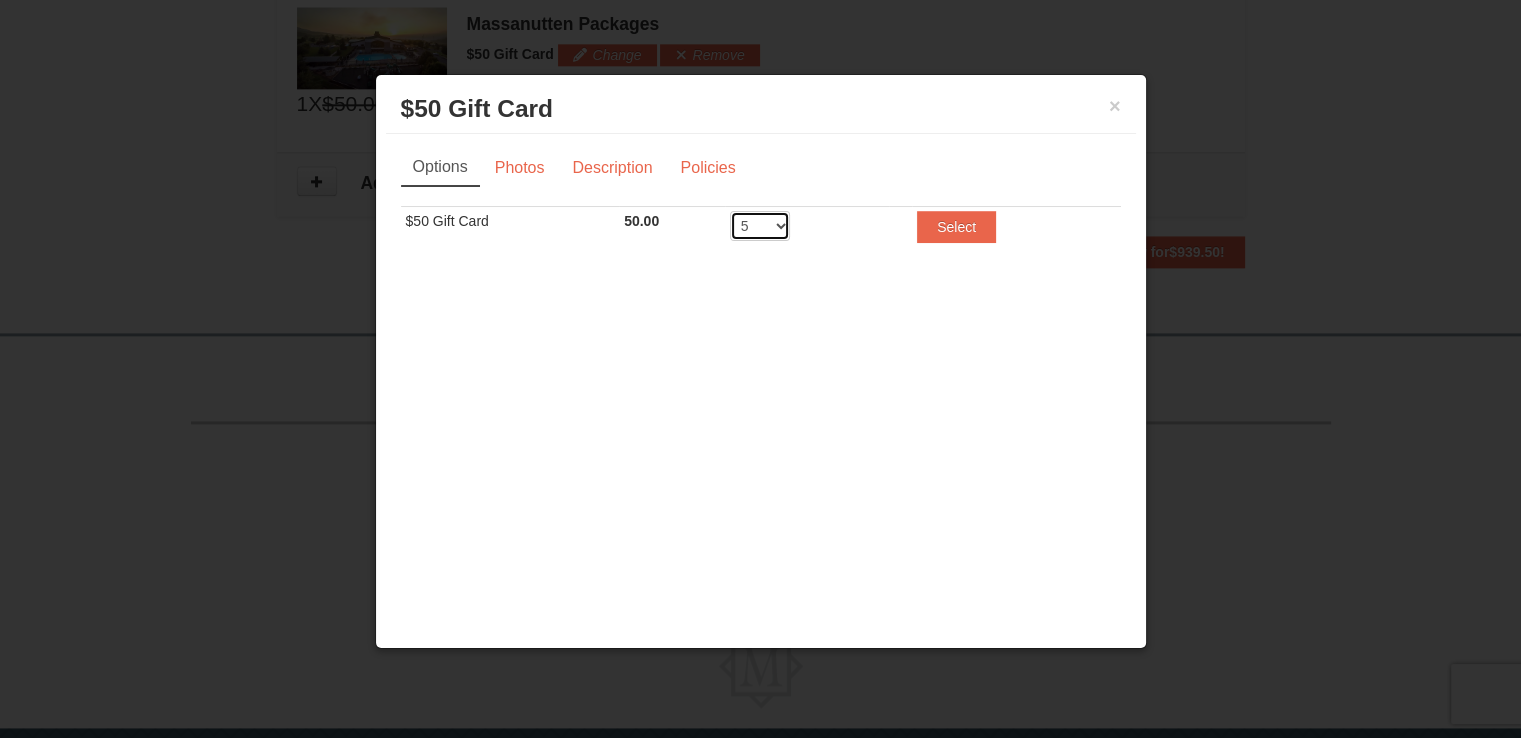 click on "1 2 3 4 5 6 7 8 9 10 11 12 13 14 15 16 17 18 19 20" at bounding box center (760, 226) 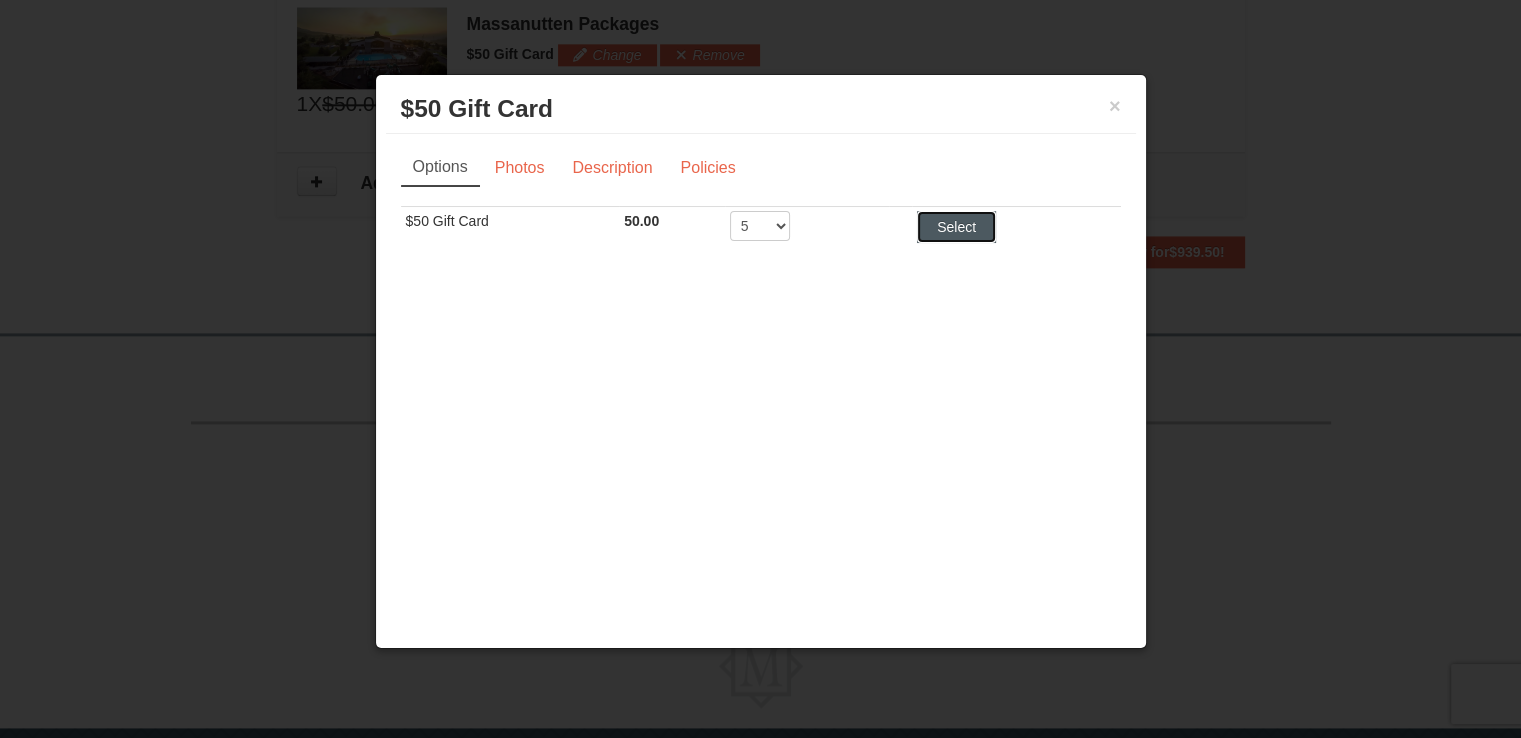 click on "Select" at bounding box center (956, 227) 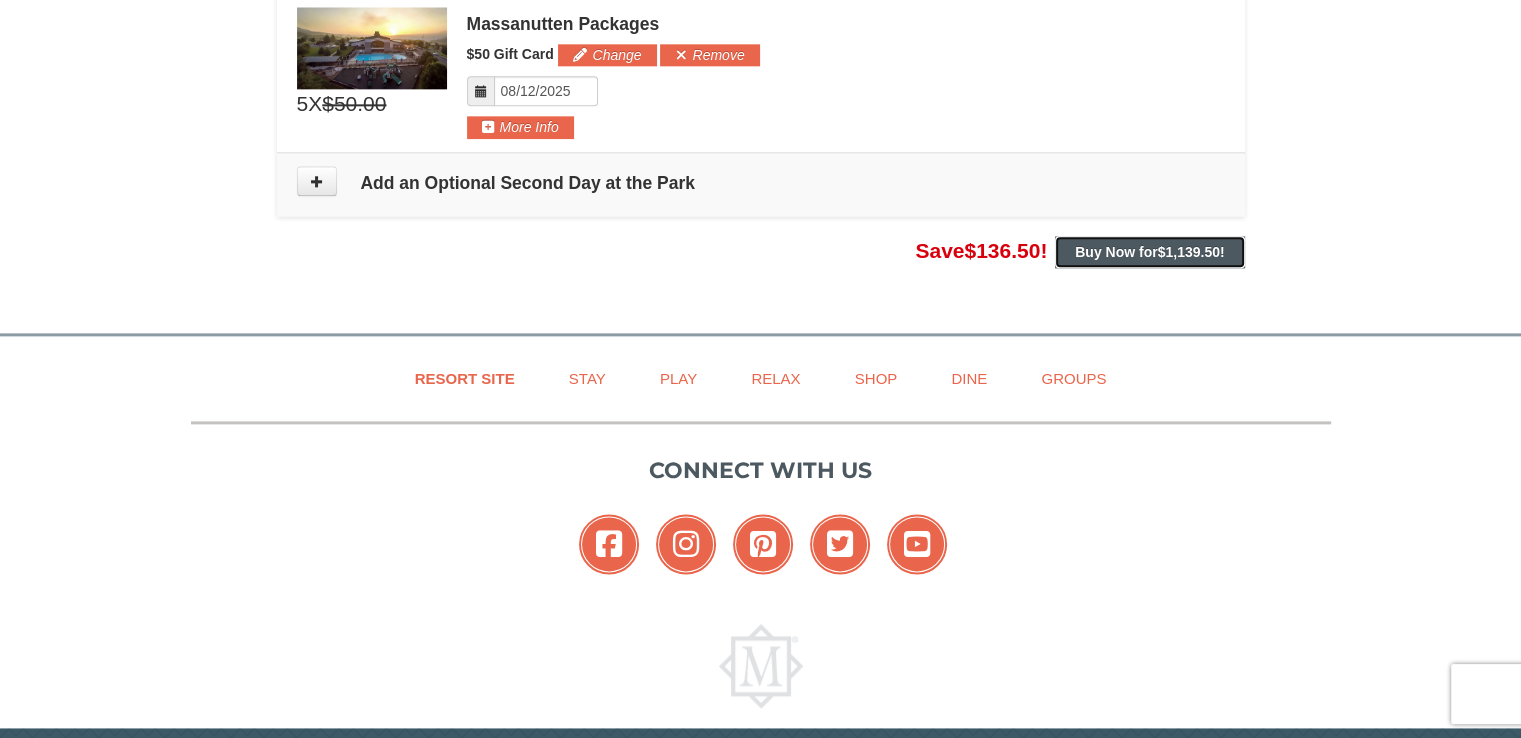 click on "Buy Now for
$1,139.50 !" at bounding box center [1149, 252] 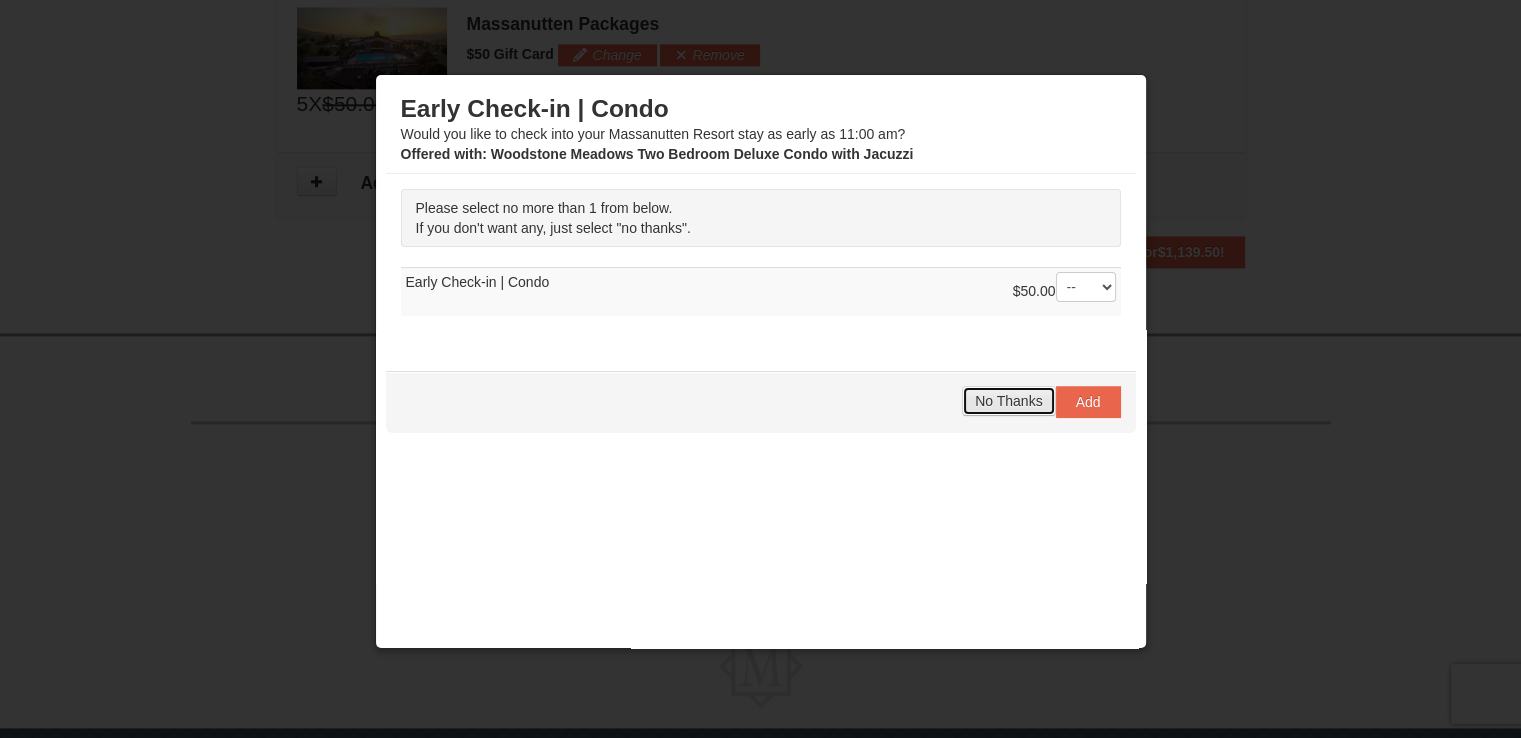 click on "No Thanks" at bounding box center (1008, 401) 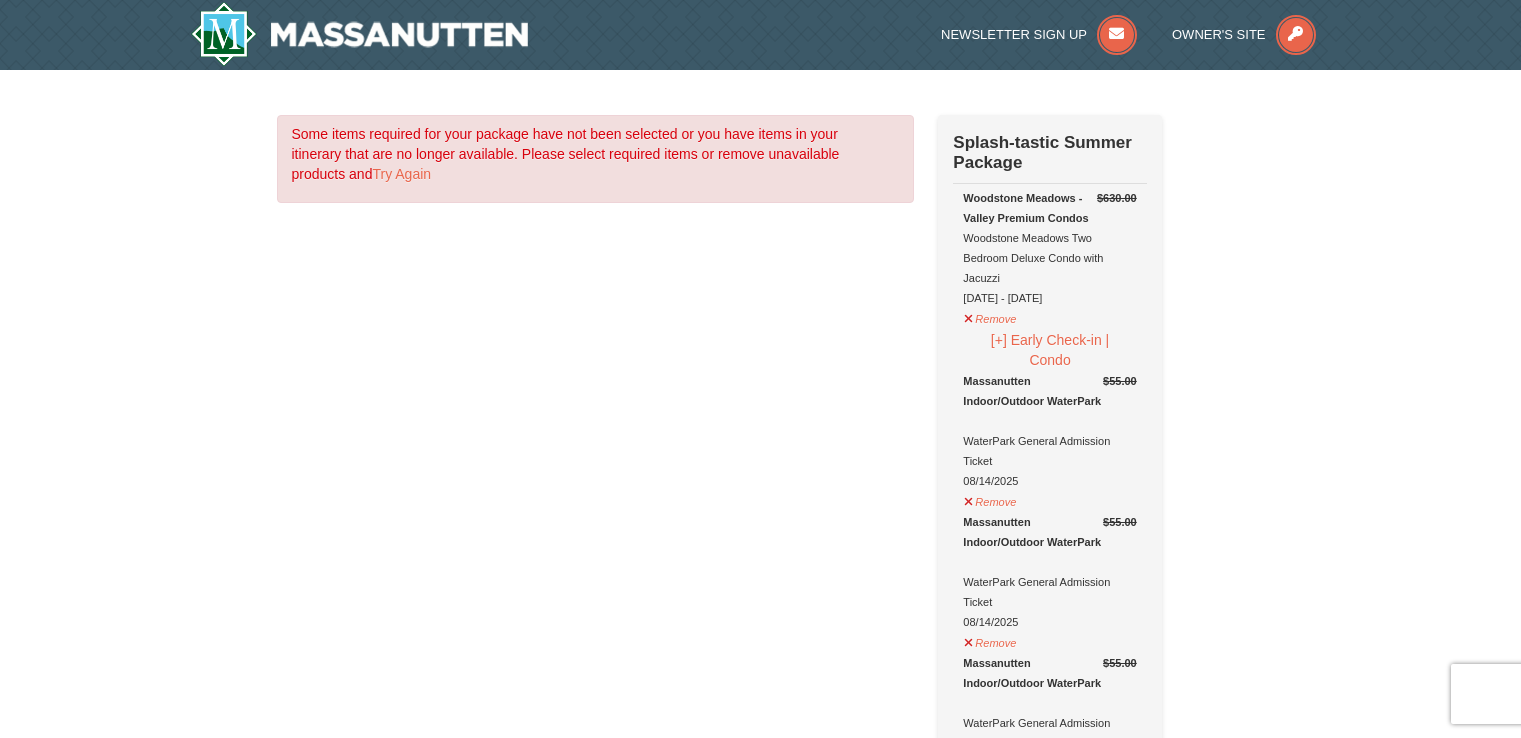 scroll, scrollTop: 0, scrollLeft: 0, axis: both 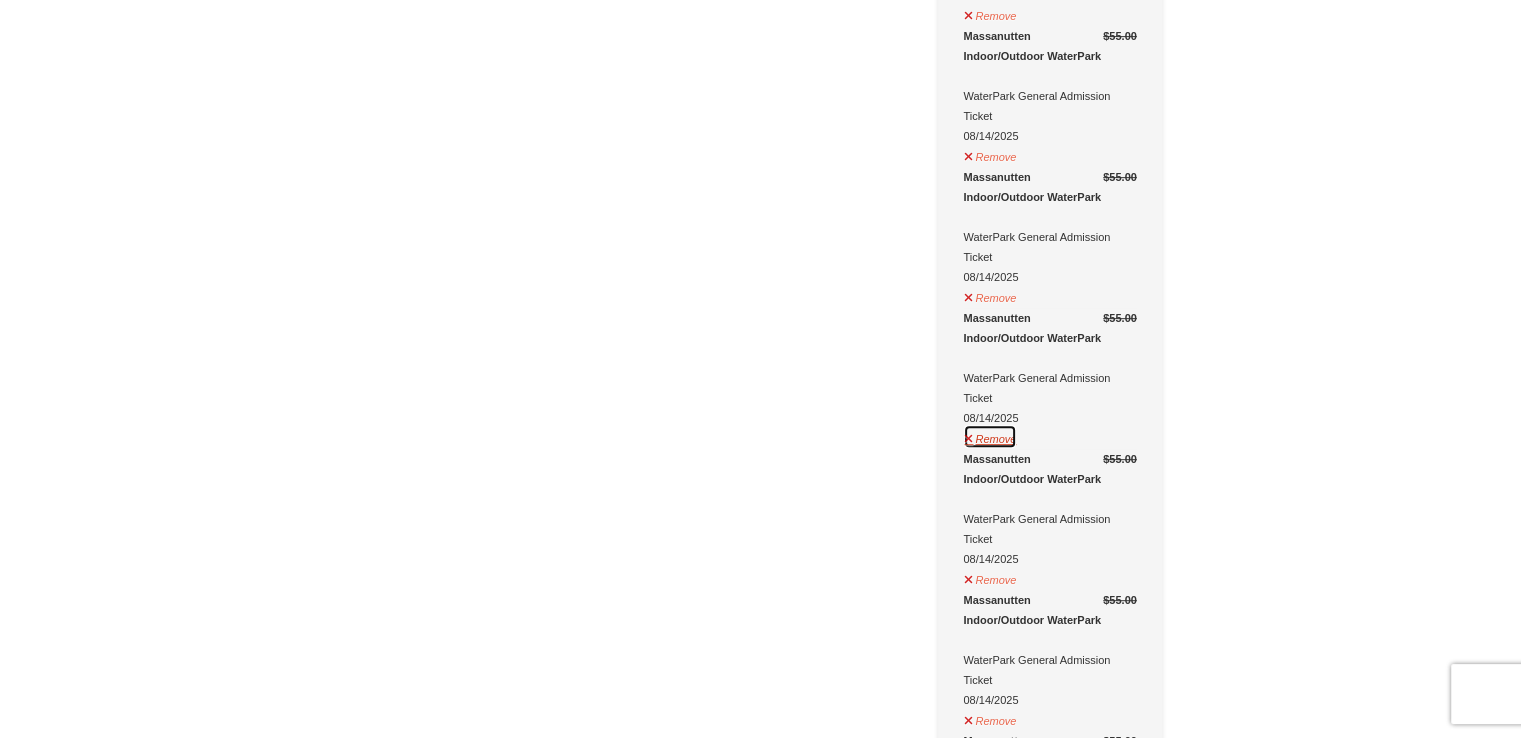click on "Remove" at bounding box center [990, 436] 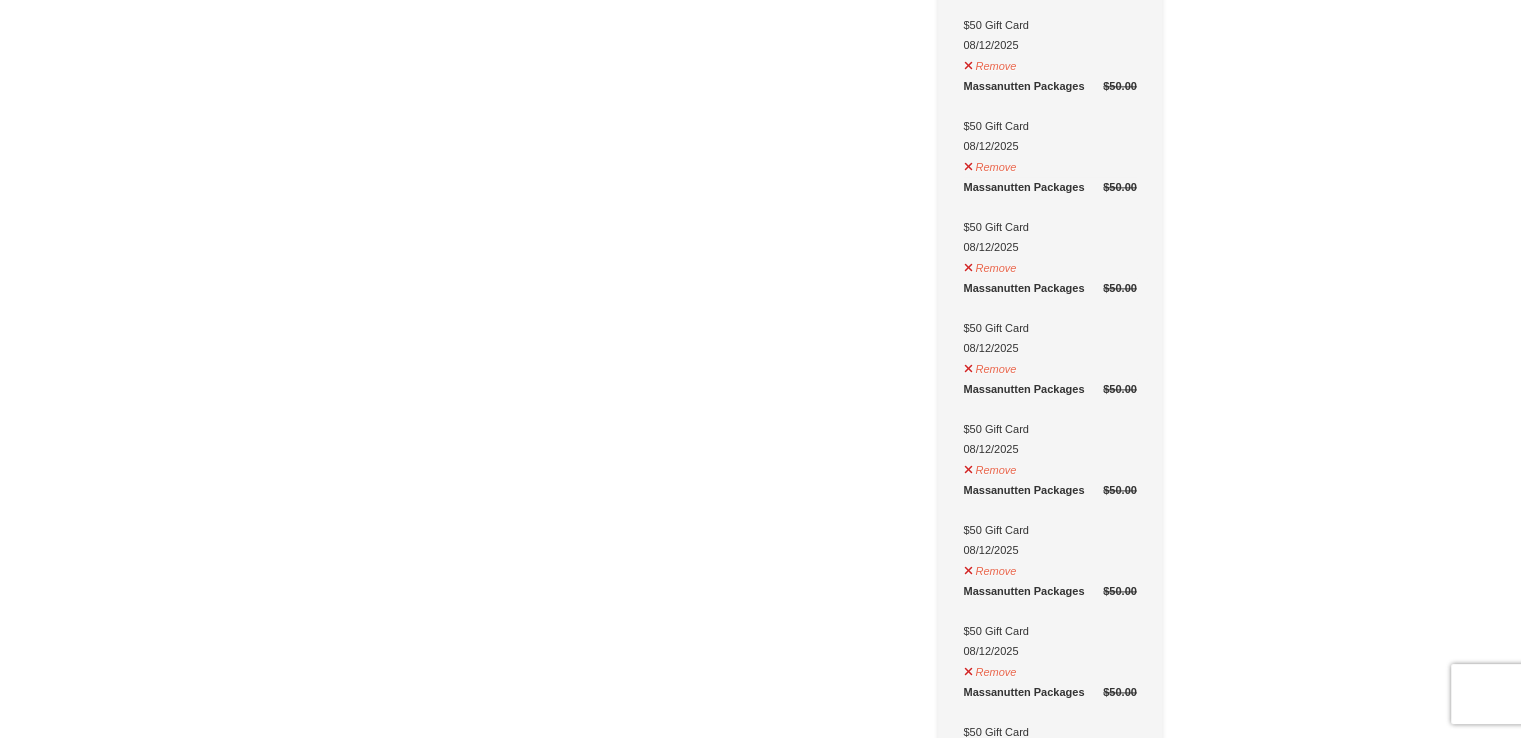 scroll, scrollTop: 2637, scrollLeft: 0, axis: vertical 